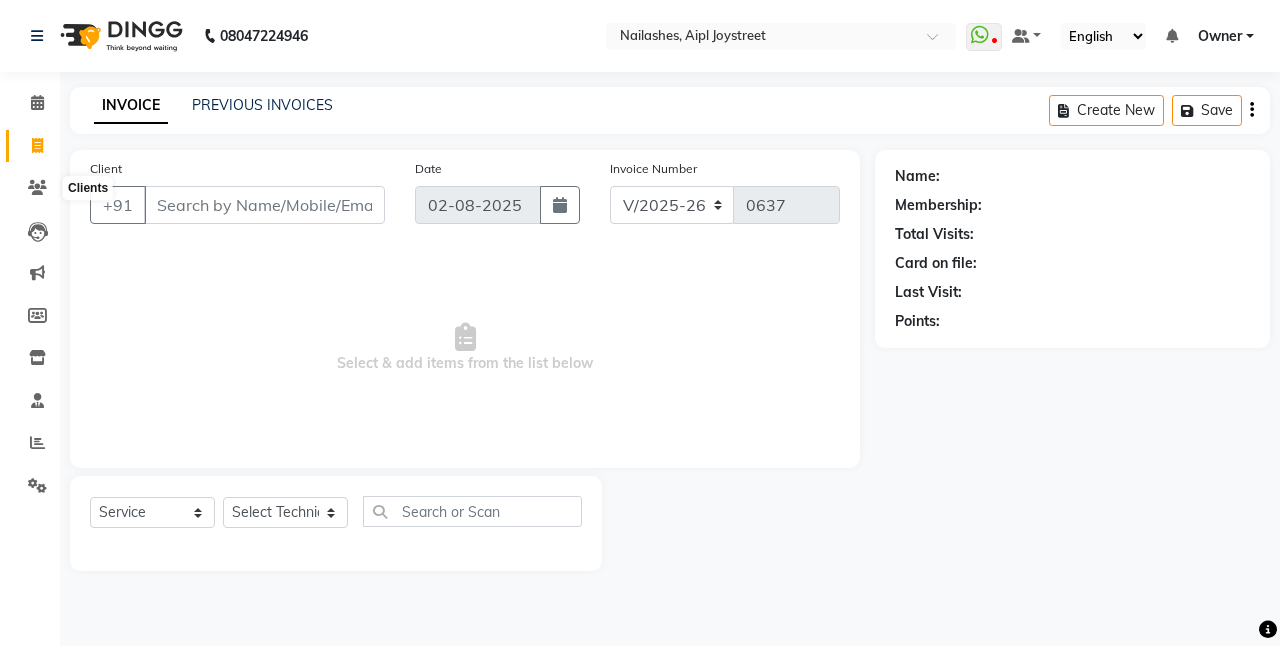 select on "5749" 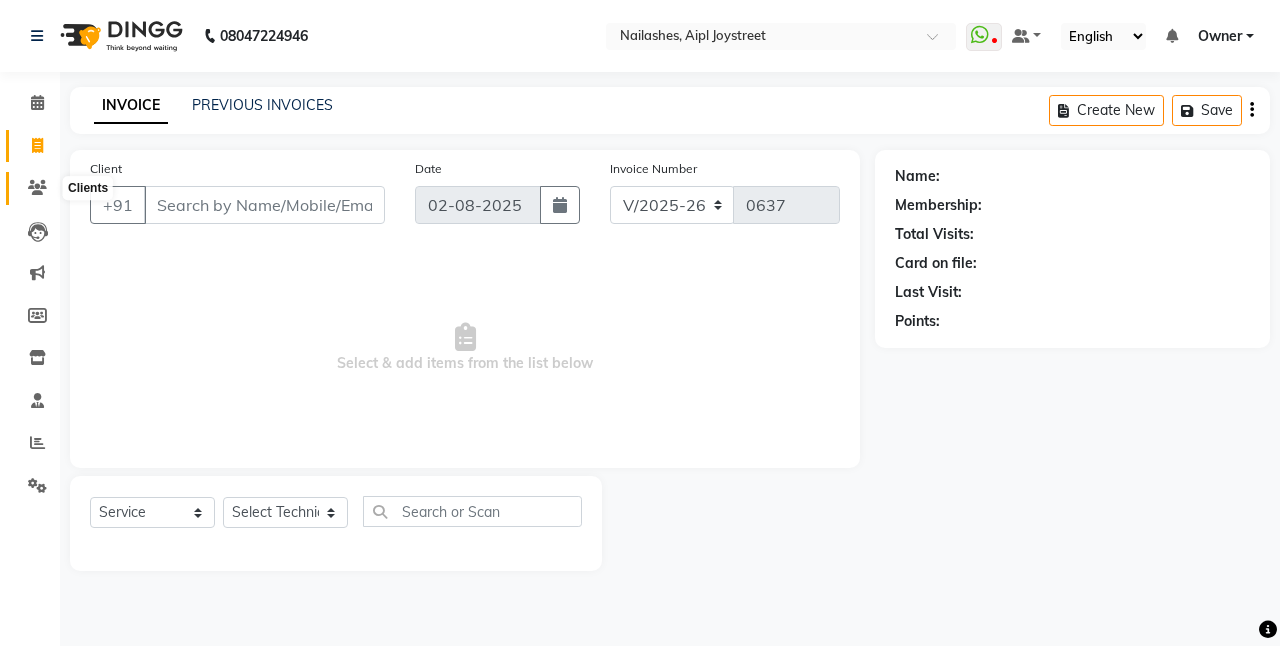 click 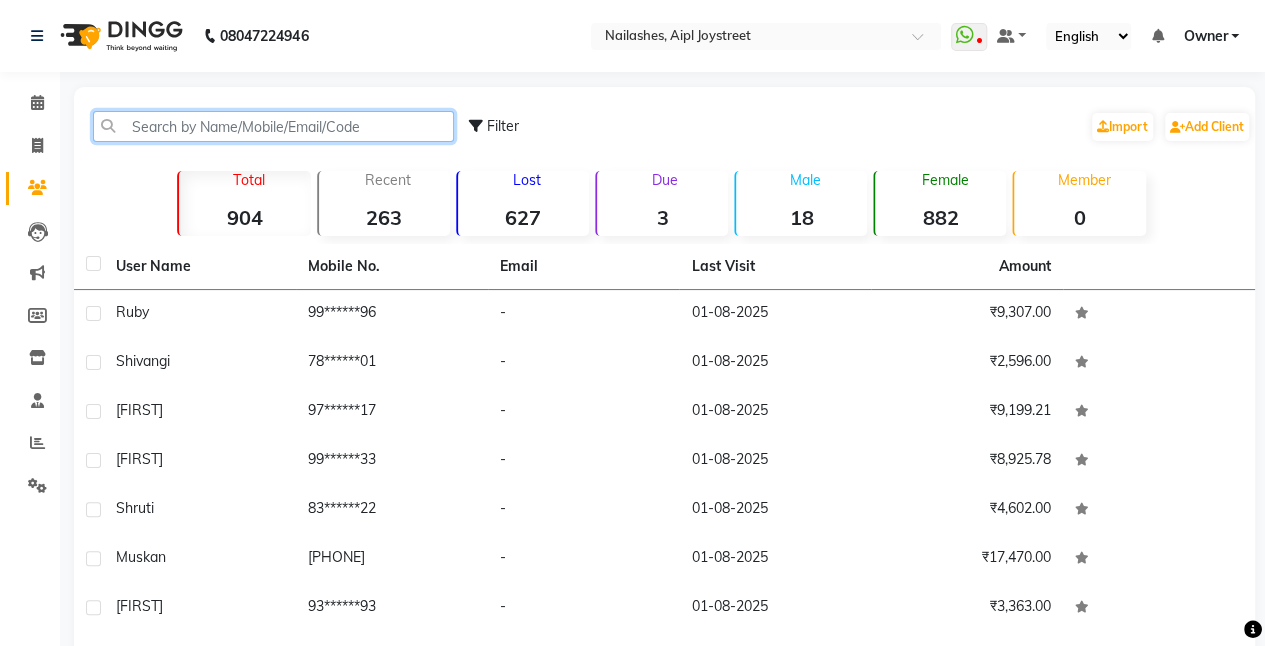 click 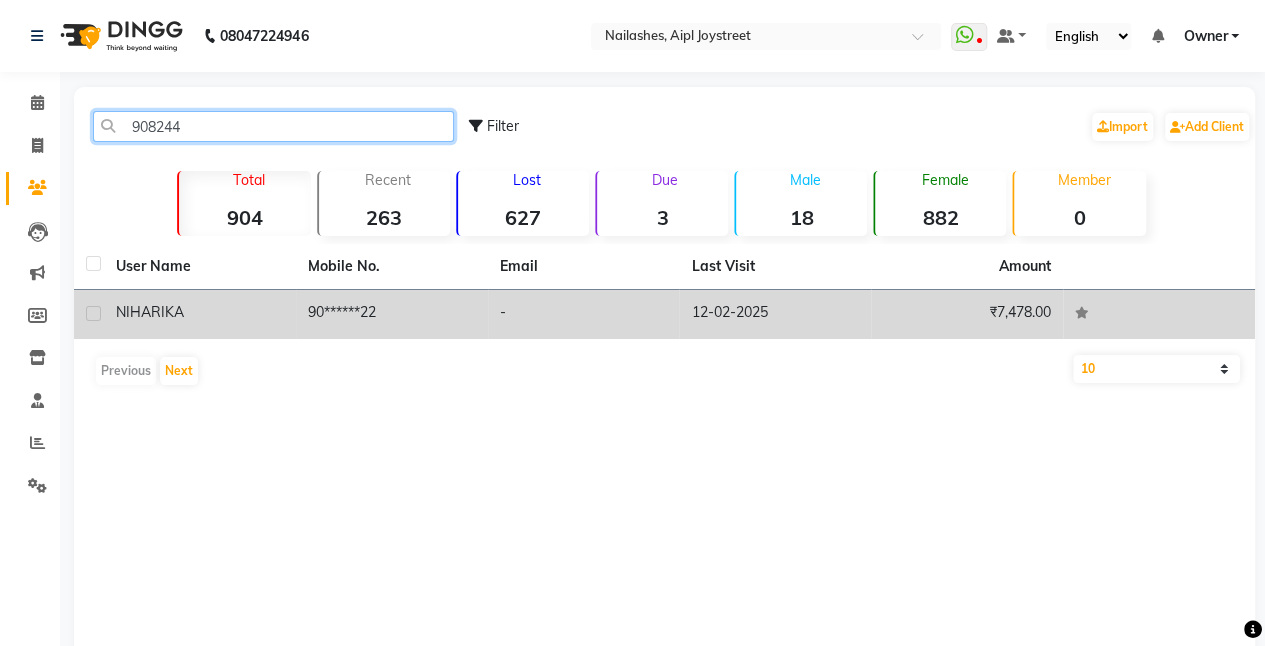 type on "908244" 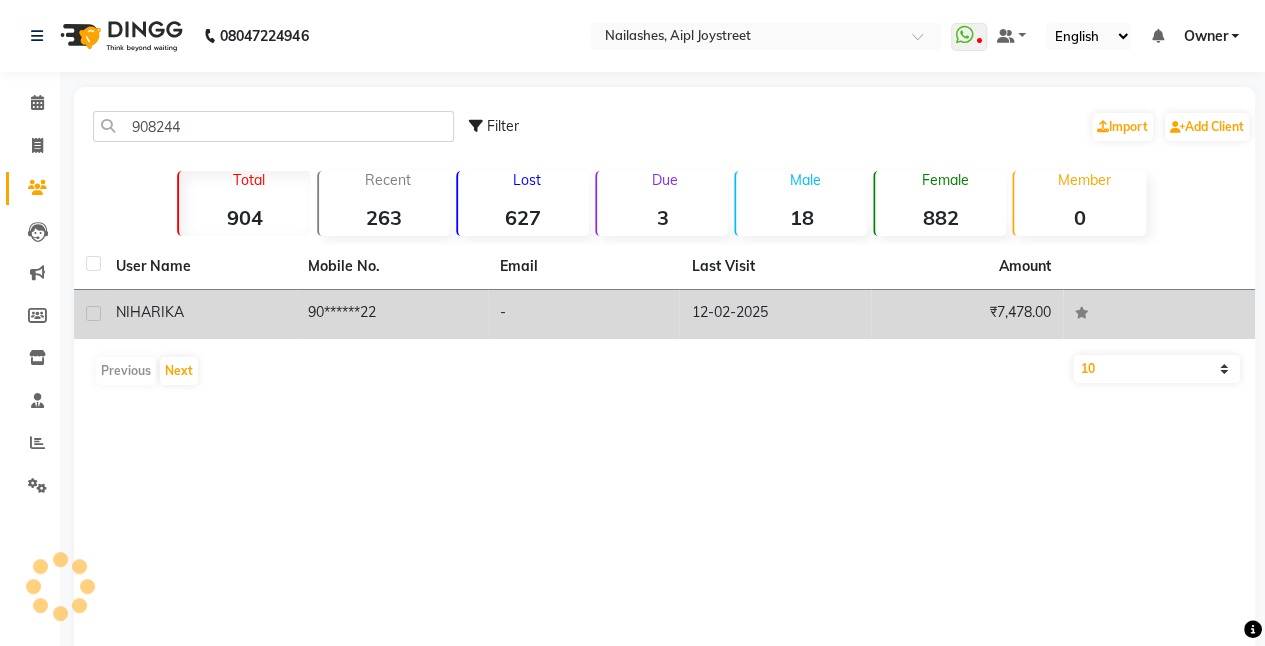 click on "NIHARIKA" 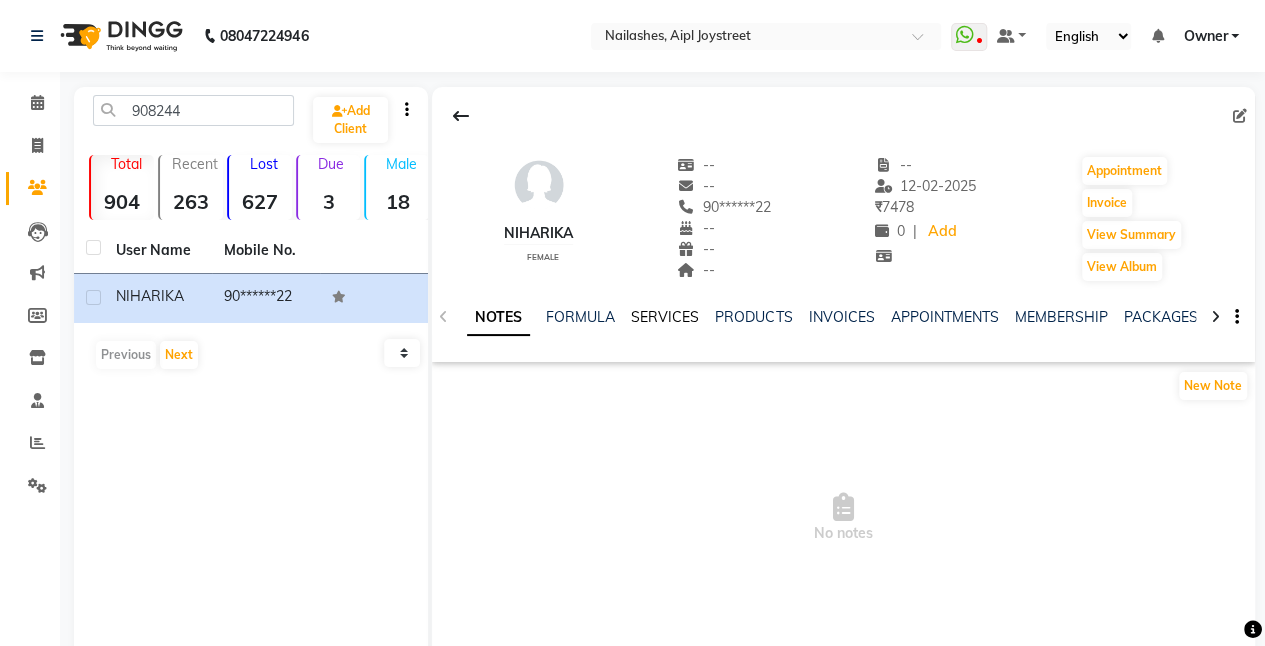 click on "SERVICES" 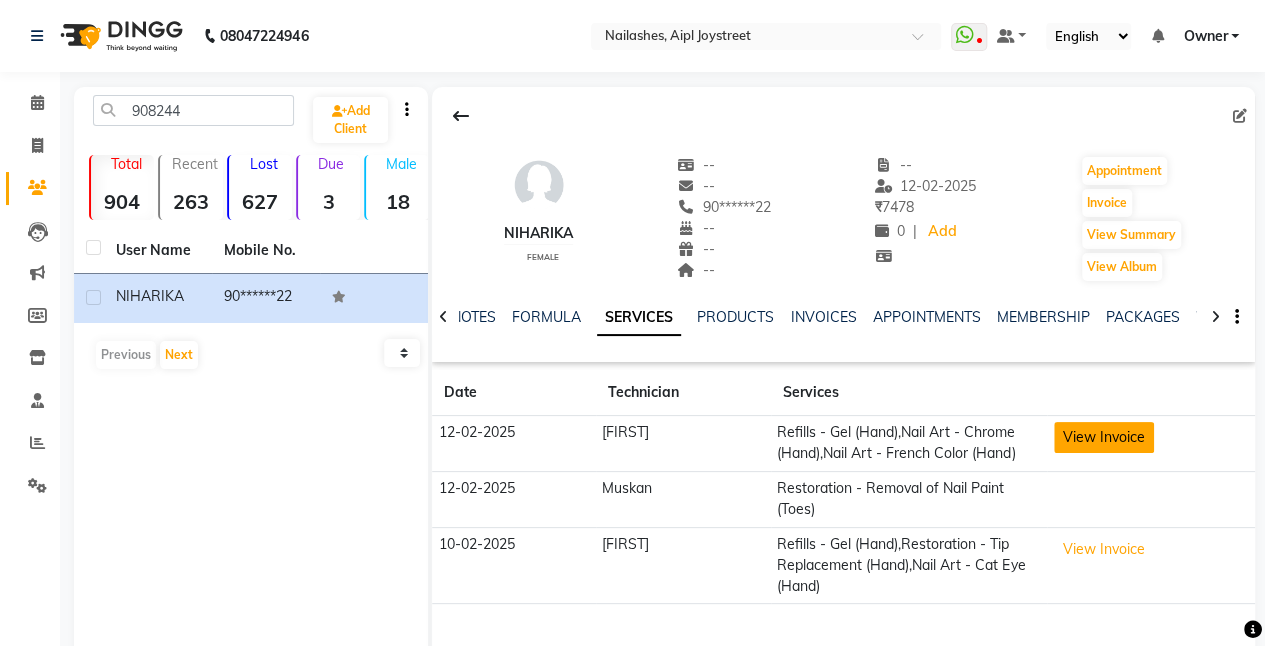 click on "View Invoice" 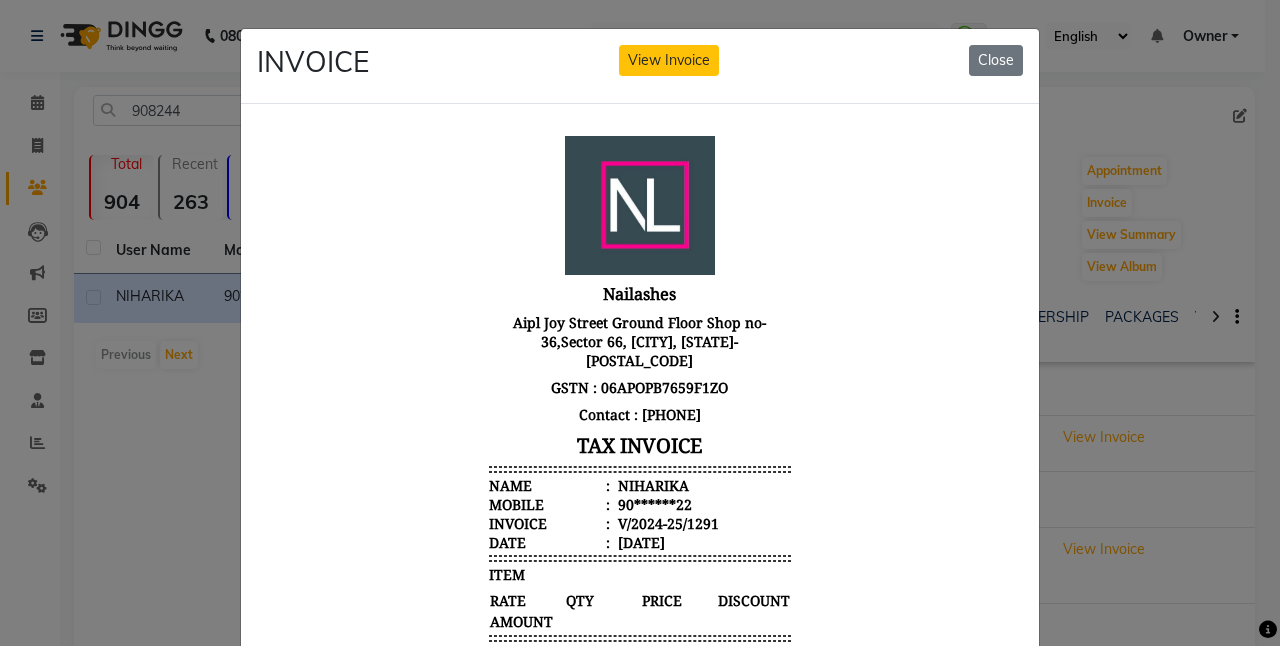 scroll, scrollTop: 16, scrollLeft: 0, axis: vertical 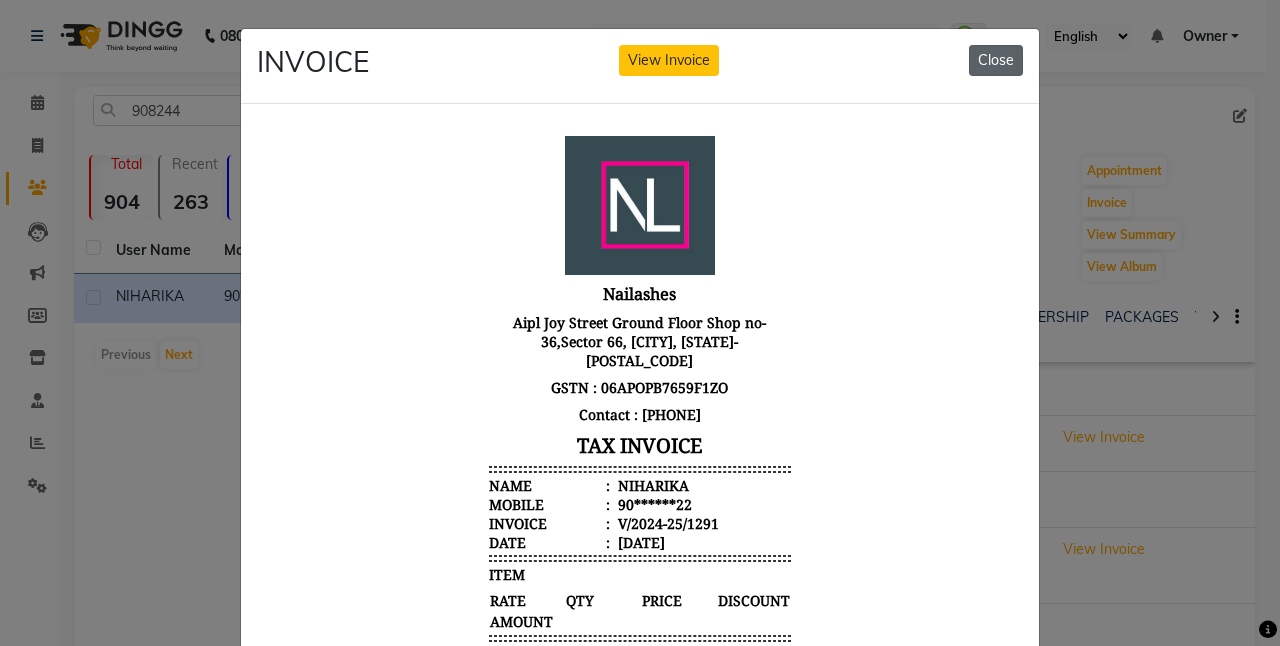 click on "Close" 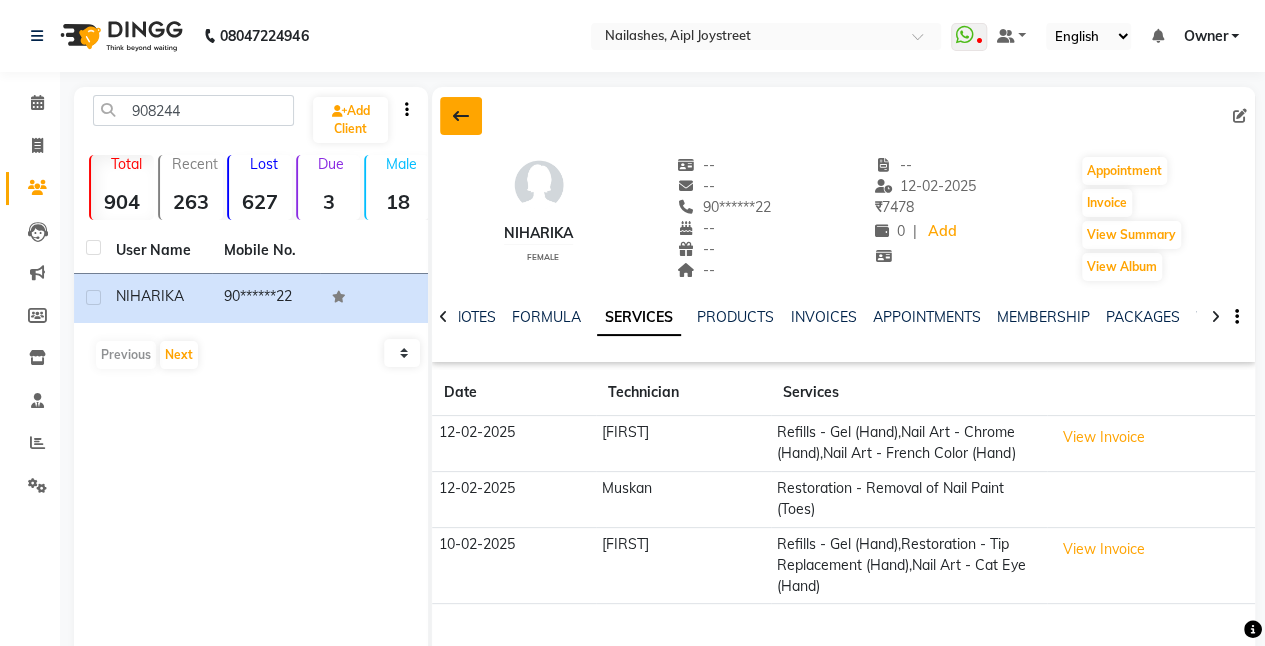 click 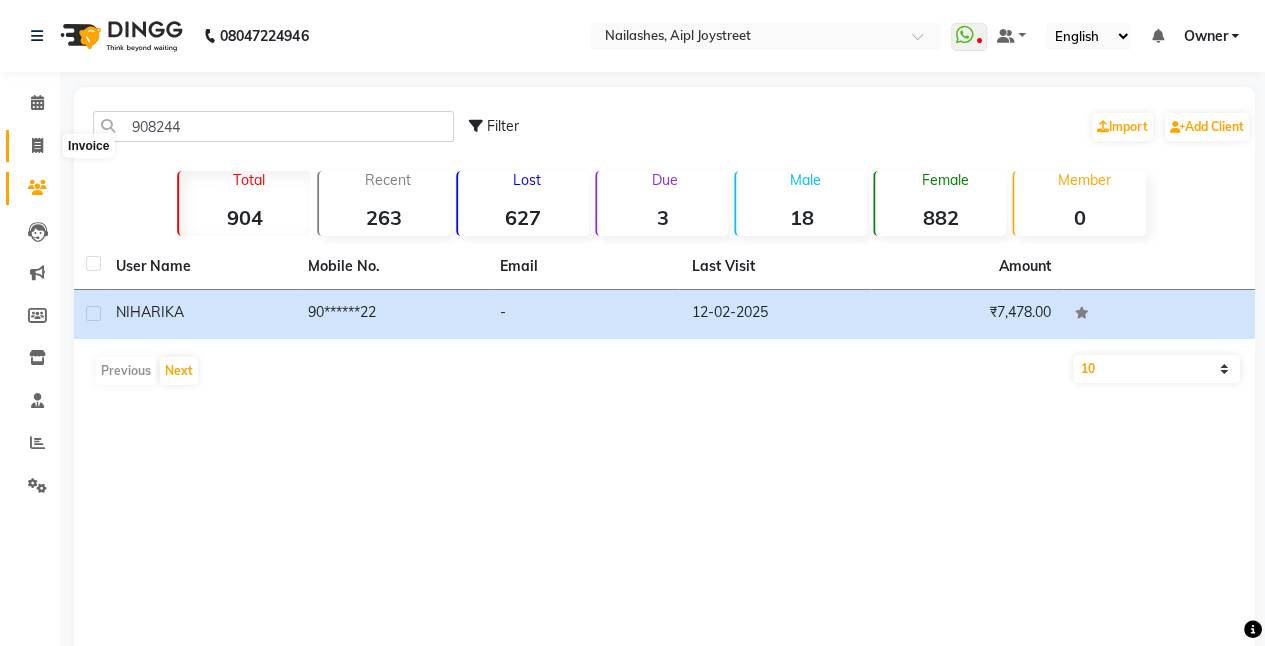 click 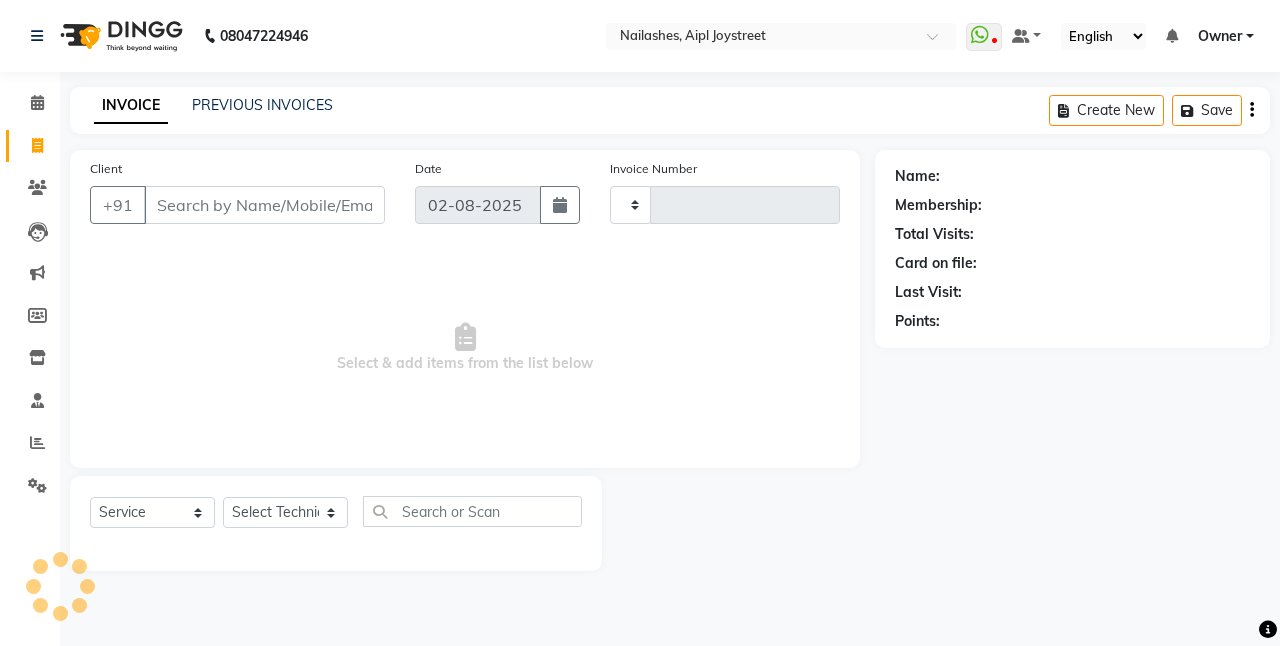 type on "0637" 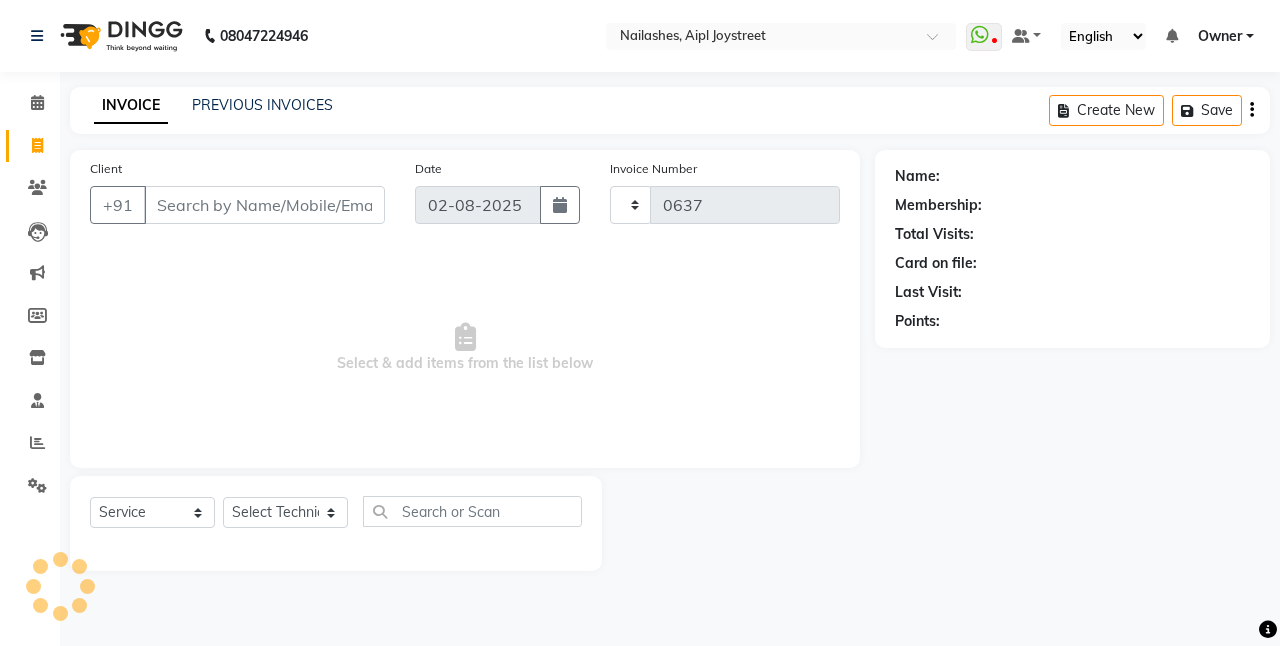 select on "5749" 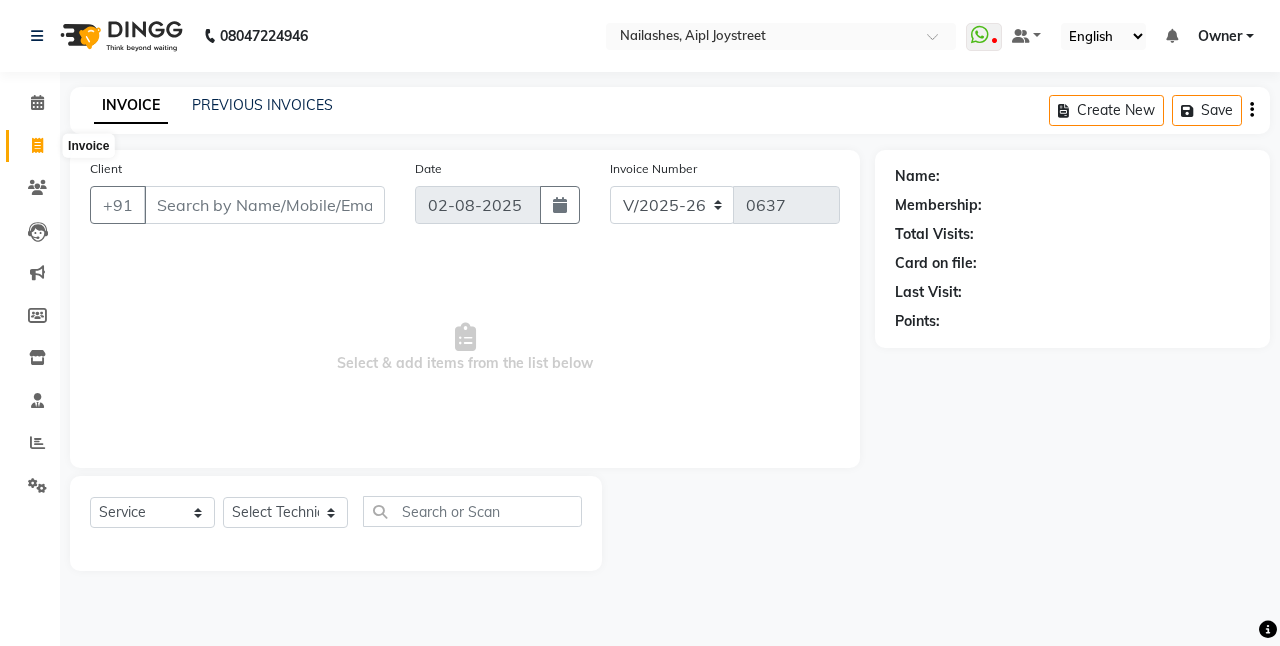click 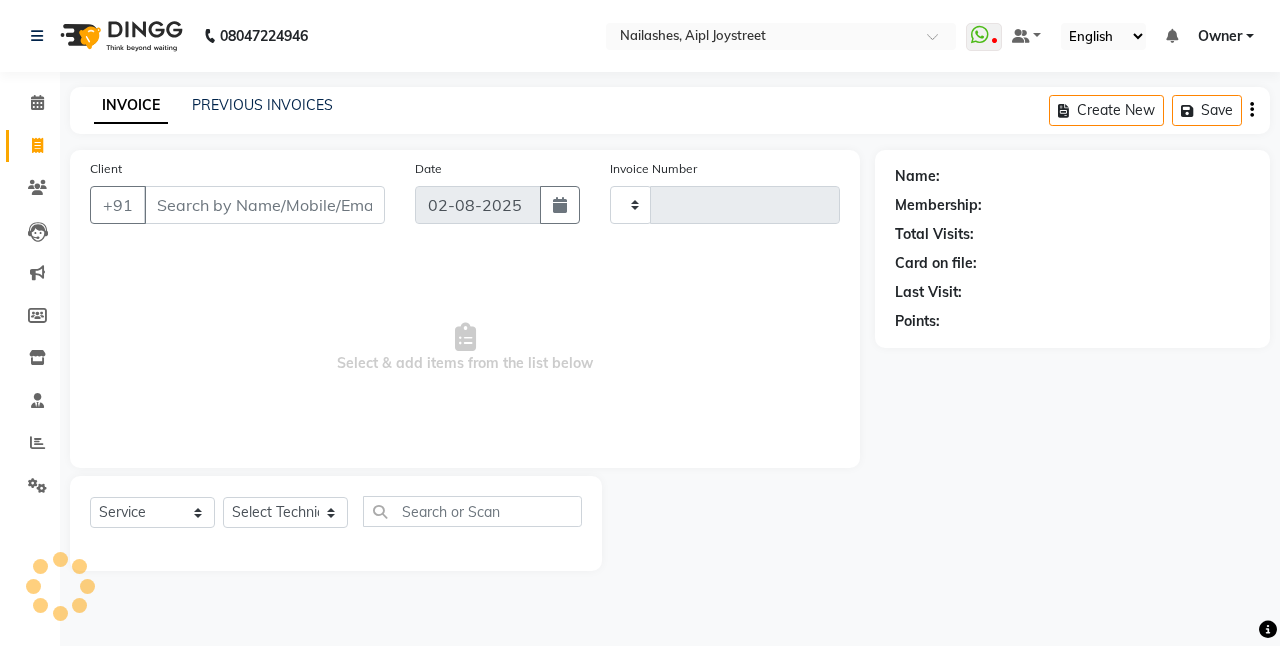 type on "0637" 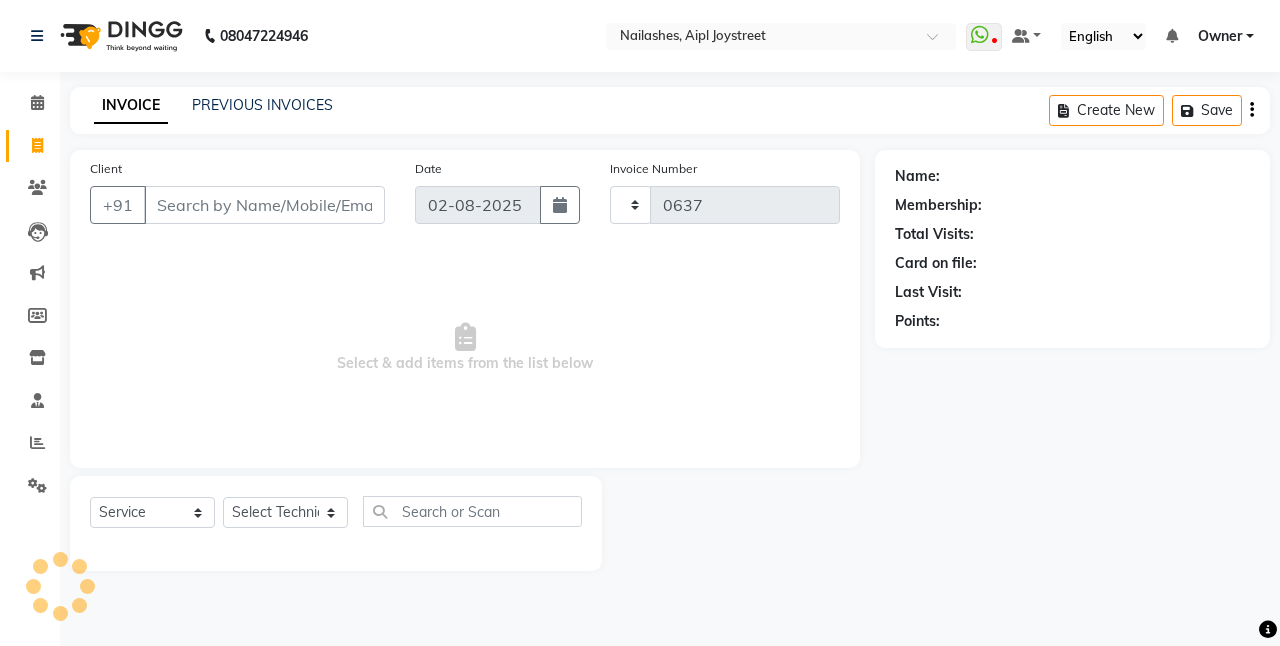 select on "5749" 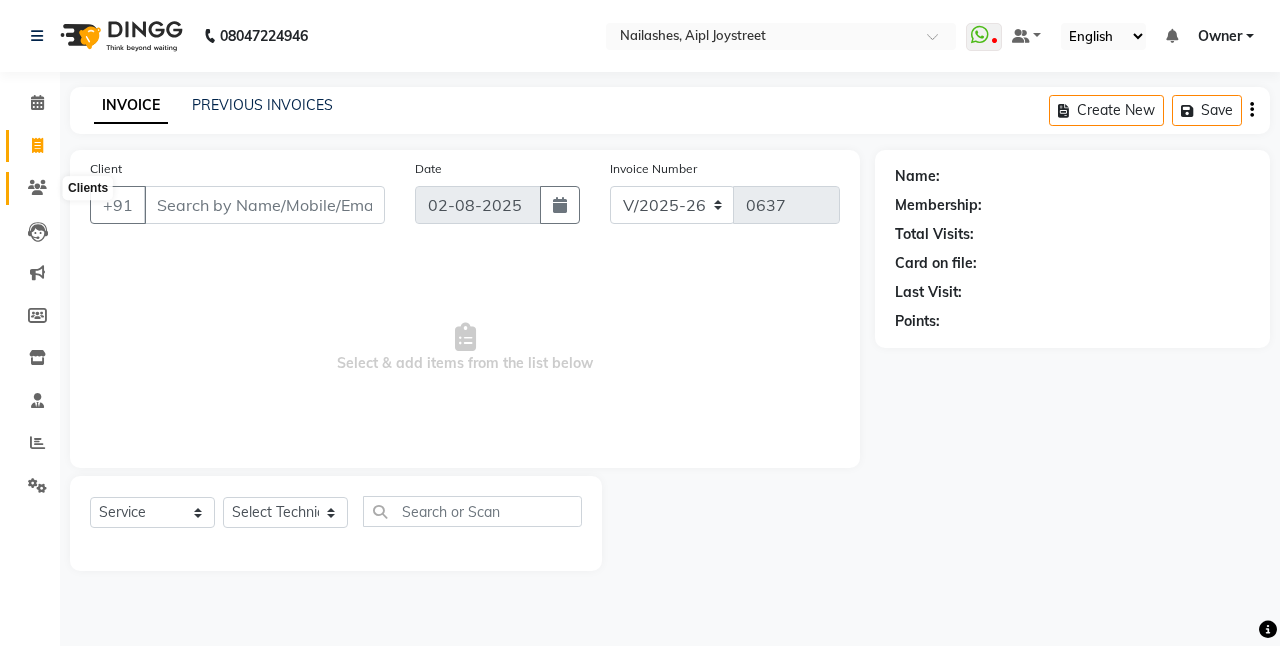 click 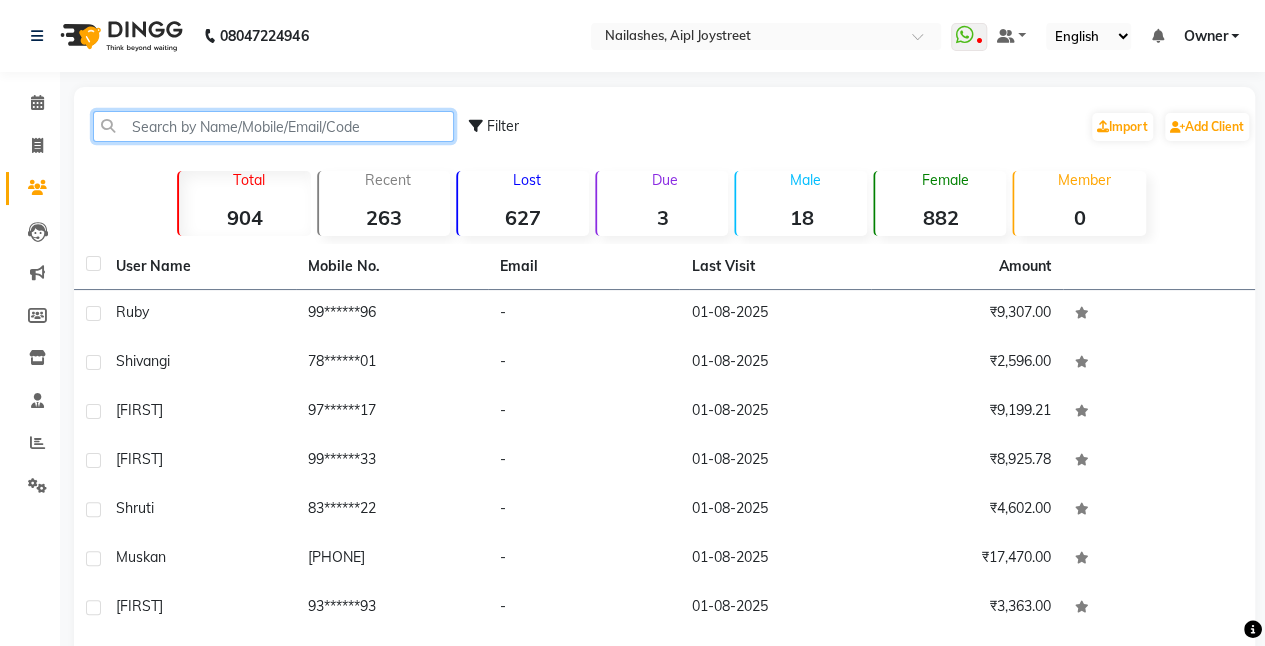 click 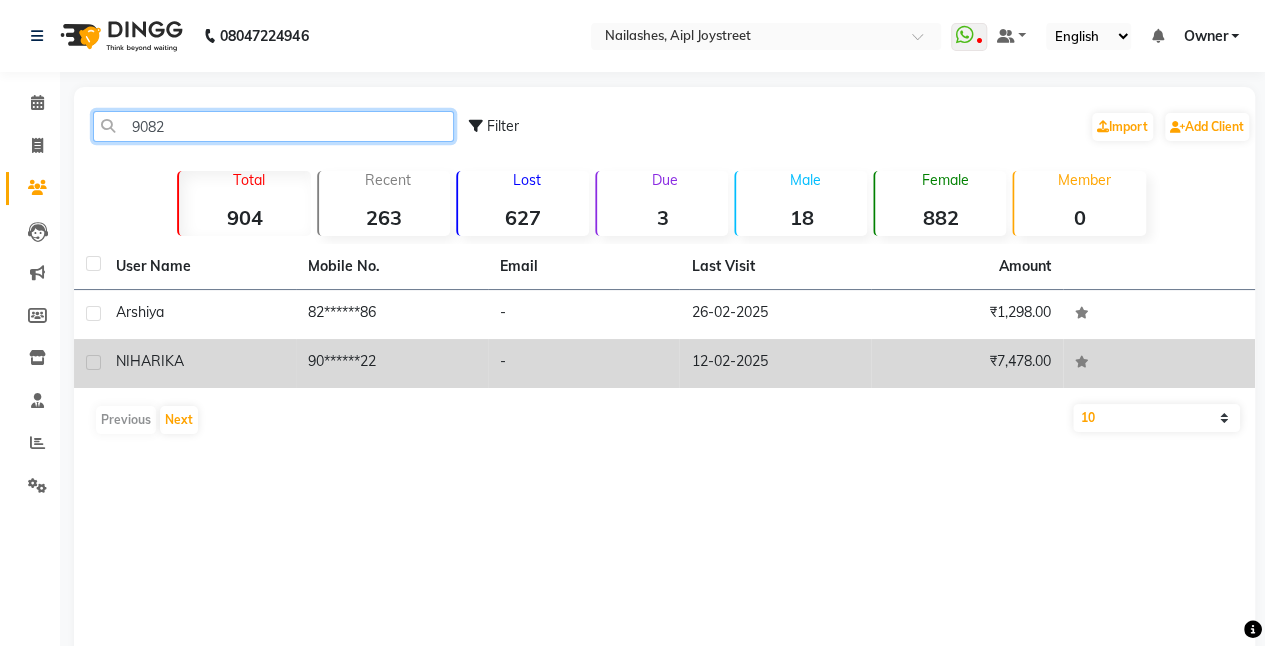 type on "9082" 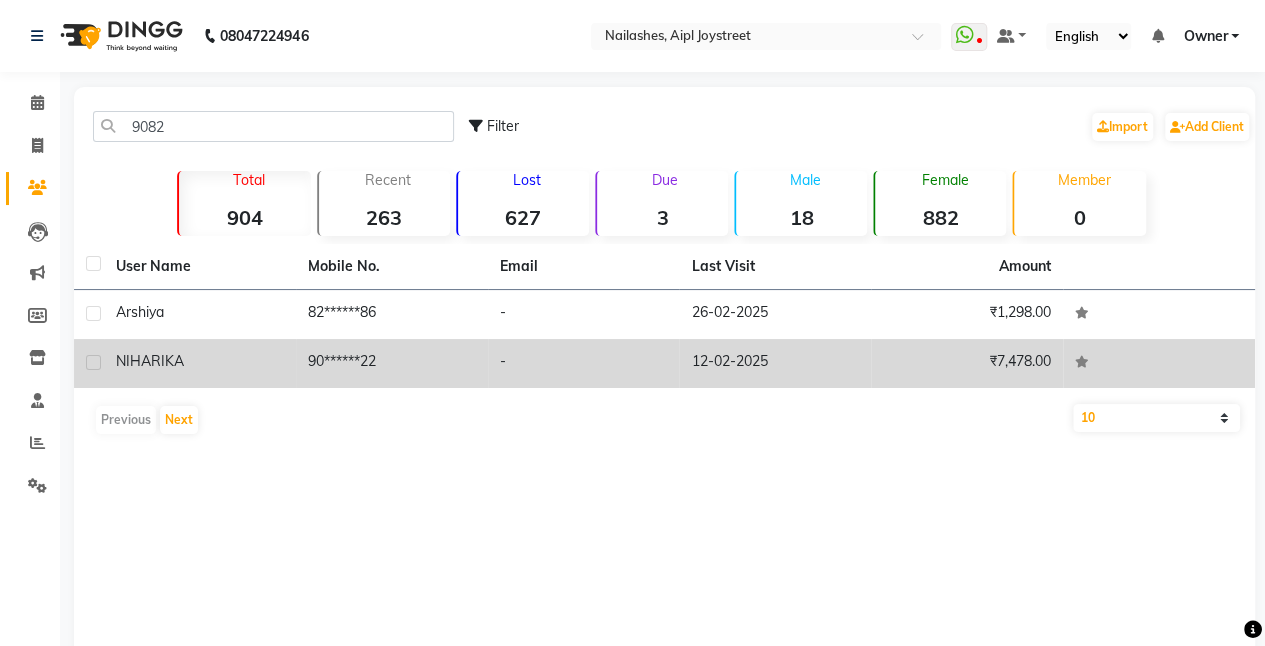 click on "NIHARIKA" 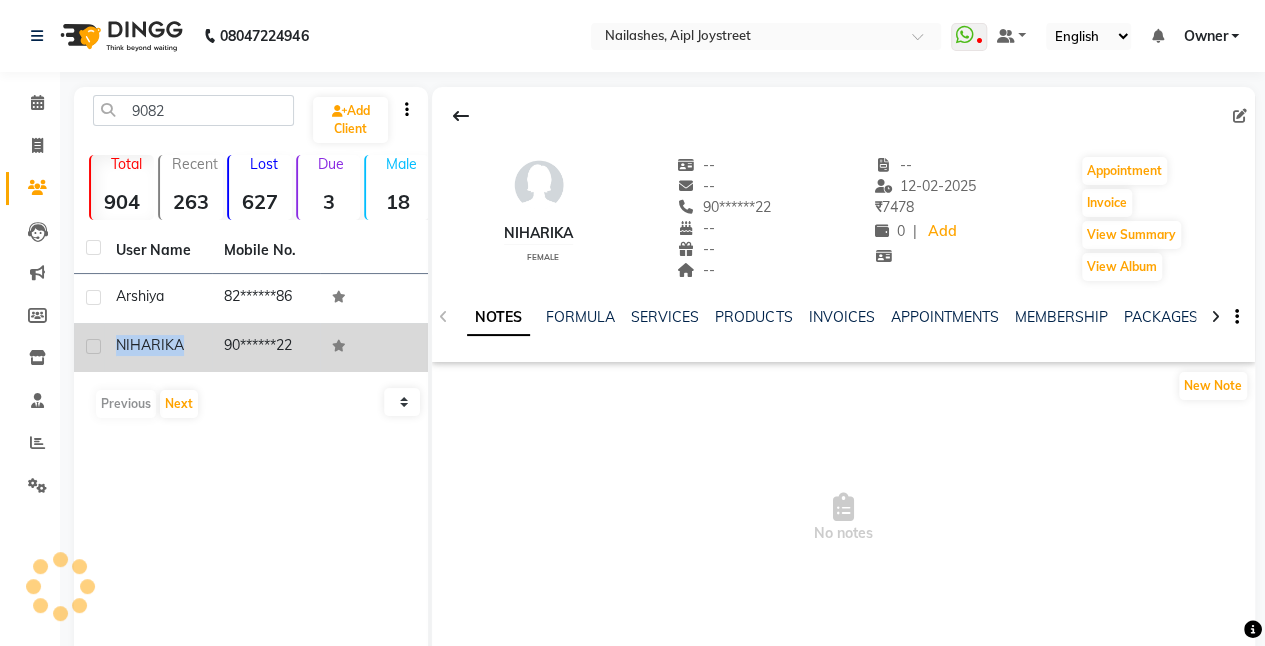 click on "NIHARIKA" 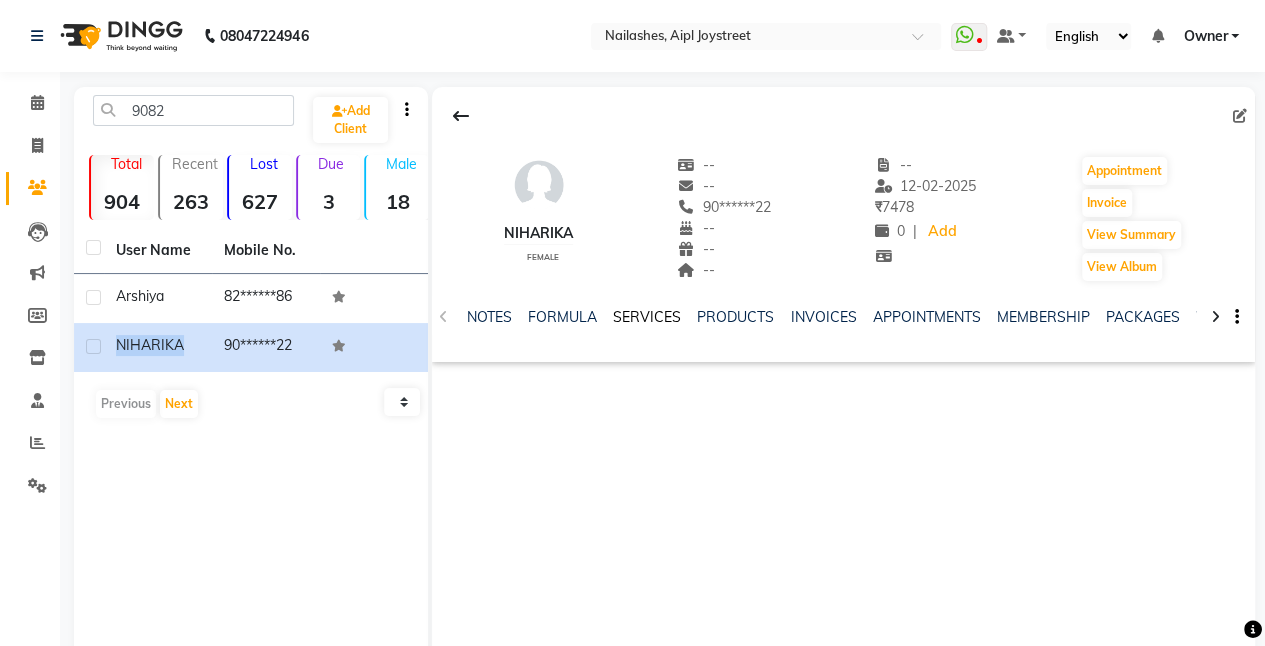 click on "SERVICES" 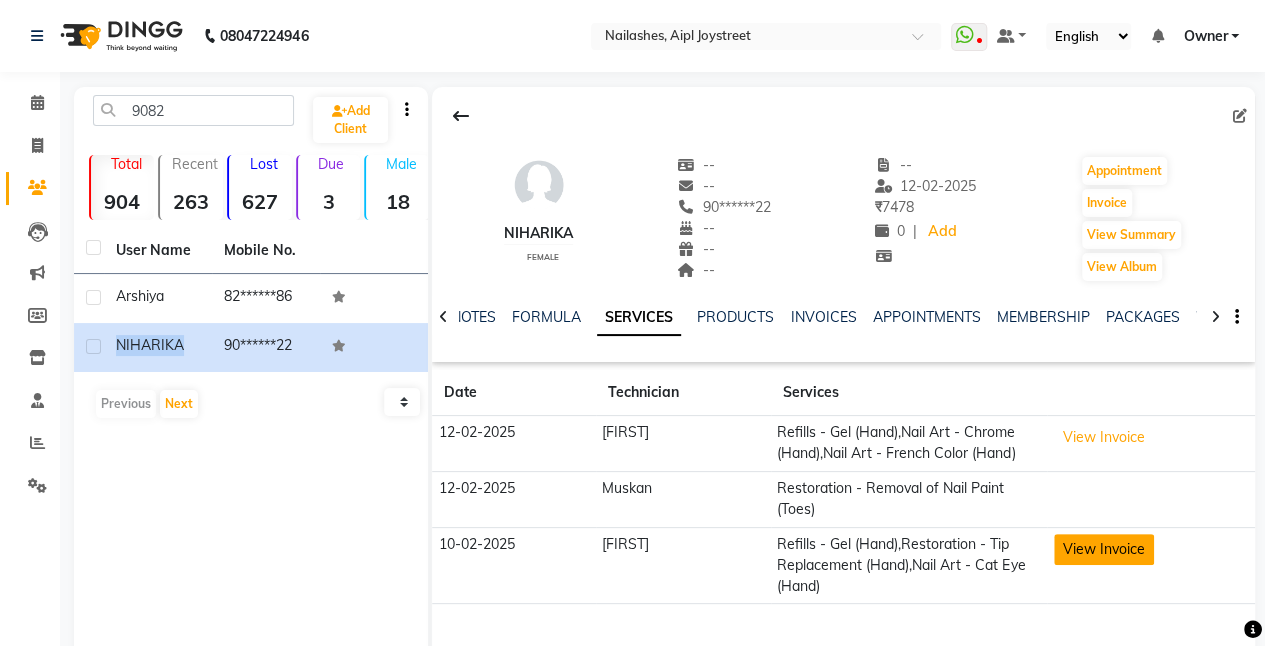 click on "View Invoice" 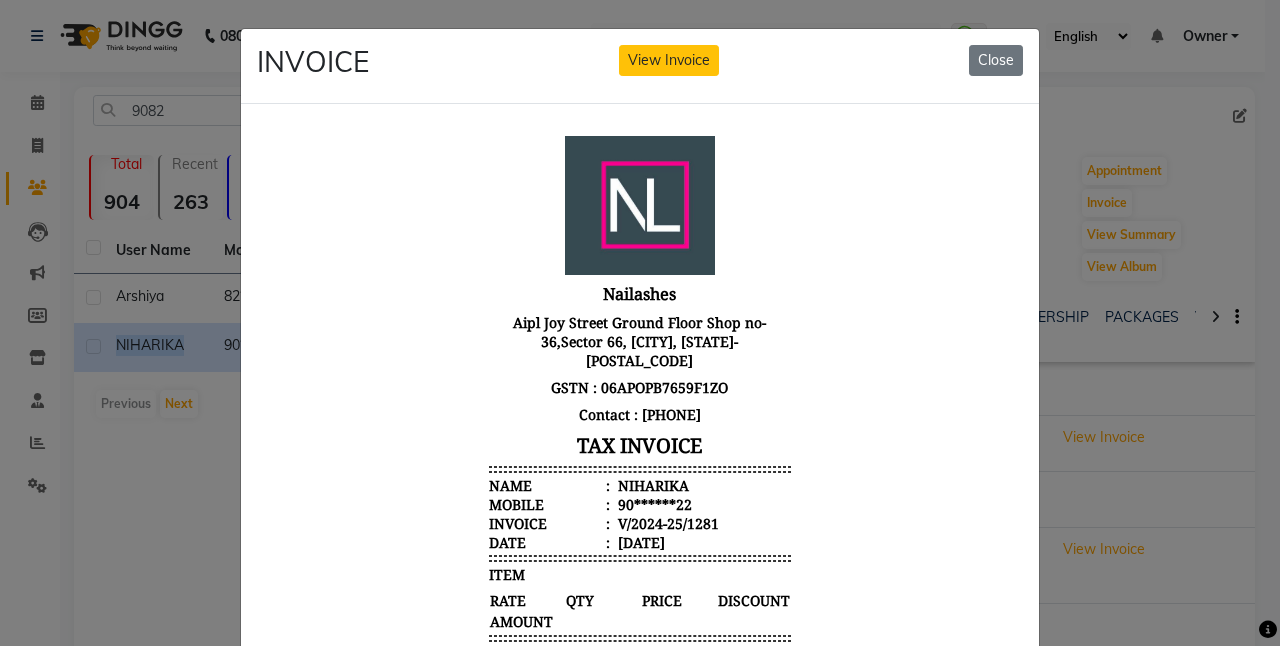 scroll, scrollTop: 15, scrollLeft: 0, axis: vertical 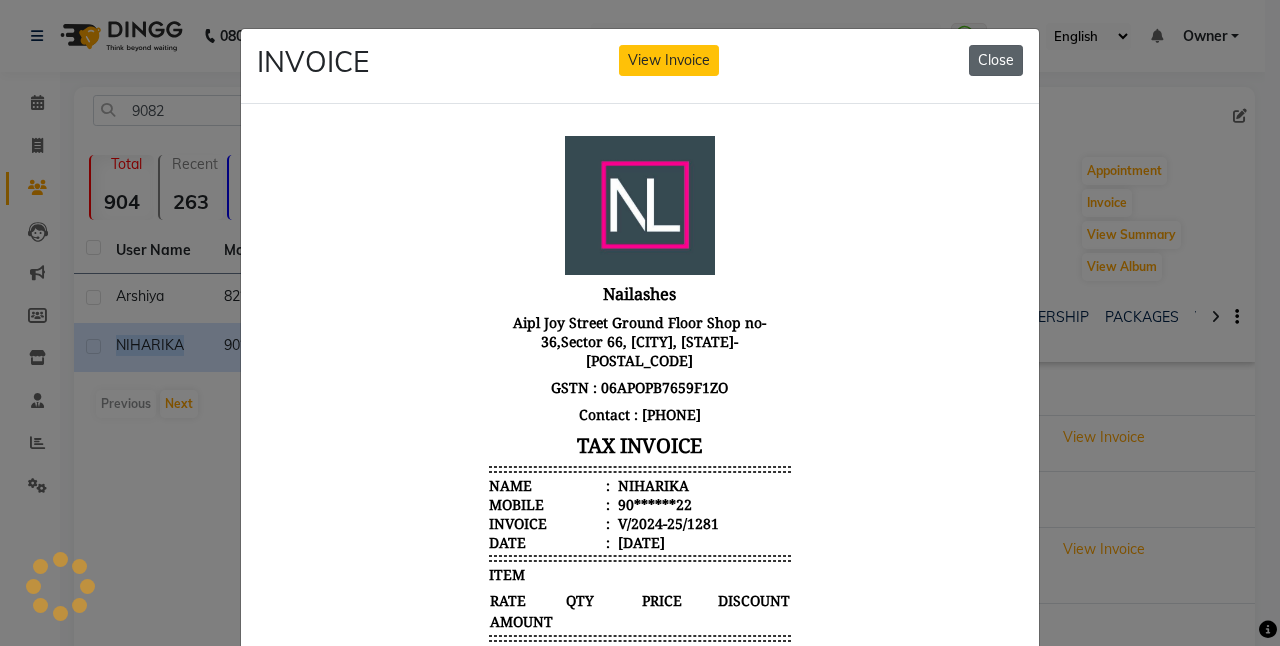 click on "Close" 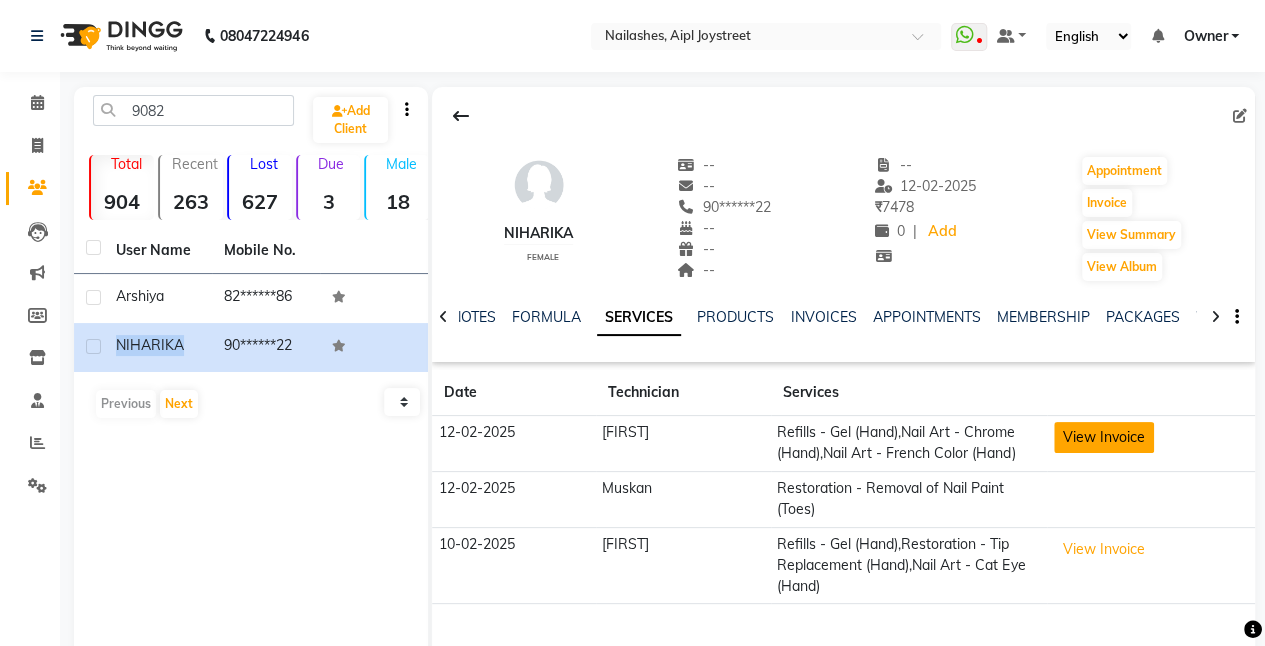 click on "View Invoice" 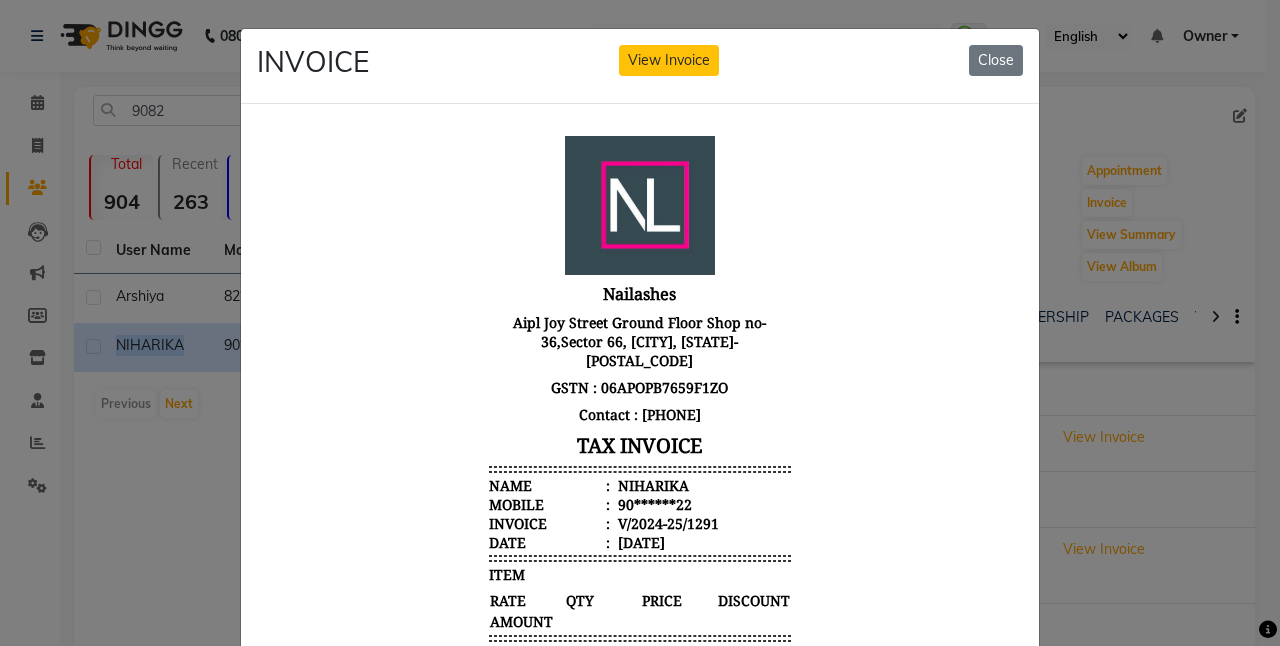 scroll, scrollTop: 16, scrollLeft: 0, axis: vertical 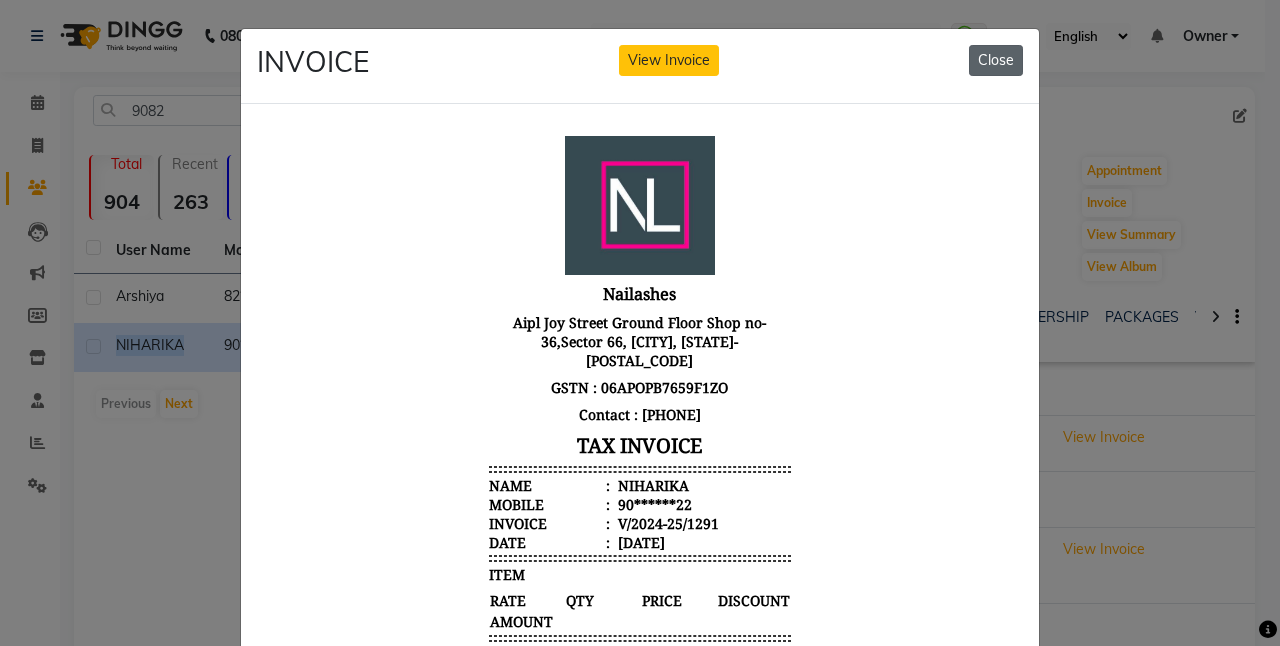 click on "Close" 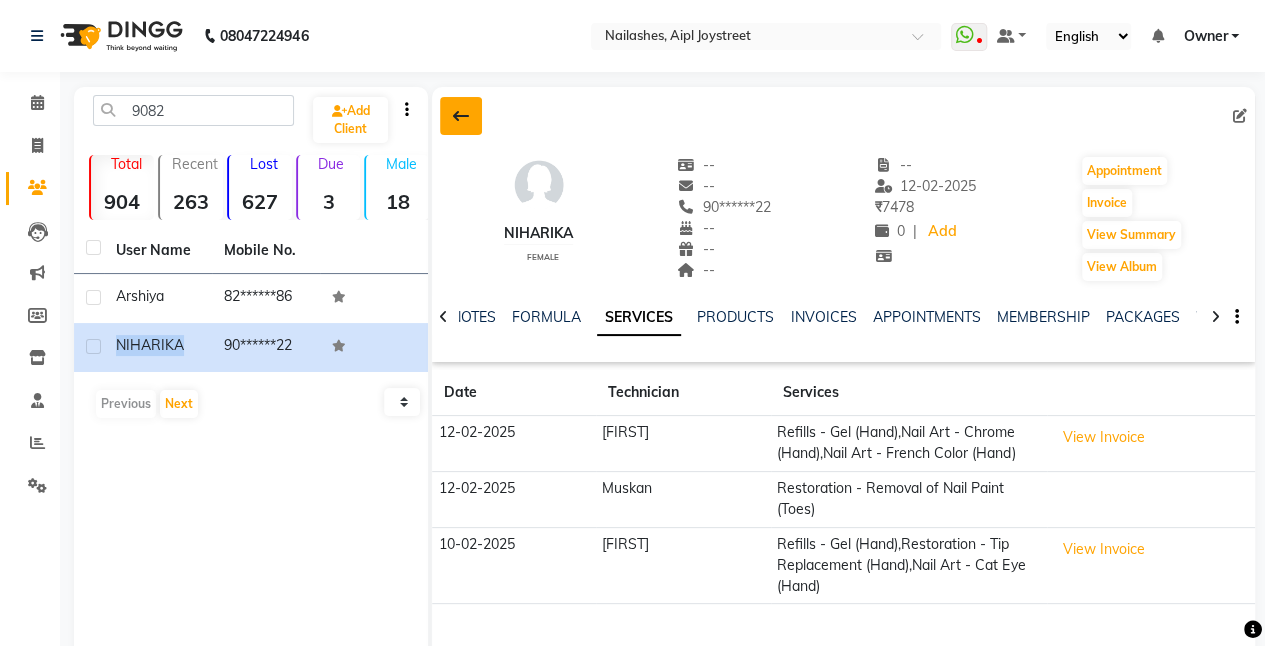 click 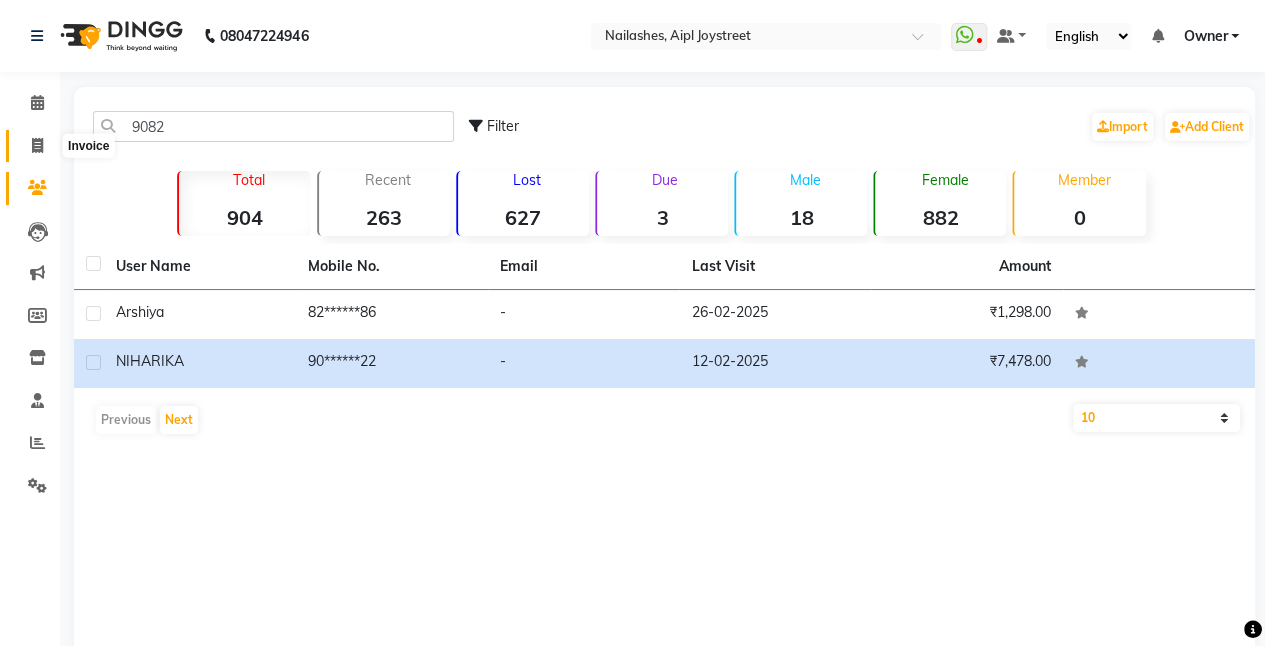 click 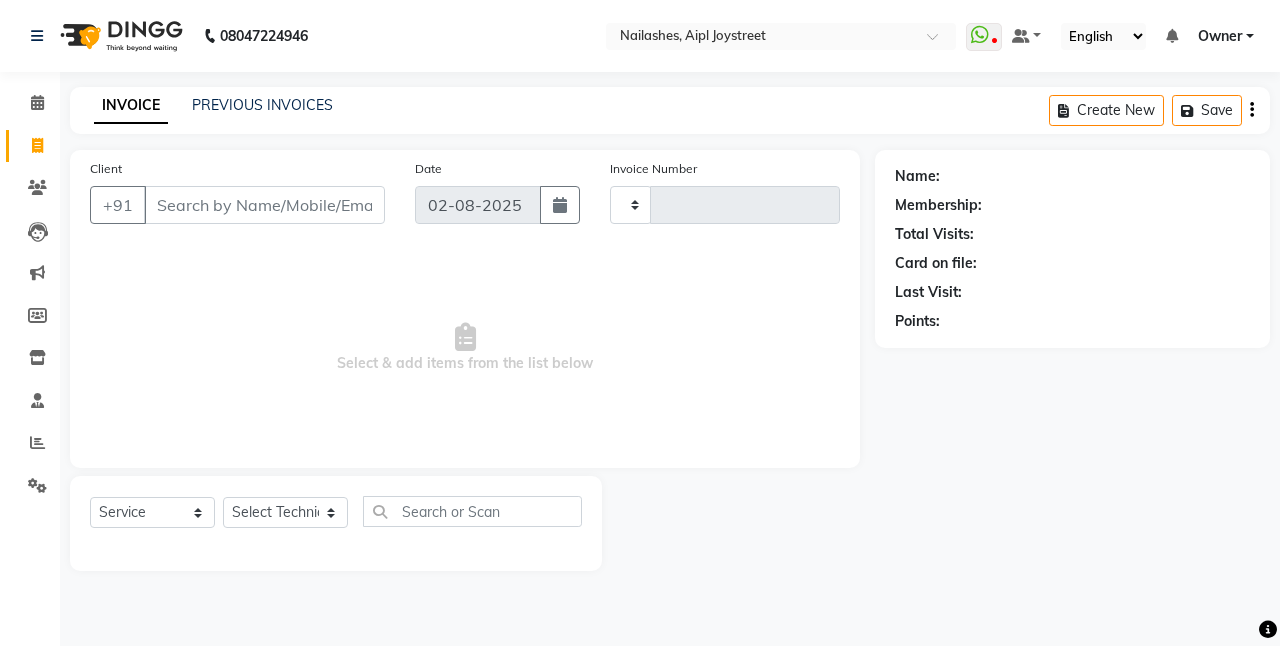 type on "0637" 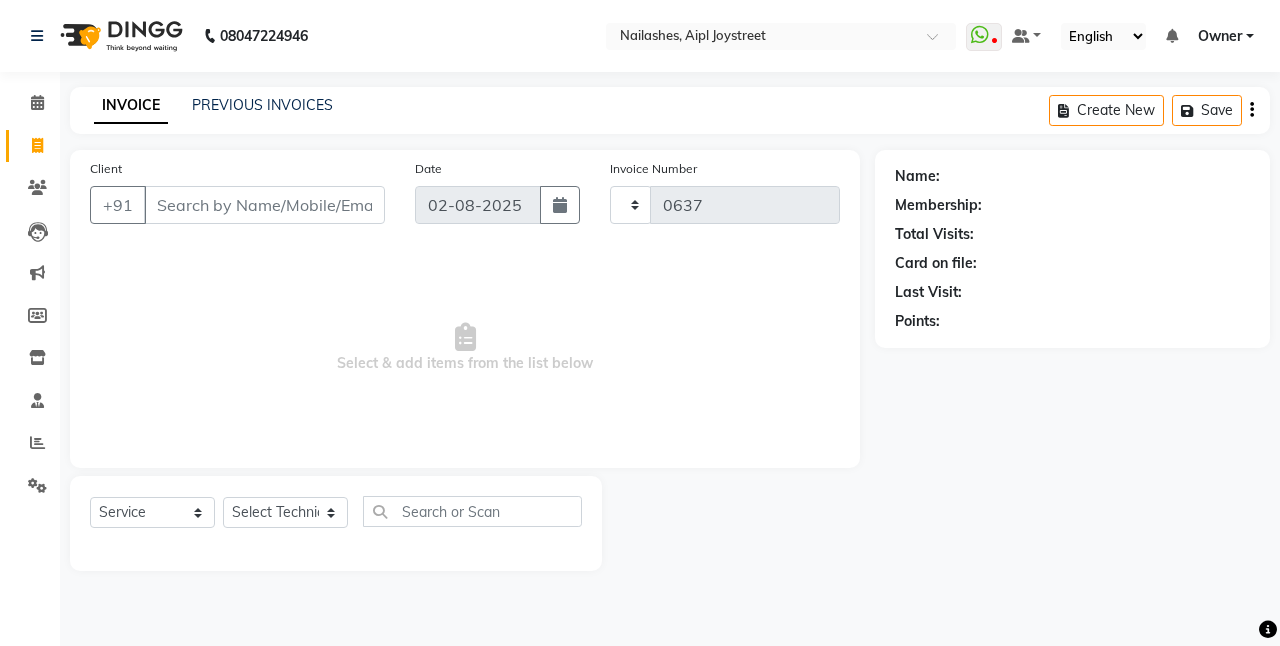 select on "5749" 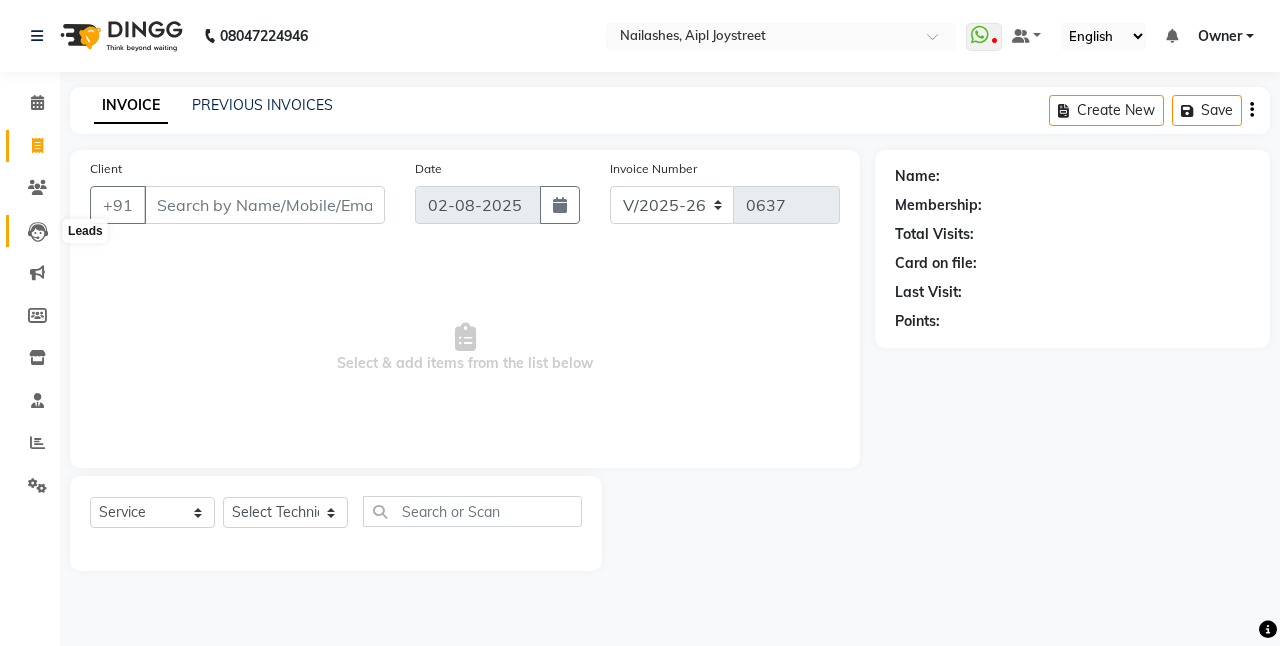 click 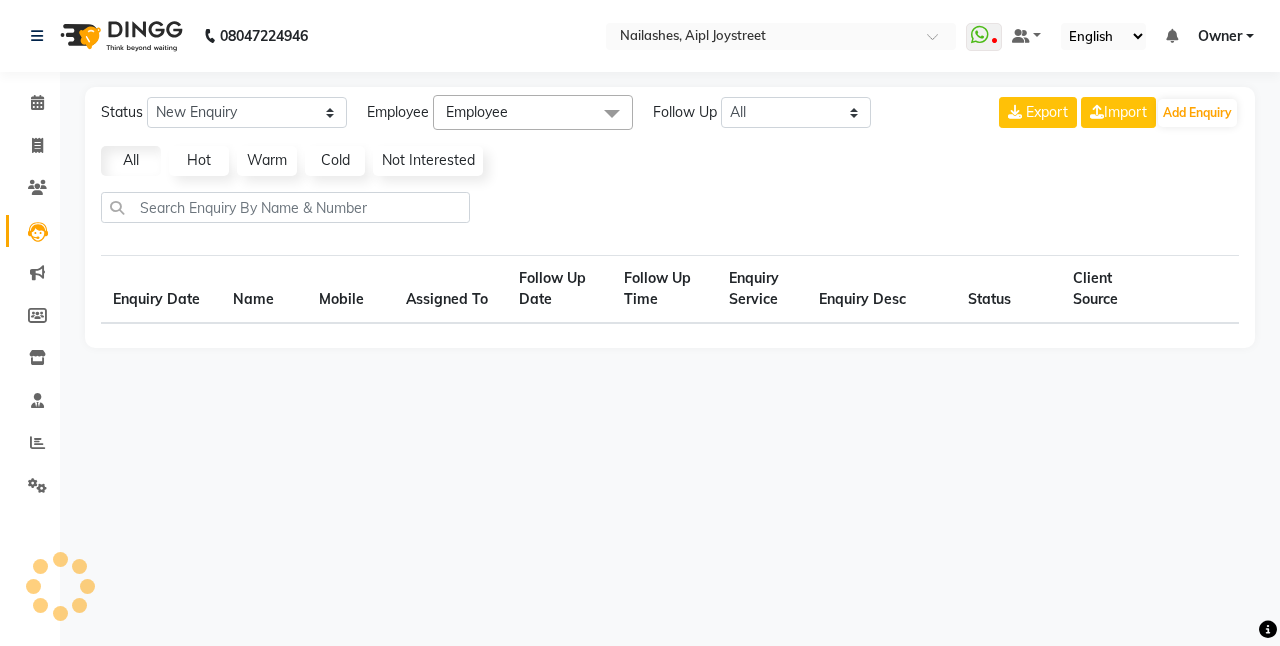 select on "10" 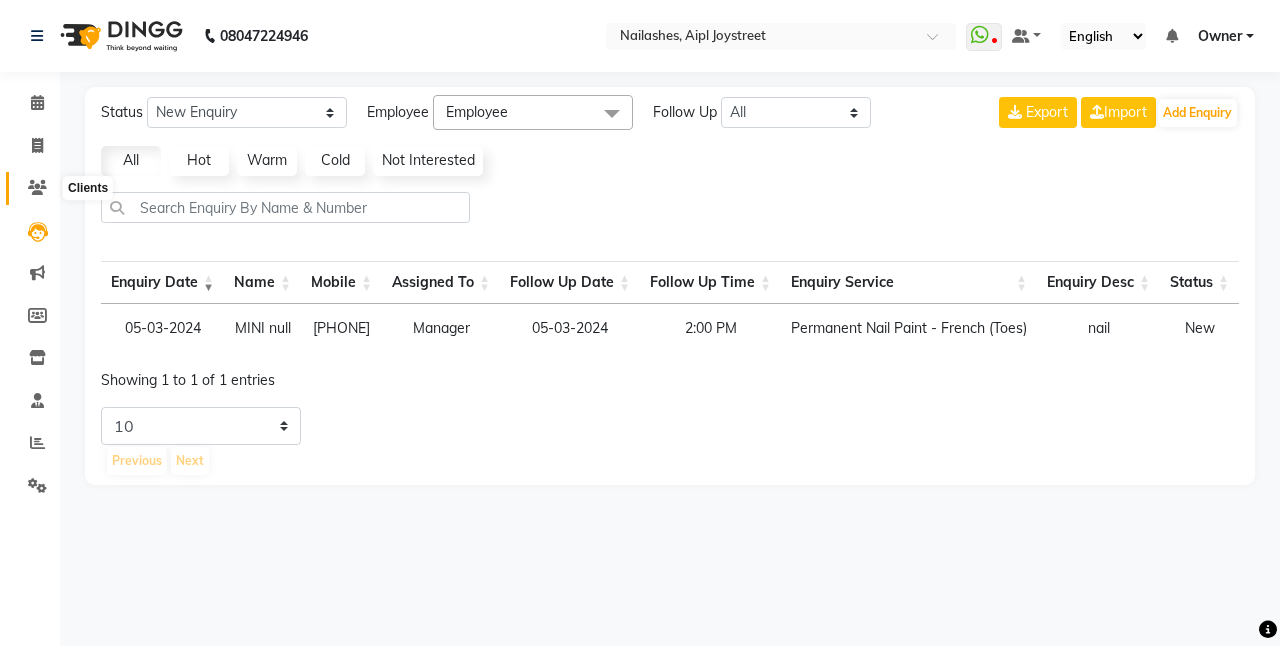 click 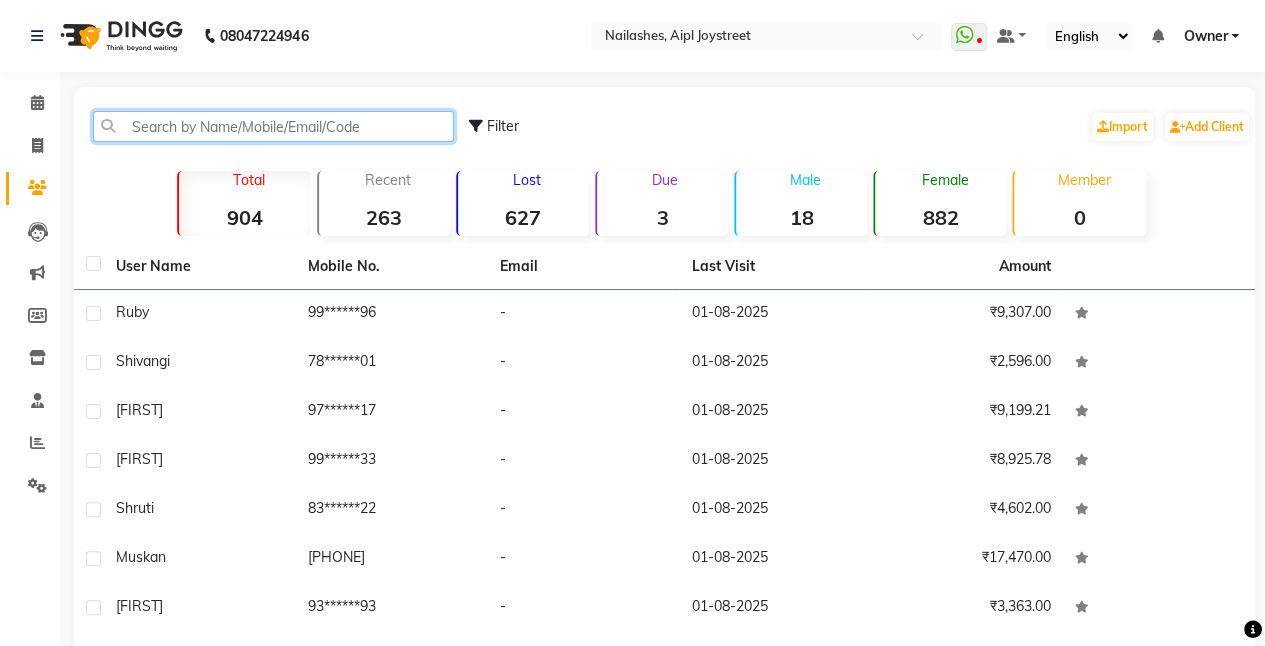 click 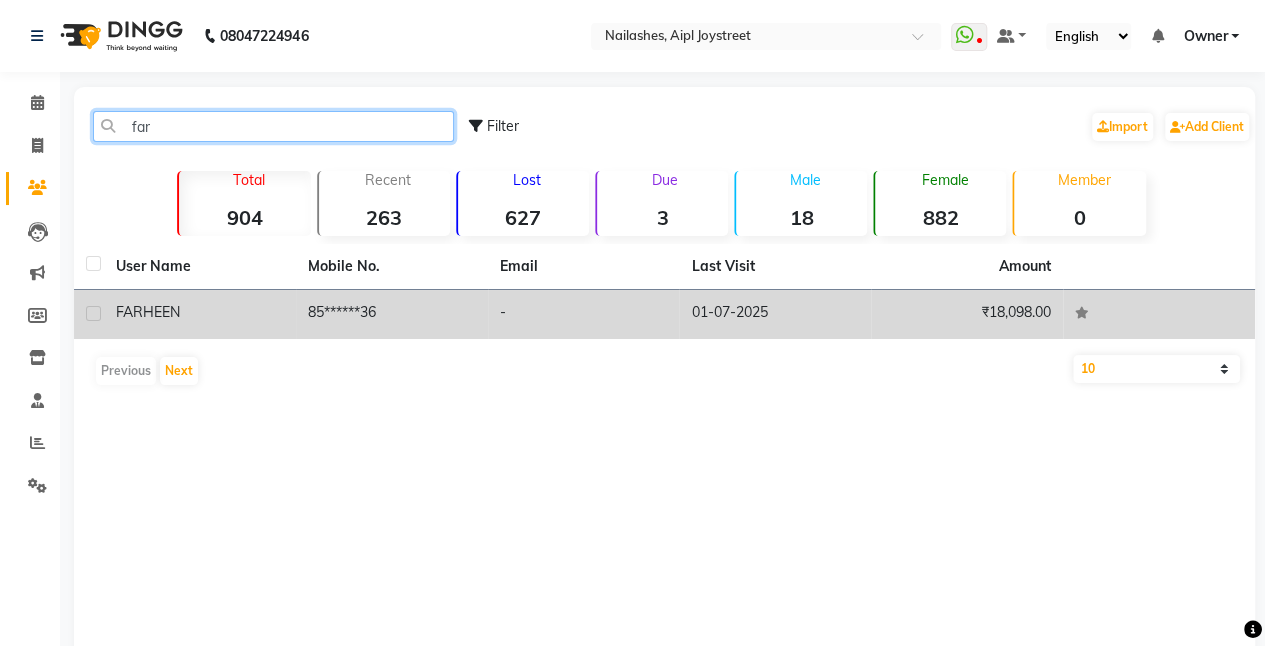 type on "far" 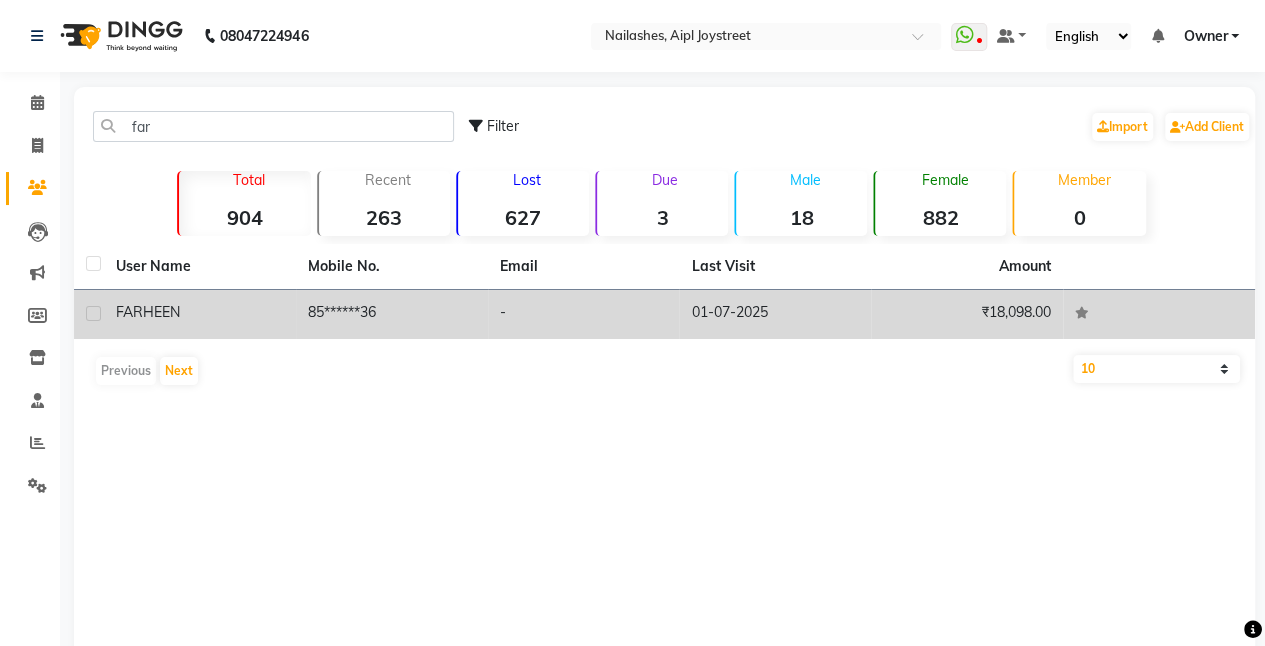 click on "FARHEEN" 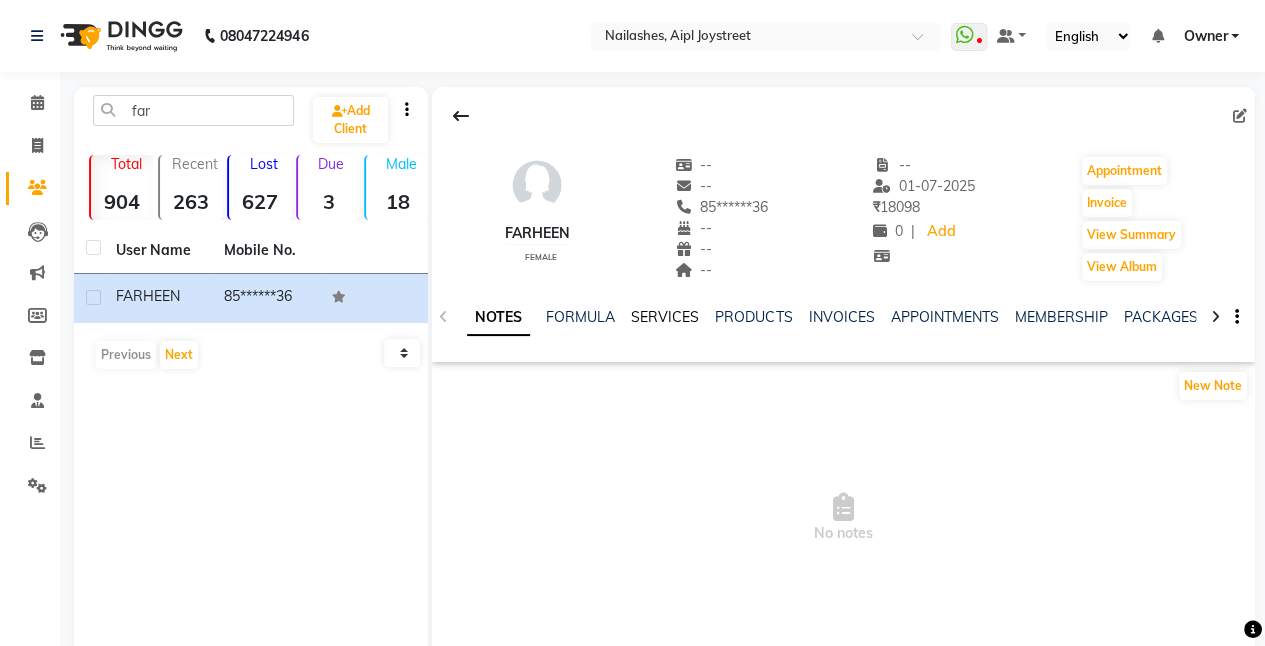 click on "SERVICES" 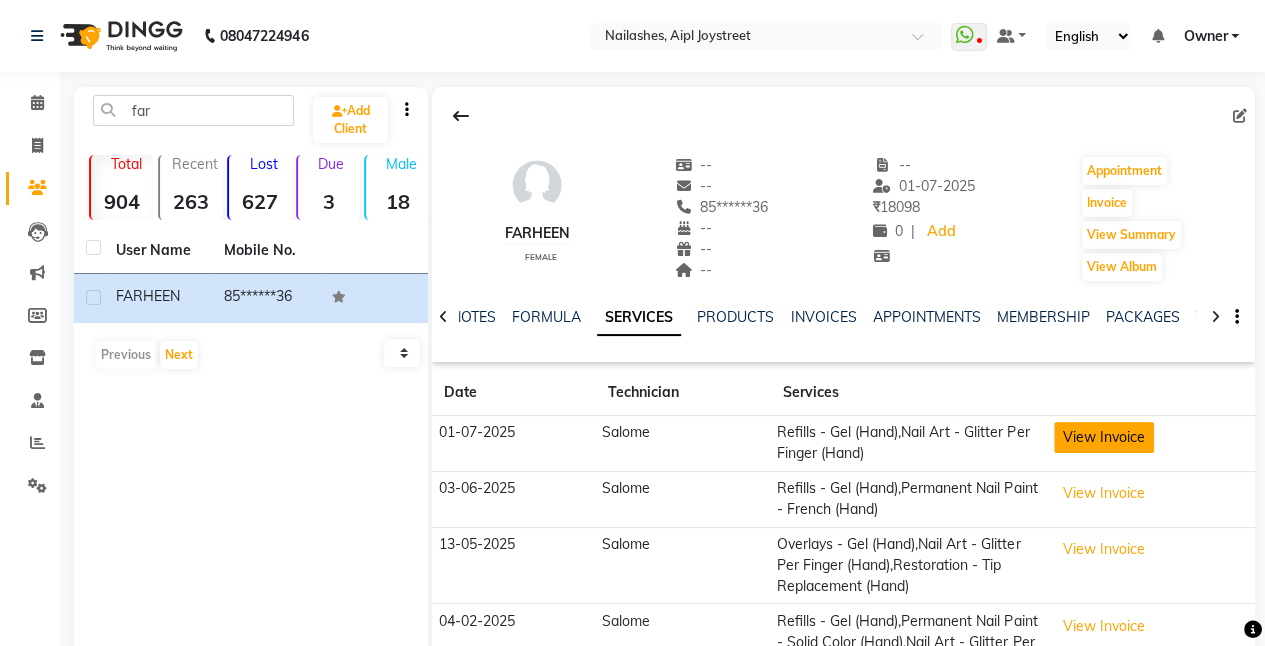 click on "View Invoice" 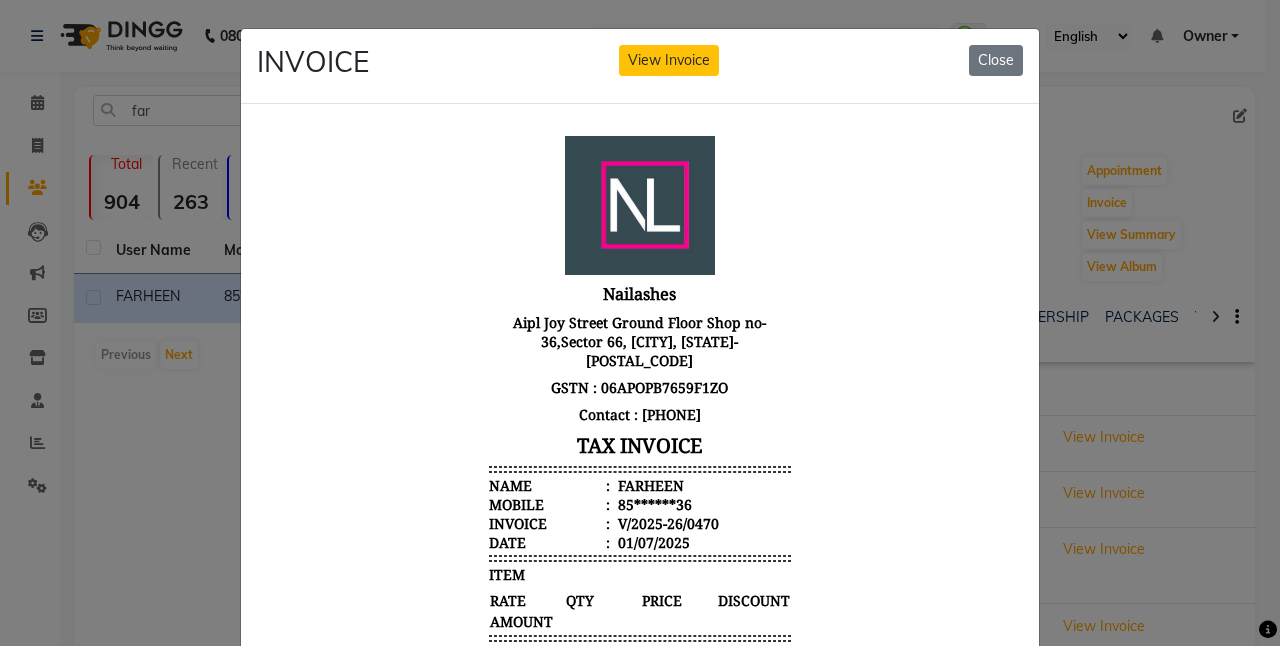 scroll, scrollTop: 16, scrollLeft: 0, axis: vertical 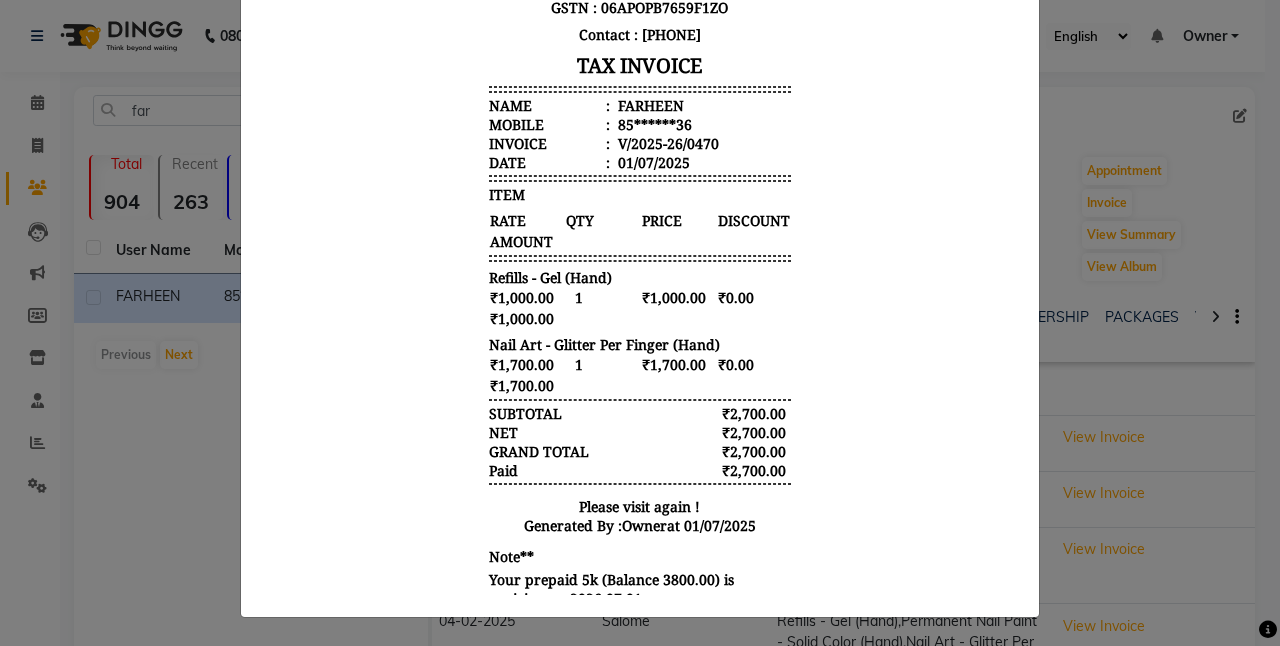 click on "INVOICE View Invoice Close" 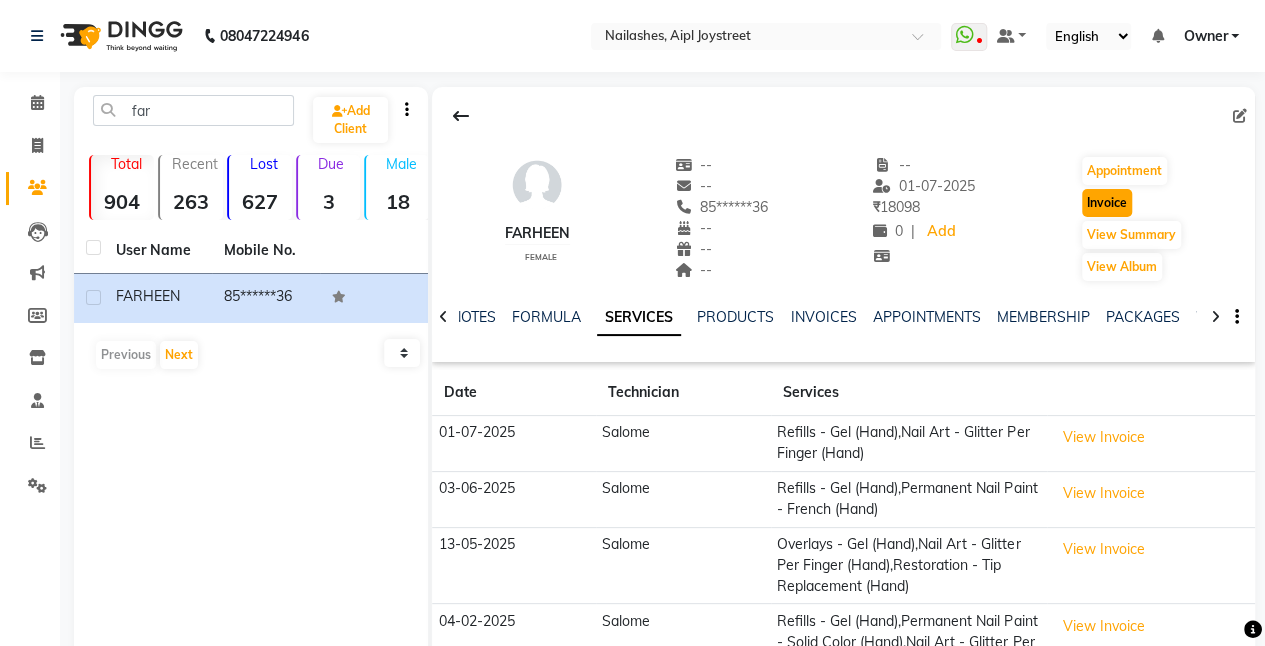 click on "Invoice" 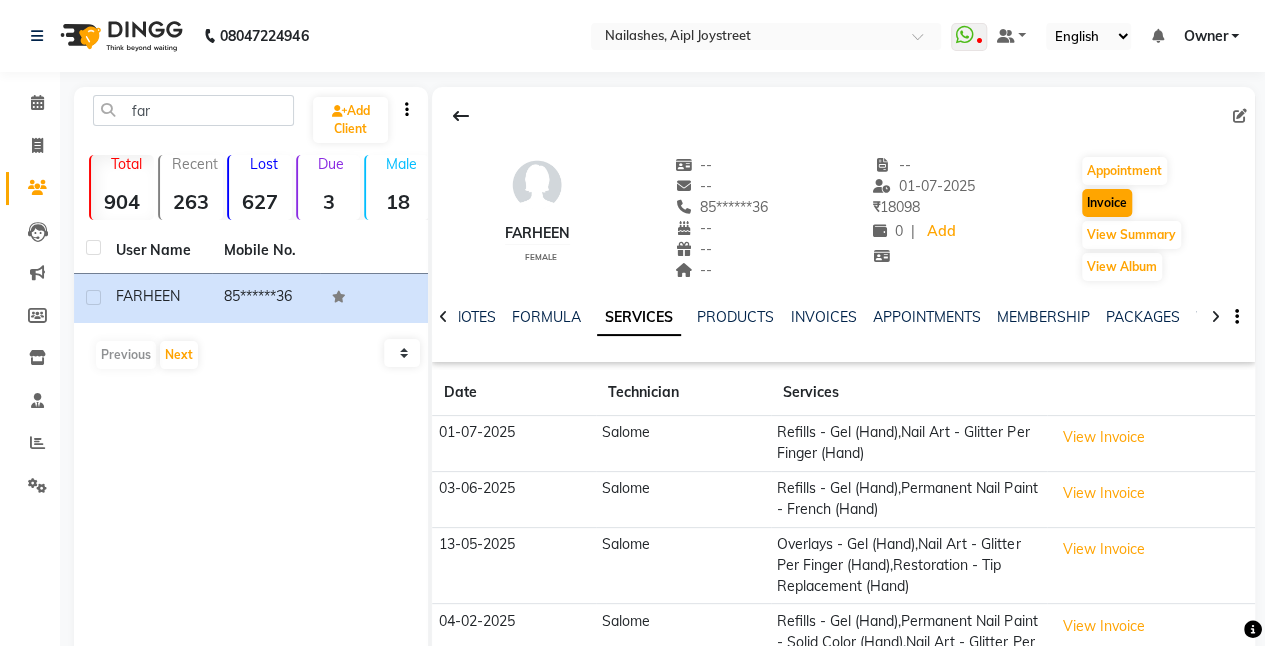 select on "service" 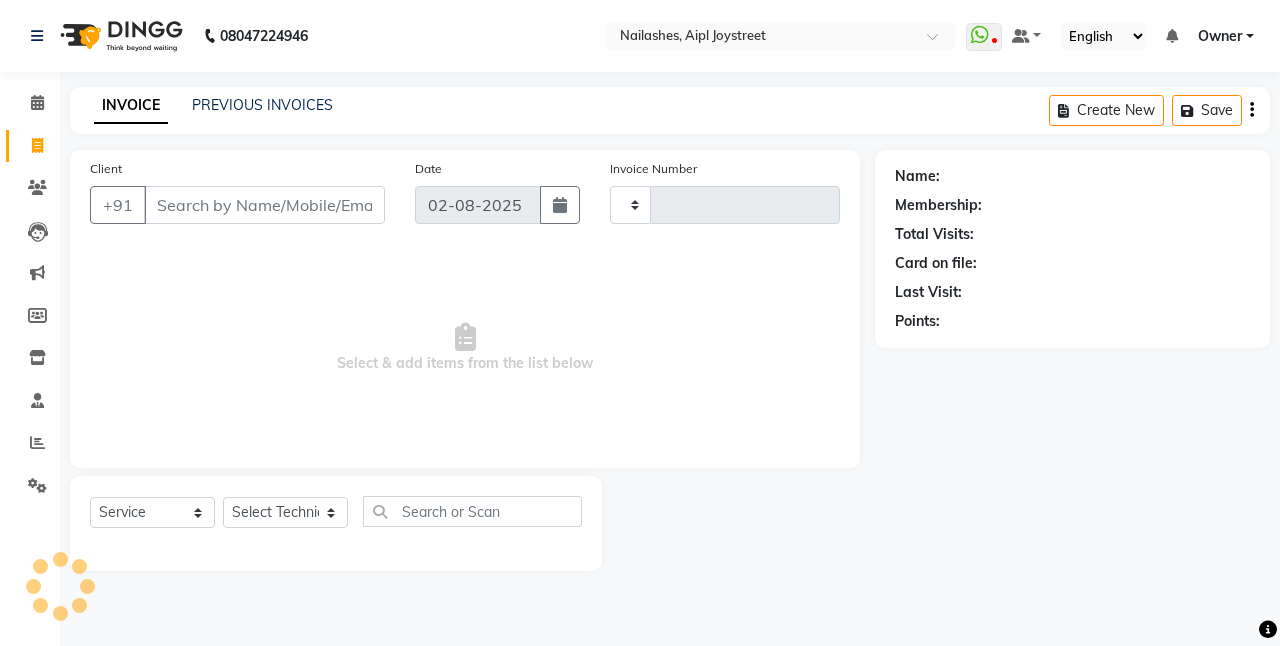 type on "0637" 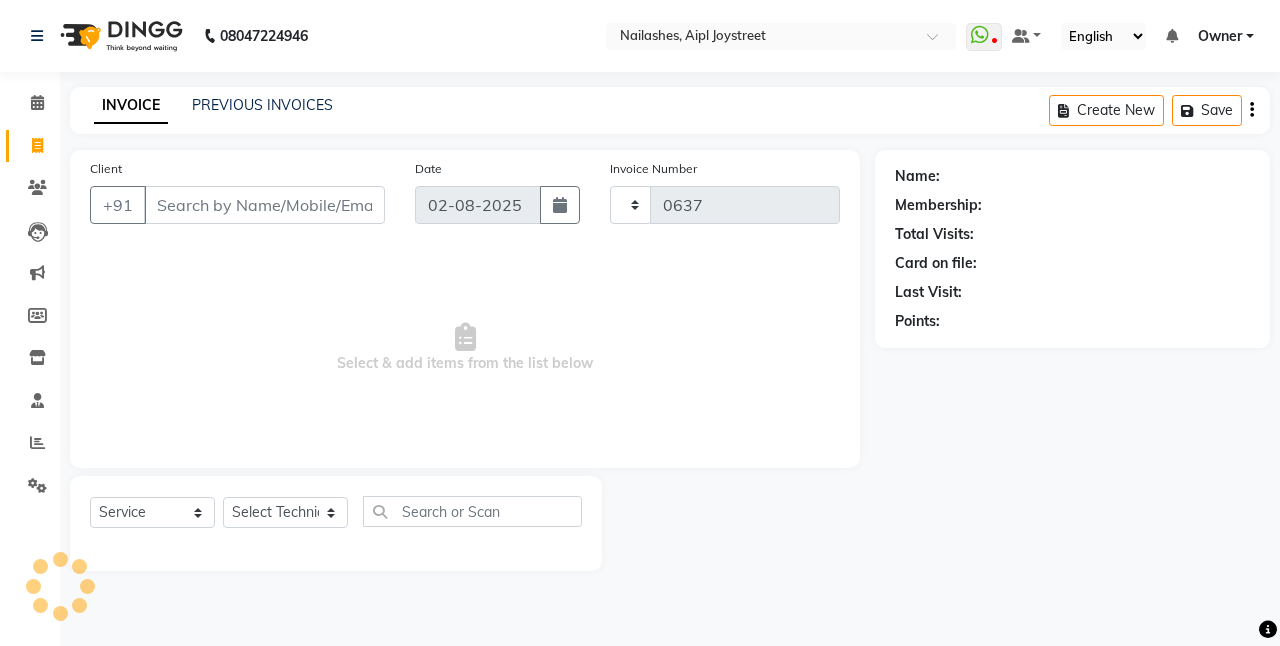 select on "5749" 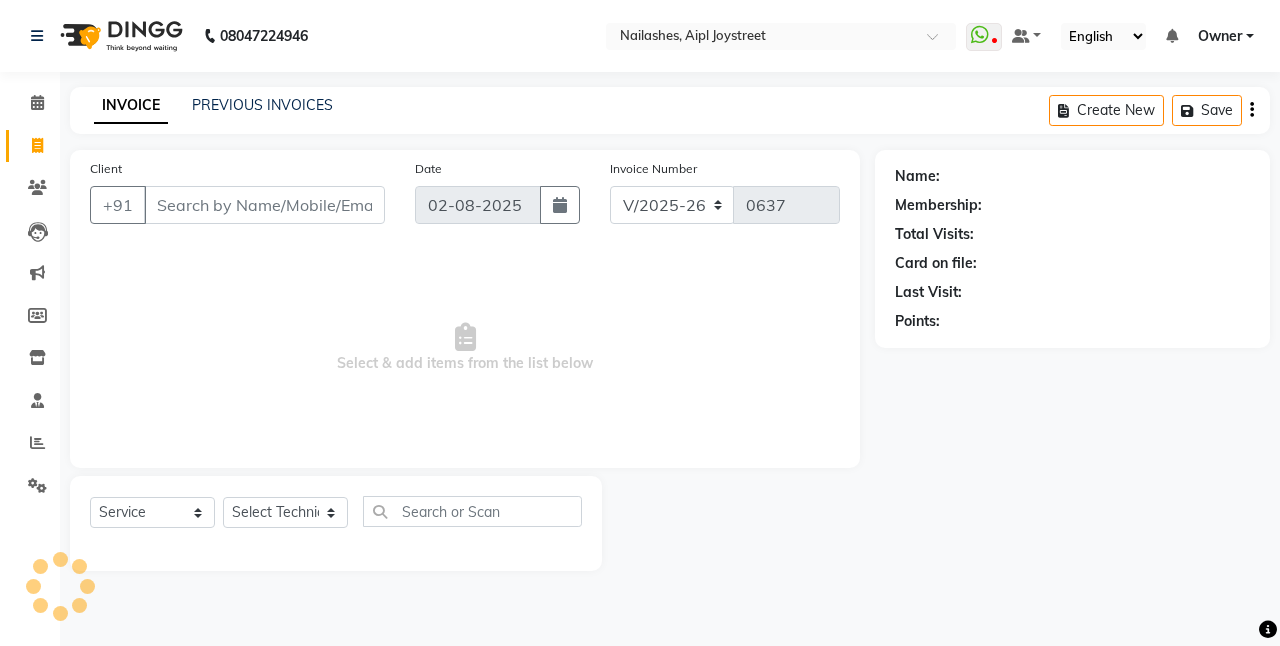 type on "85******36" 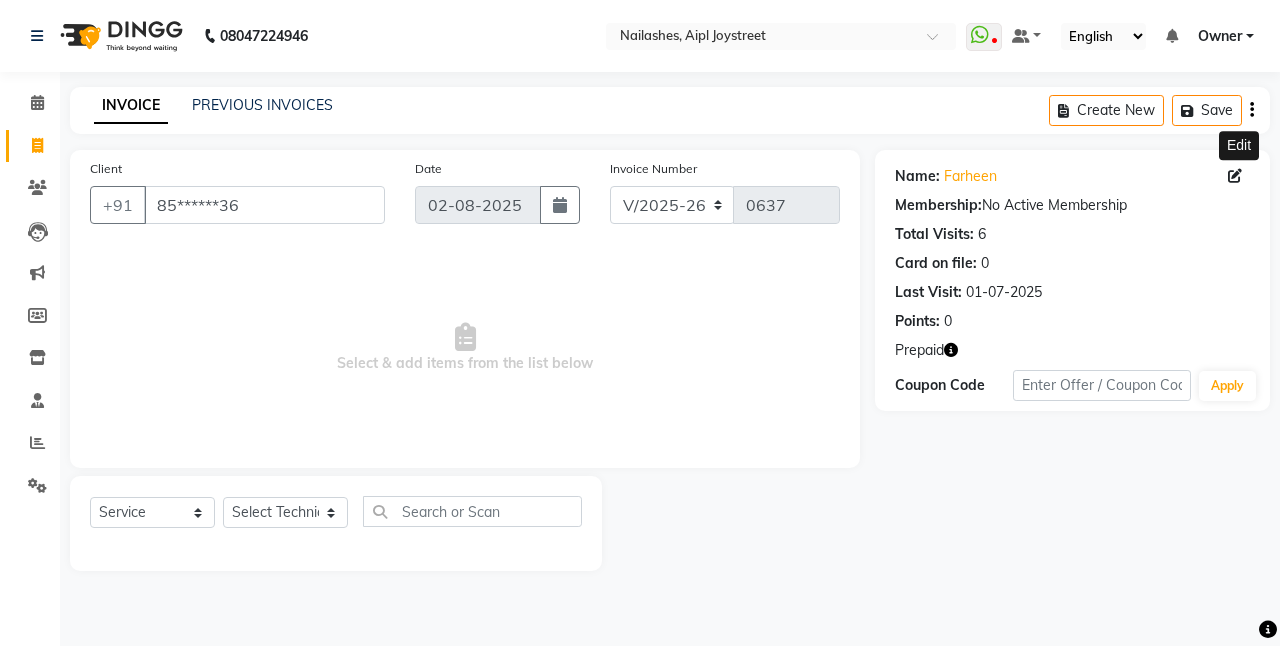 click 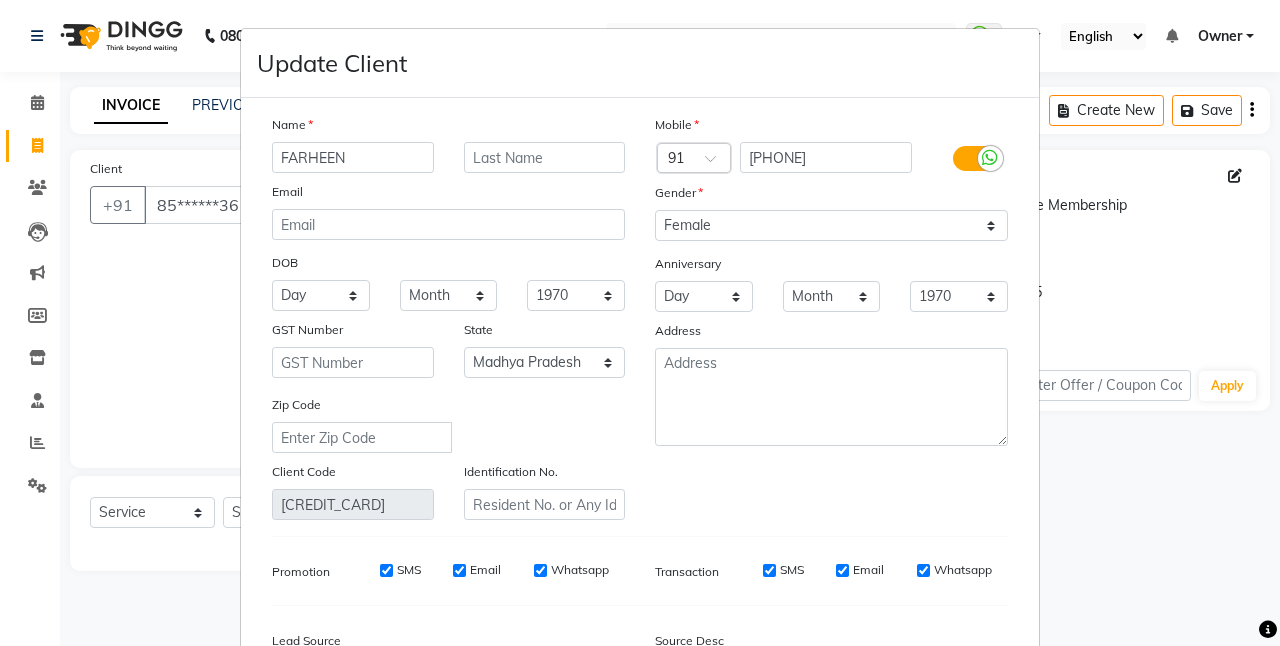 click on "Mobile Country Code × 91 [PHONE] Gender Select Male Female Other Prefer Not To Say Anniversary Day 01 02 03 04 05 06 07 08 09 10 11 12 13 14 15 16 17 18 19 20 21 22 23 24 25 26 27 28 29 30 31 Month January February March April May June July August September October November December 1970 1971 1972 1973 1974 1975 1976 1977 1978 1979 1980 1981 1982 1983 1984 1985 1986 1987 1988 1989 1990 1991 1992 1993 1994 1995 1996 1997 1998 1999 2000 2001 2002 2003 2004 2005 2006 2007 2008 2009 2010 2011 2012 2013 2014 2015 2016 2017 2018 2019 2020 2021 2022 2023 2024 2025 Address" at bounding box center [831, 317] 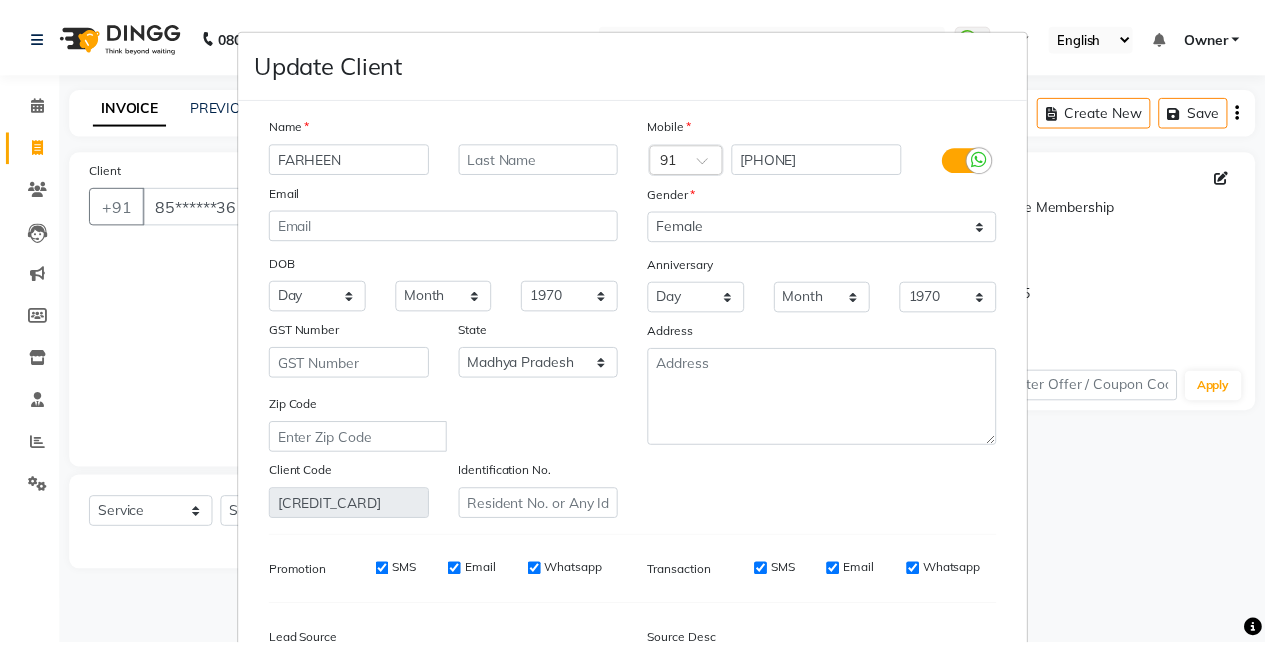 scroll, scrollTop: 238, scrollLeft: 0, axis: vertical 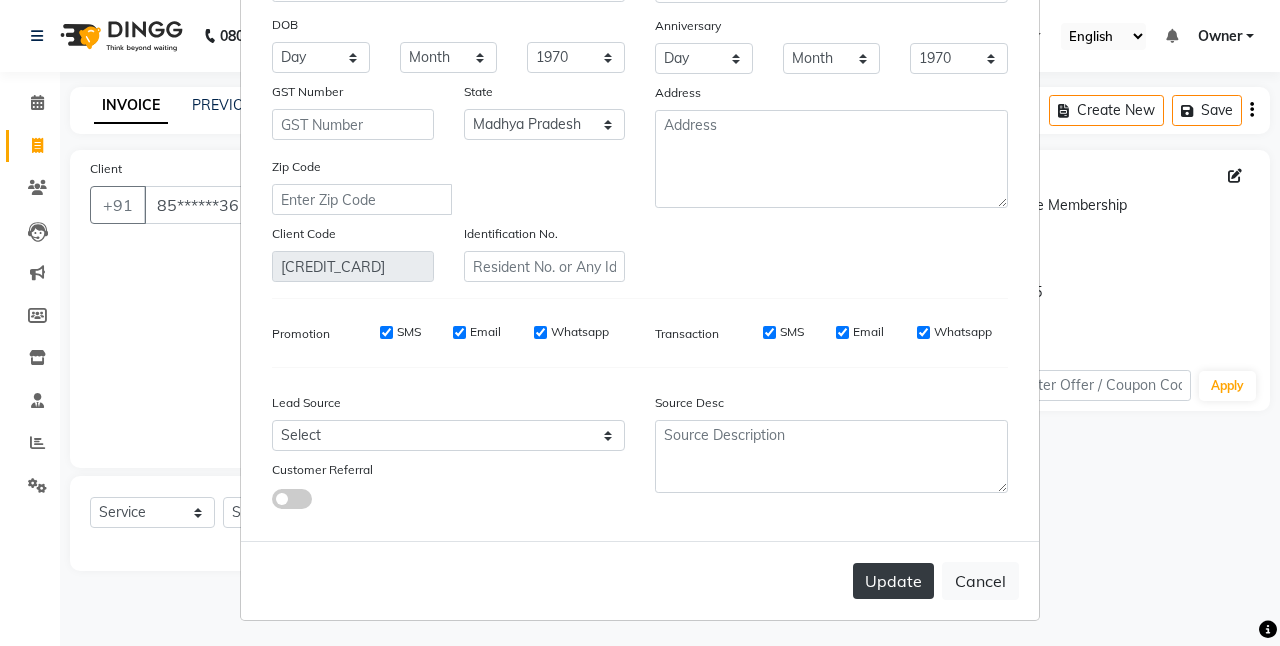 click on "Update" at bounding box center (893, 581) 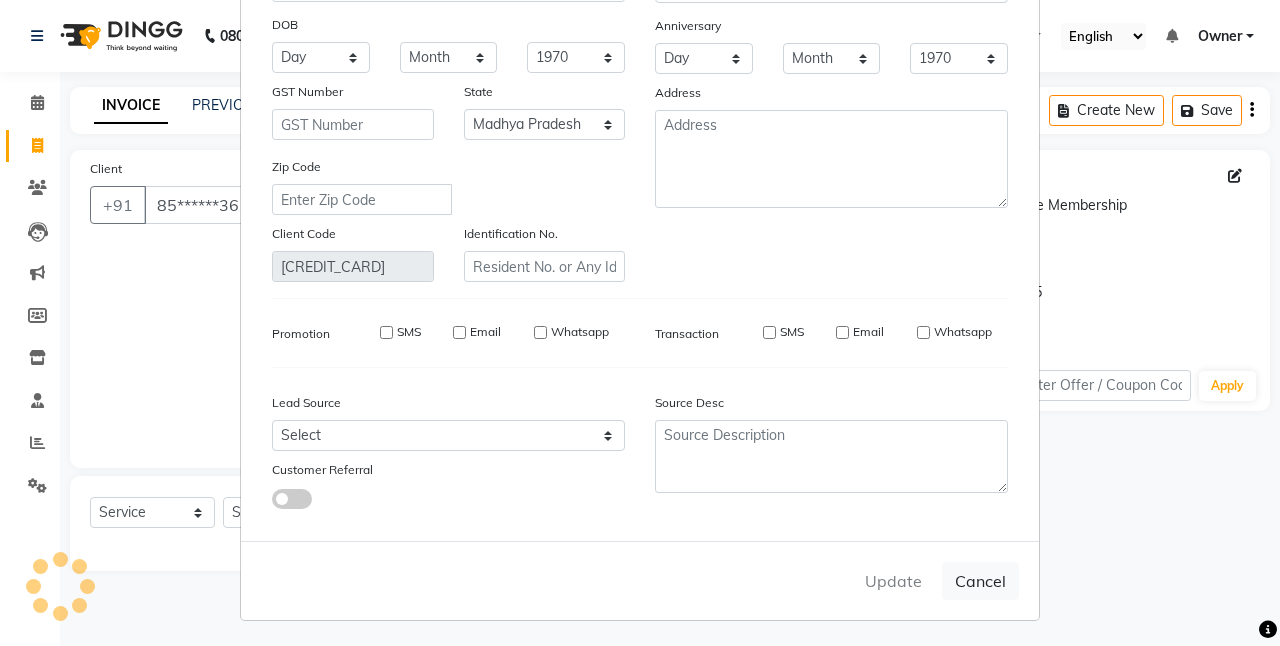 type 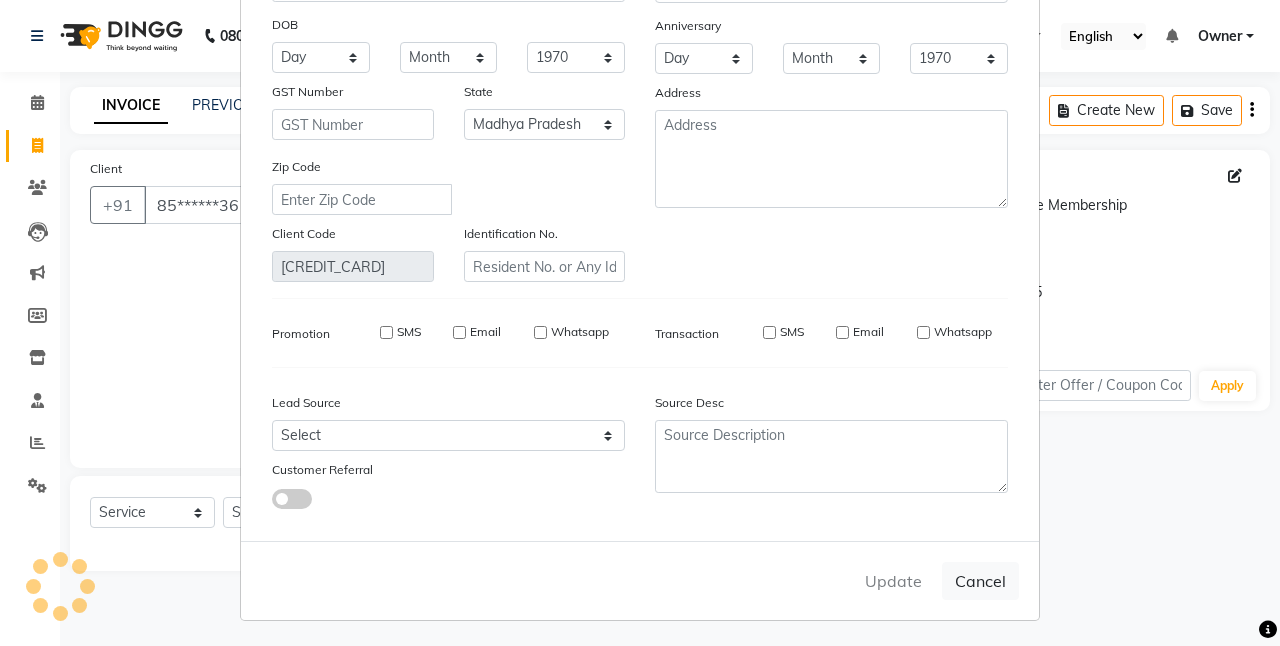 select 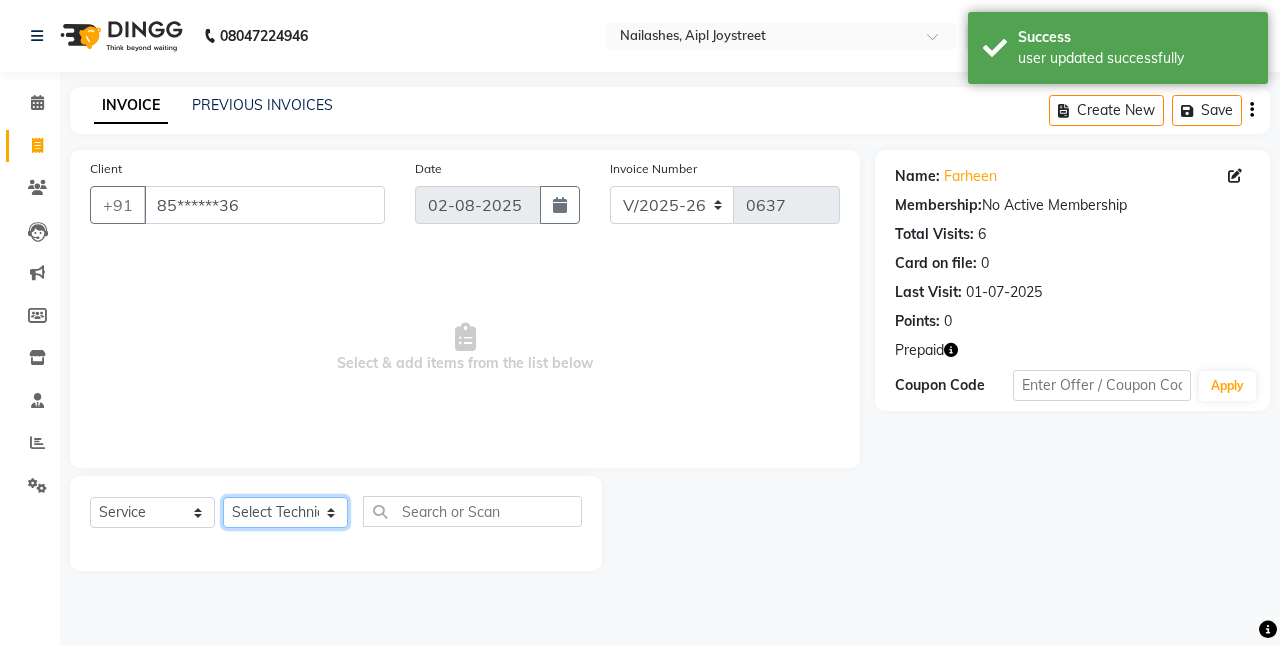 click on "Select Technician ajay Anita Chetan Manager Muskan Owner Prosanto Salome VIVEK" 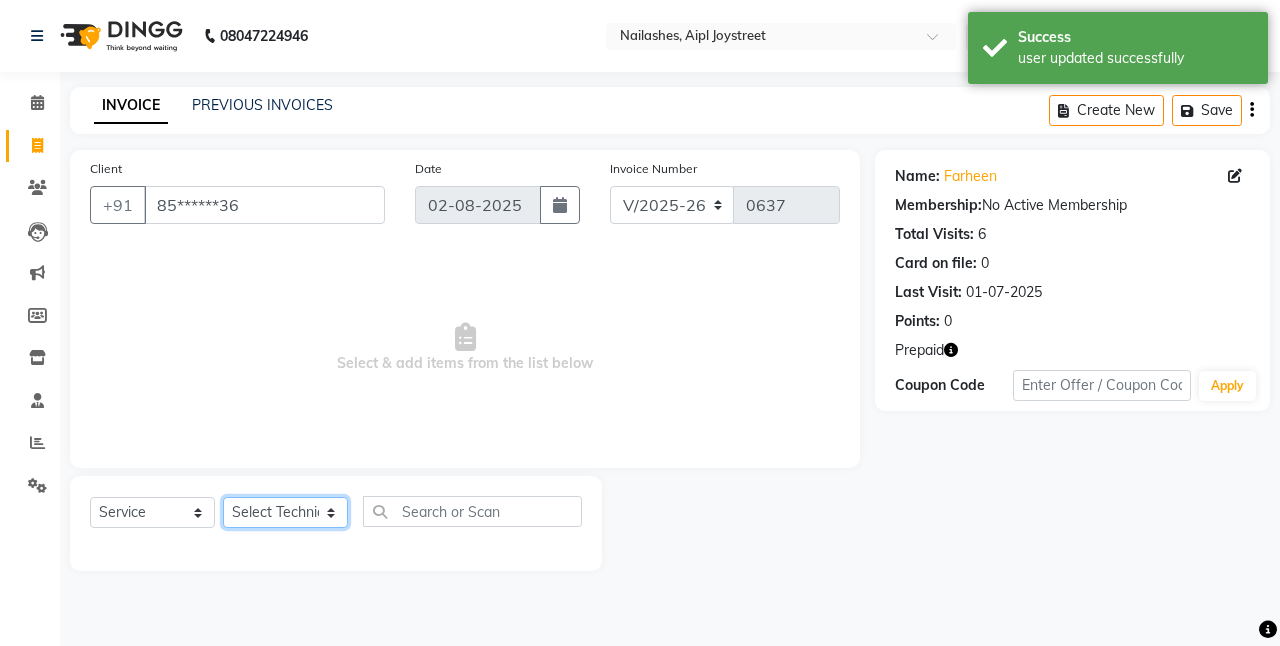 select on "39727" 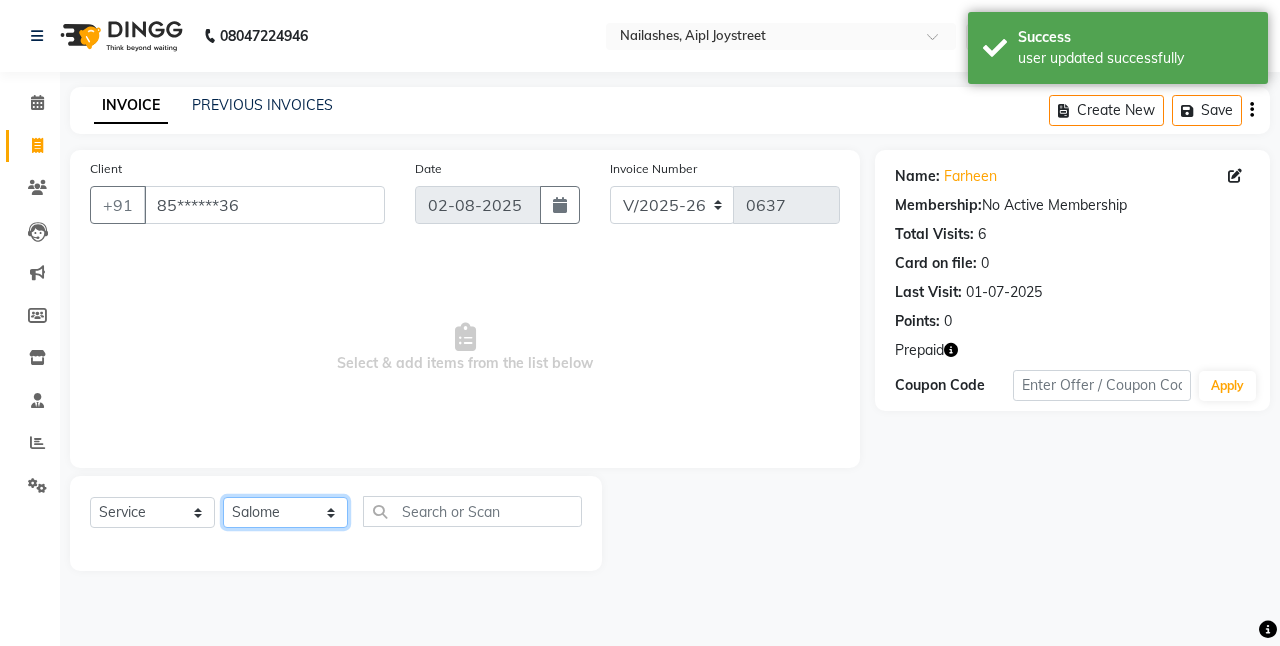 click on "Select Technician ajay Anita Chetan Manager Muskan Owner Prosanto Salome VIVEK" 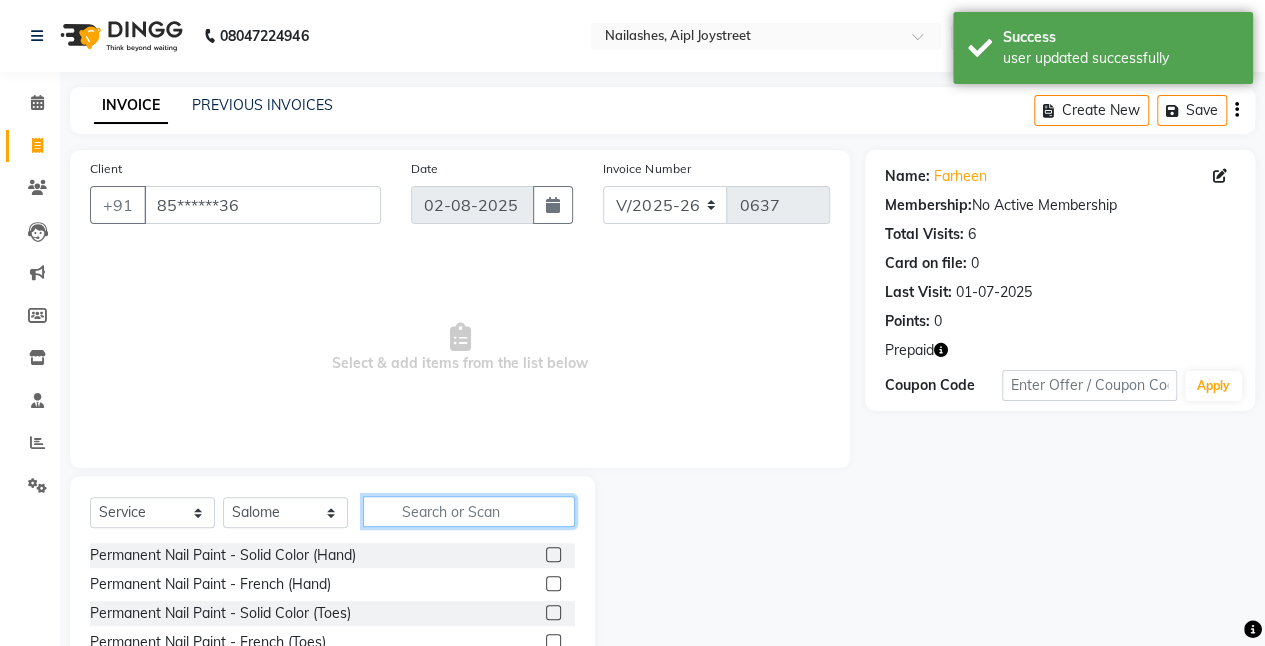 click 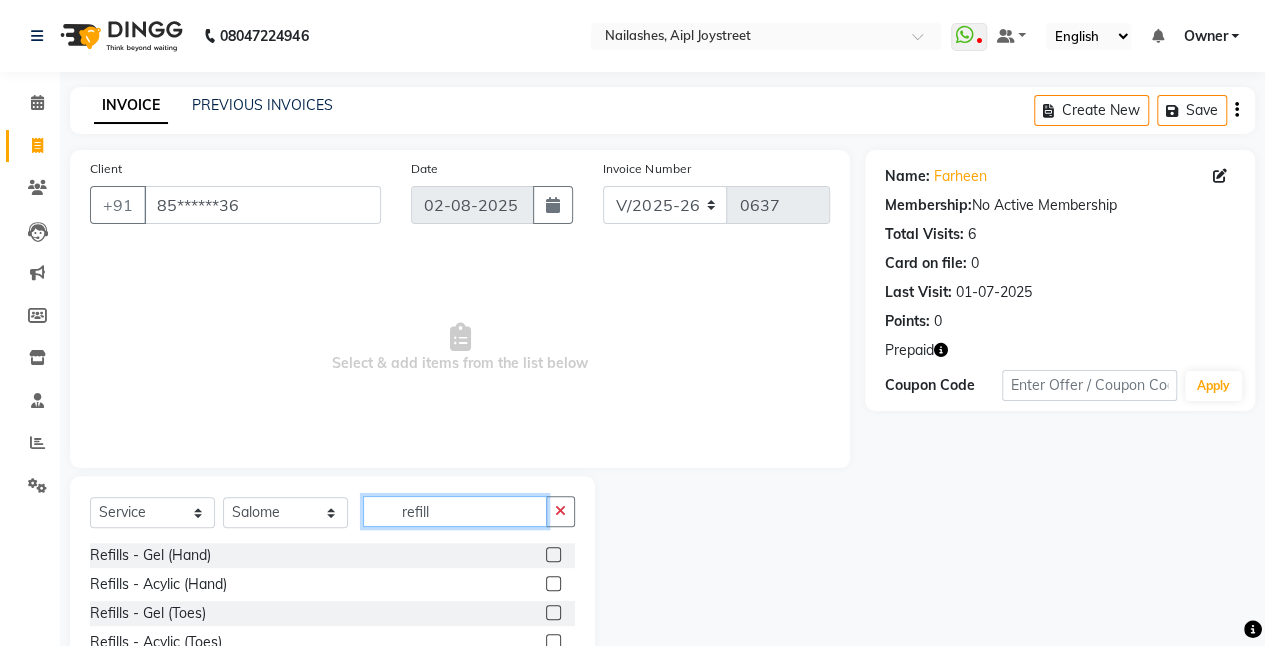 scroll, scrollTop: 154, scrollLeft: 0, axis: vertical 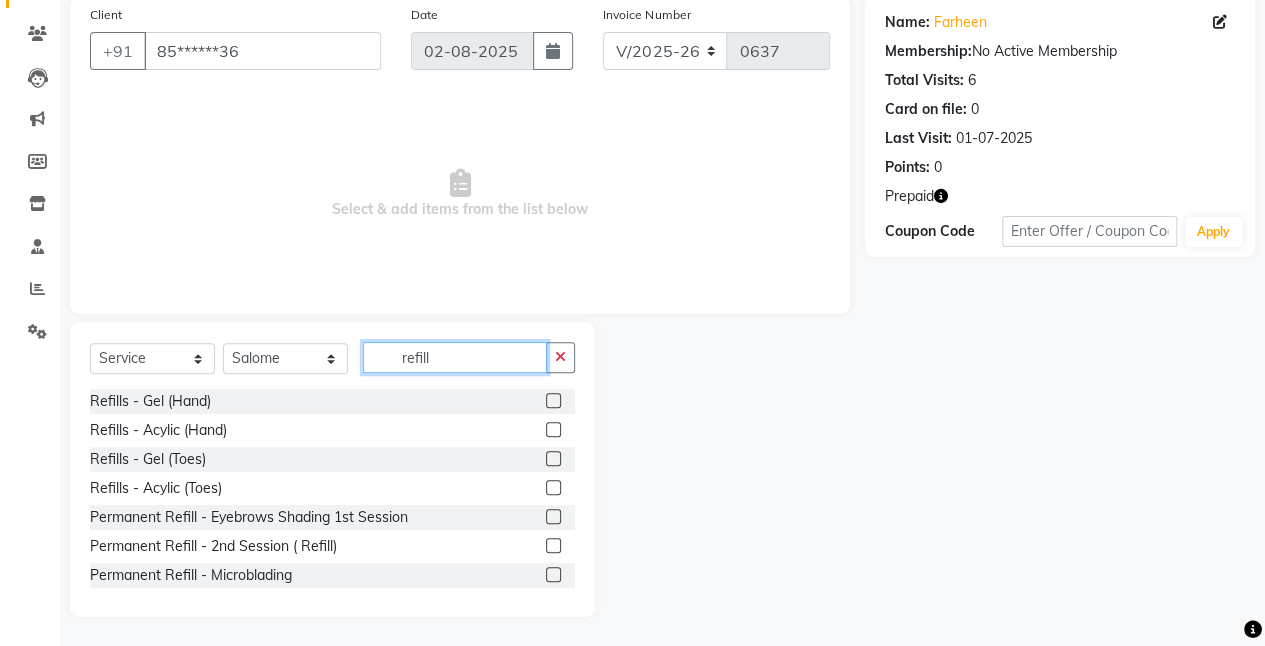 type on "refill" 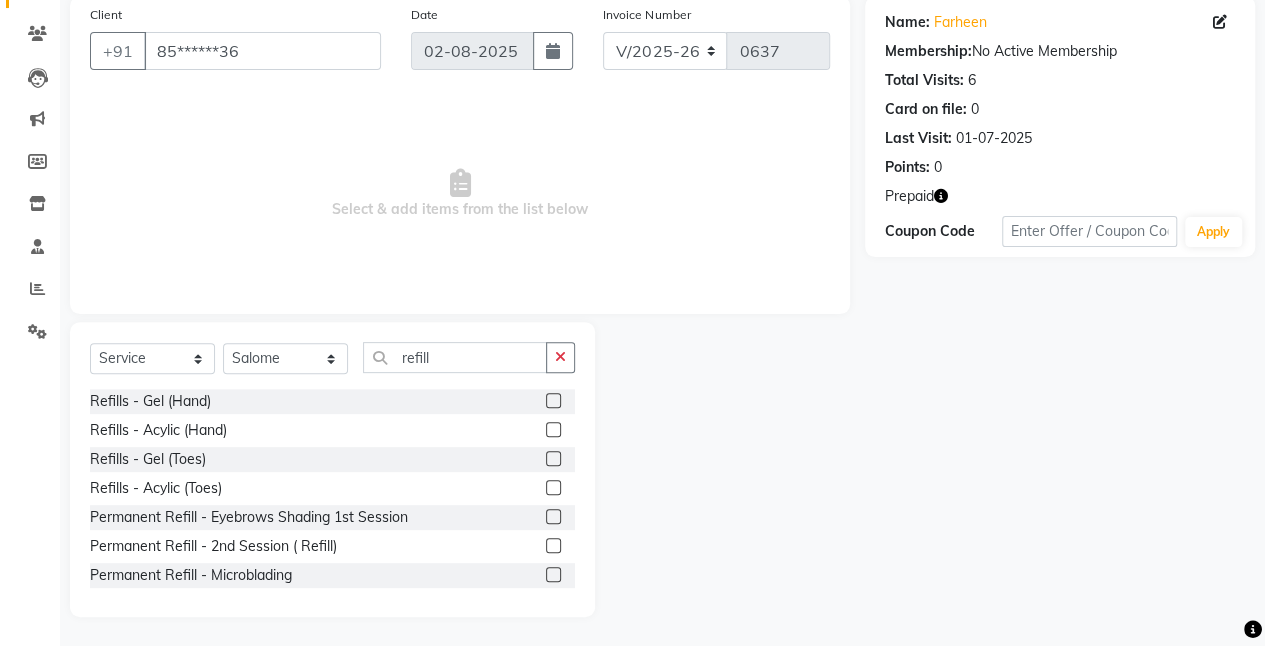 click 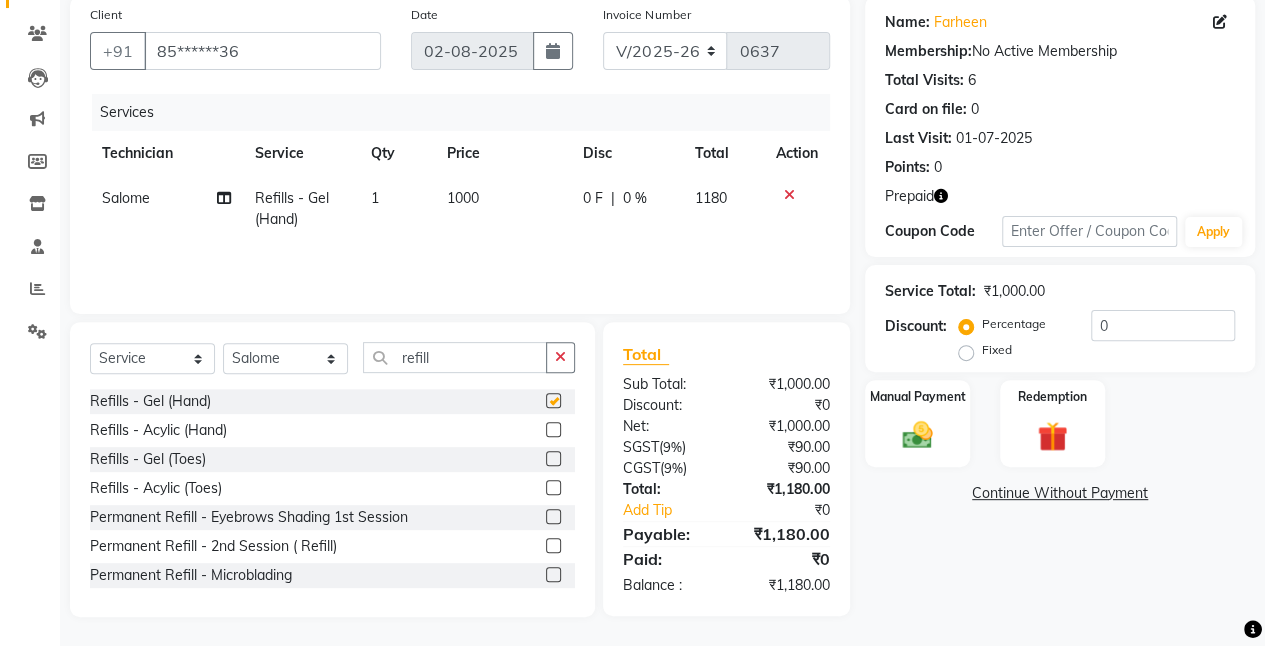 checkbox on "false" 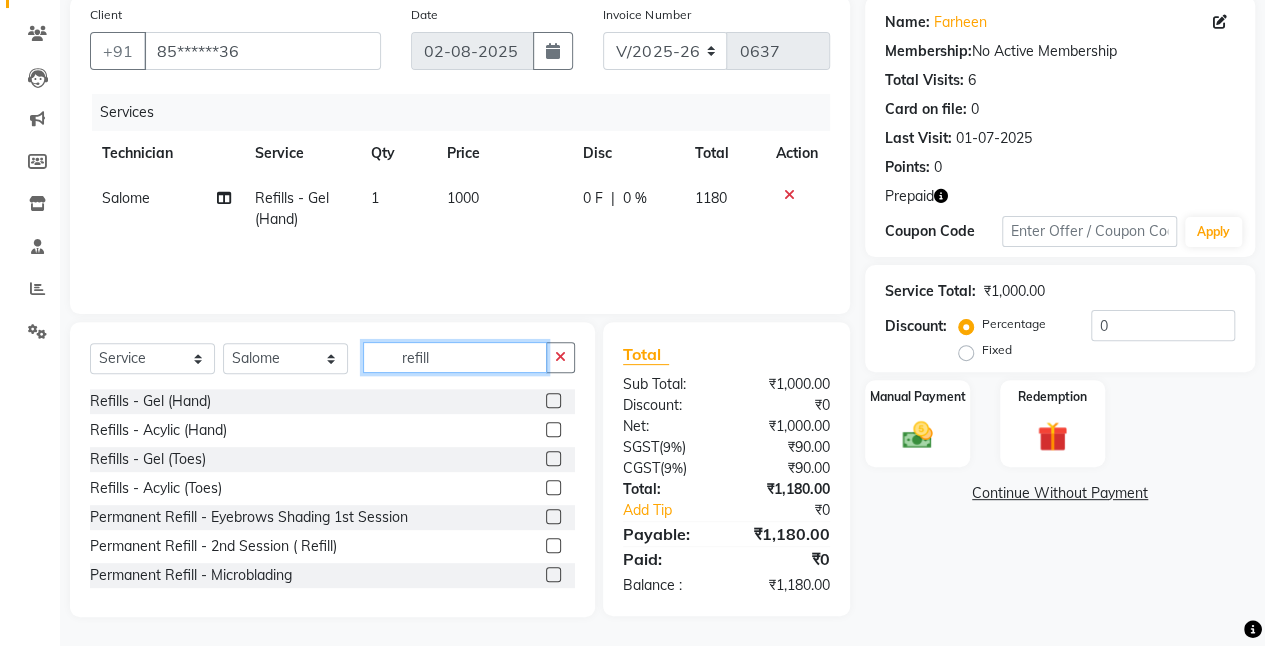 click on "refill" 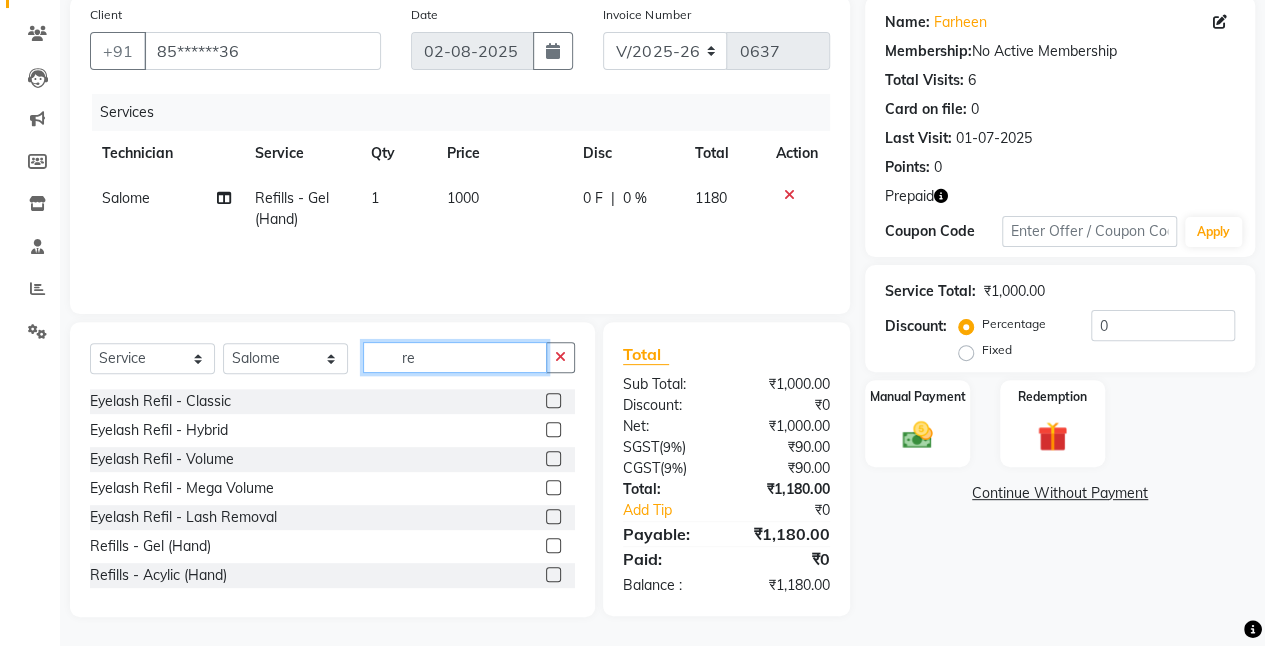 type on "r" 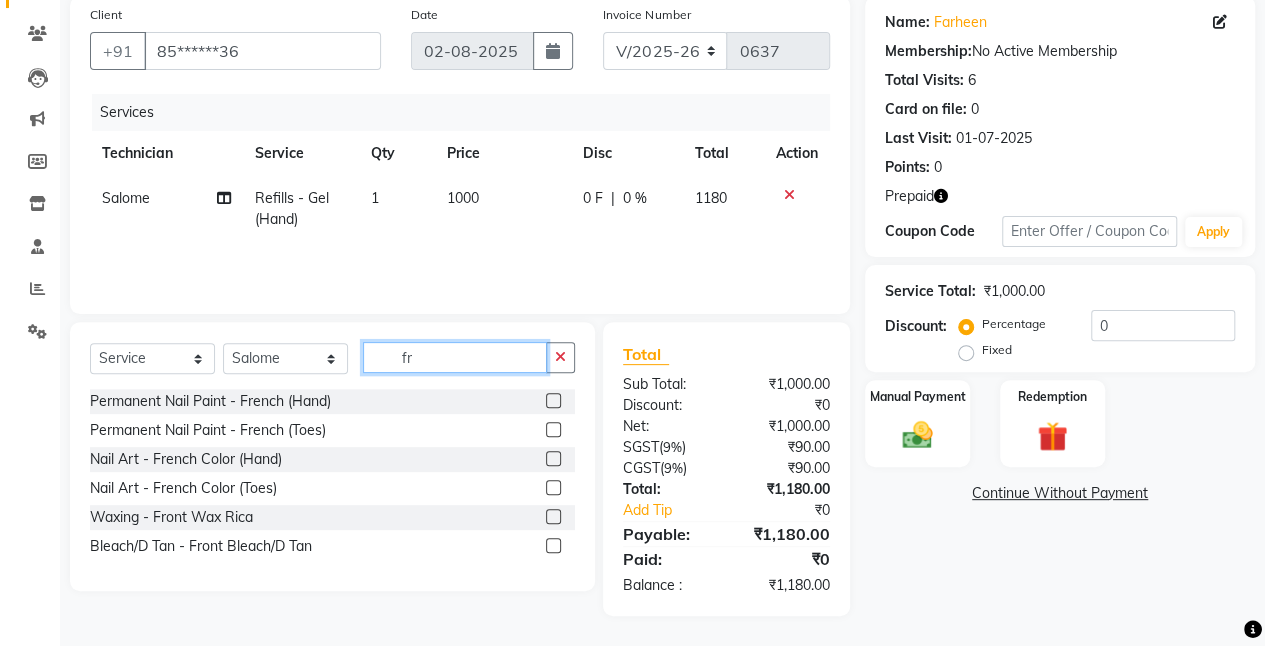 scroll, scrollTop: 152, scrollLeft: 0, axis: vertical 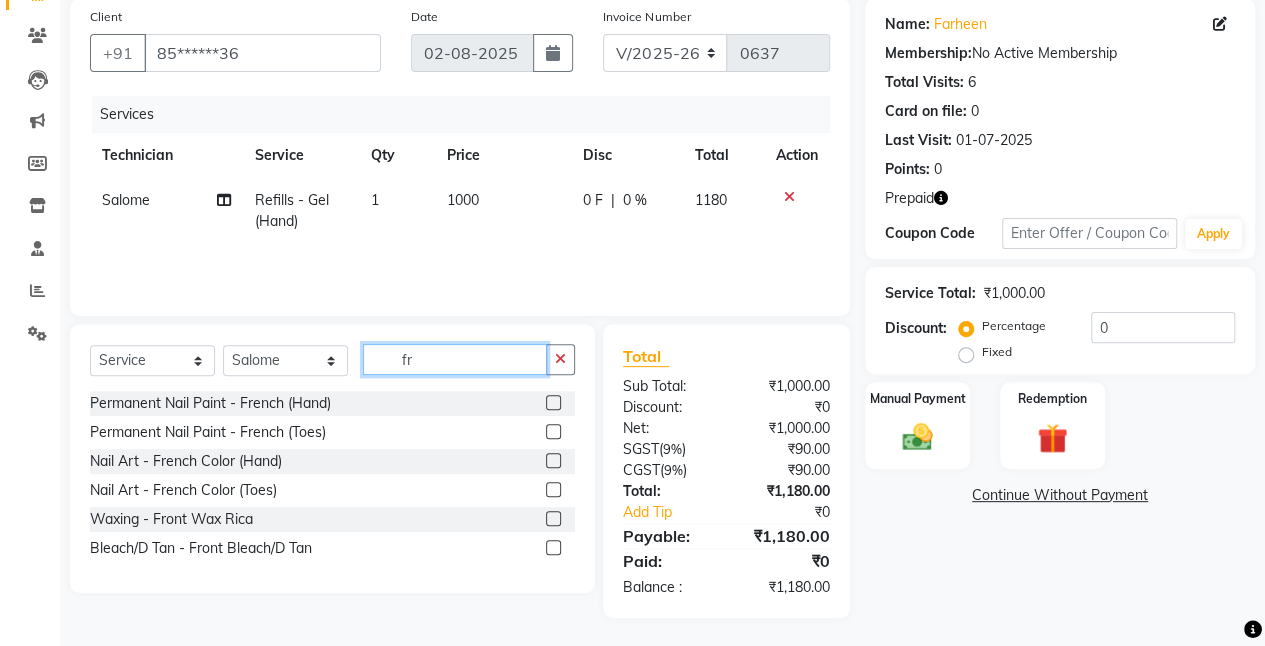 type on "fr" 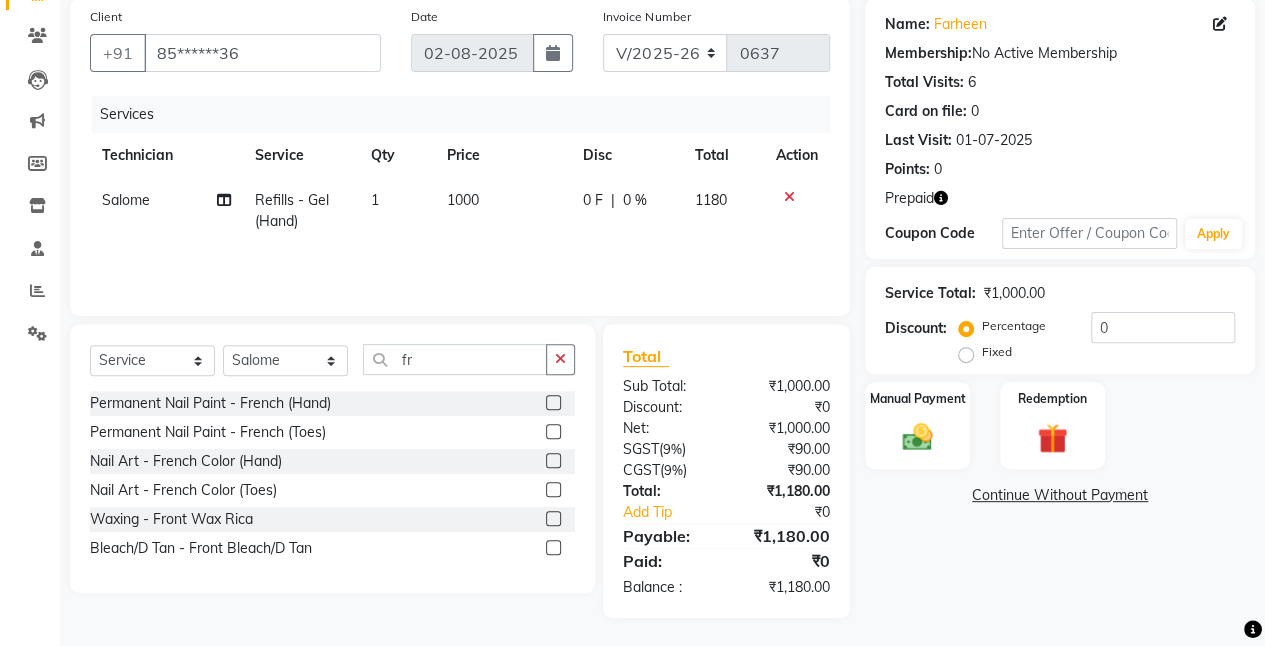 click 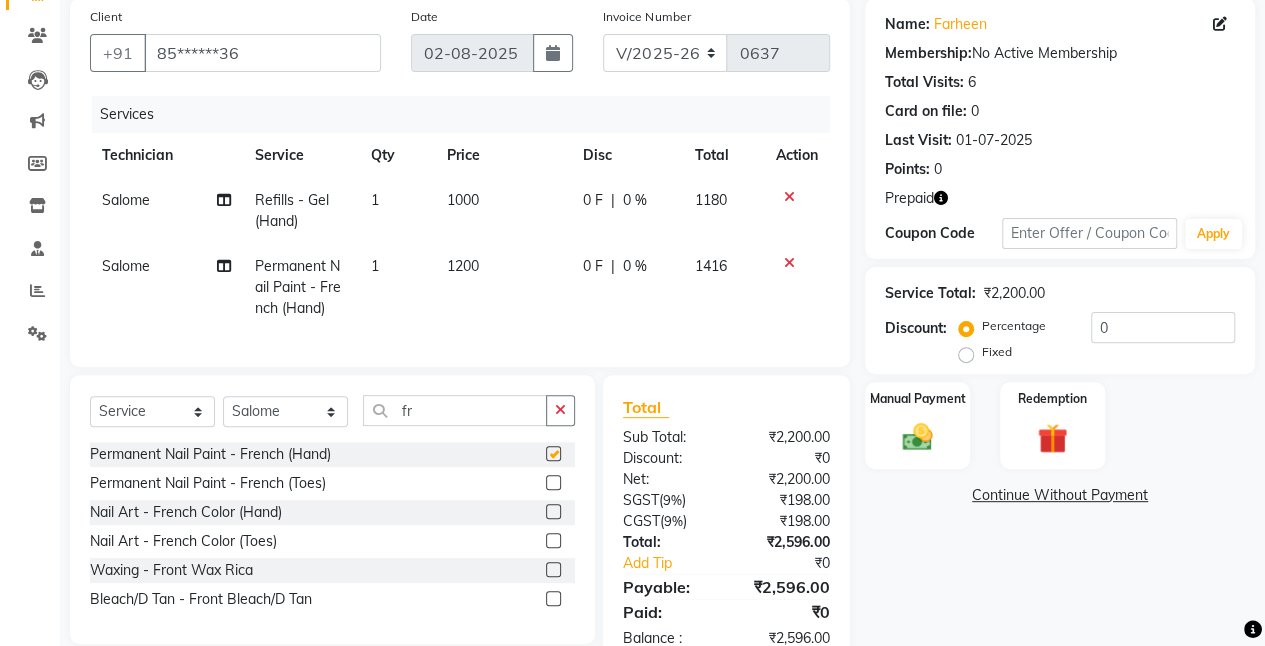 checkbox on "false" 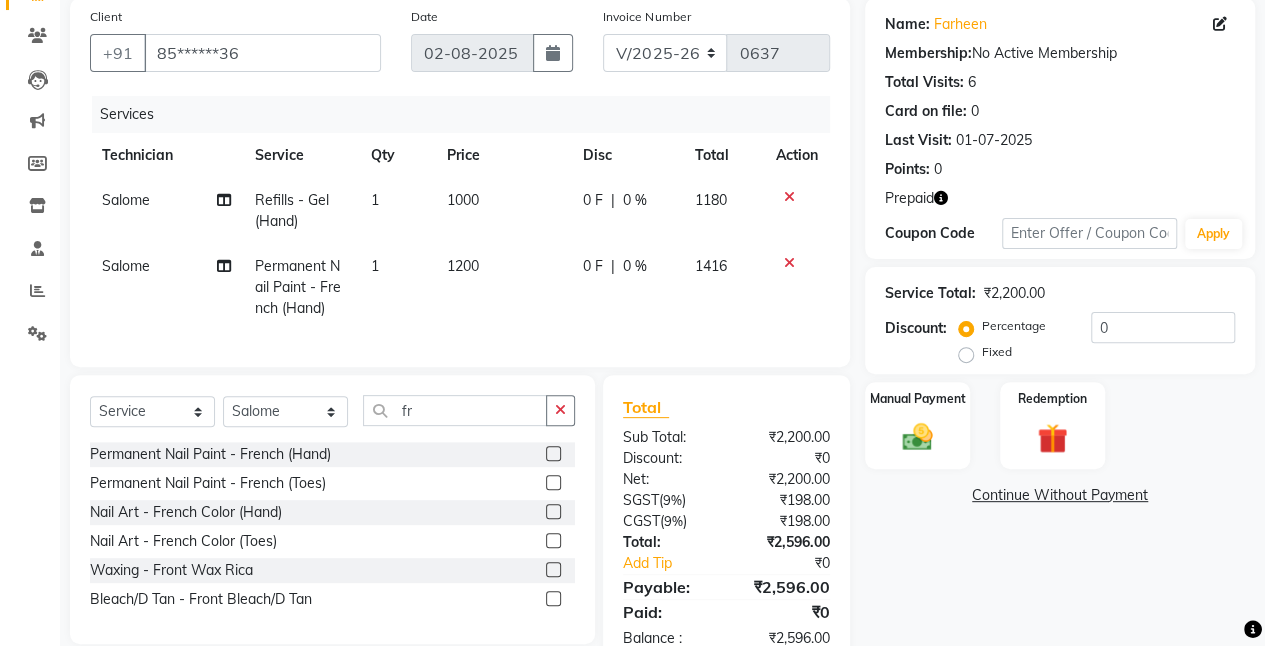 click on "1200" 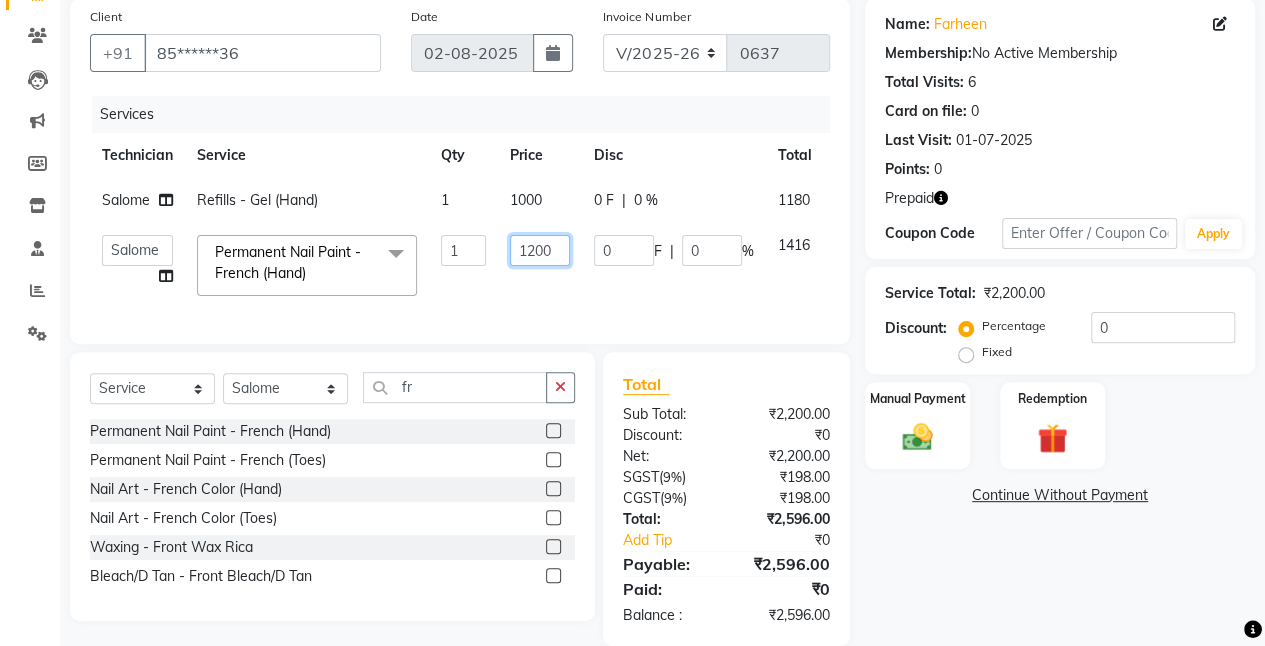 click on "1200" 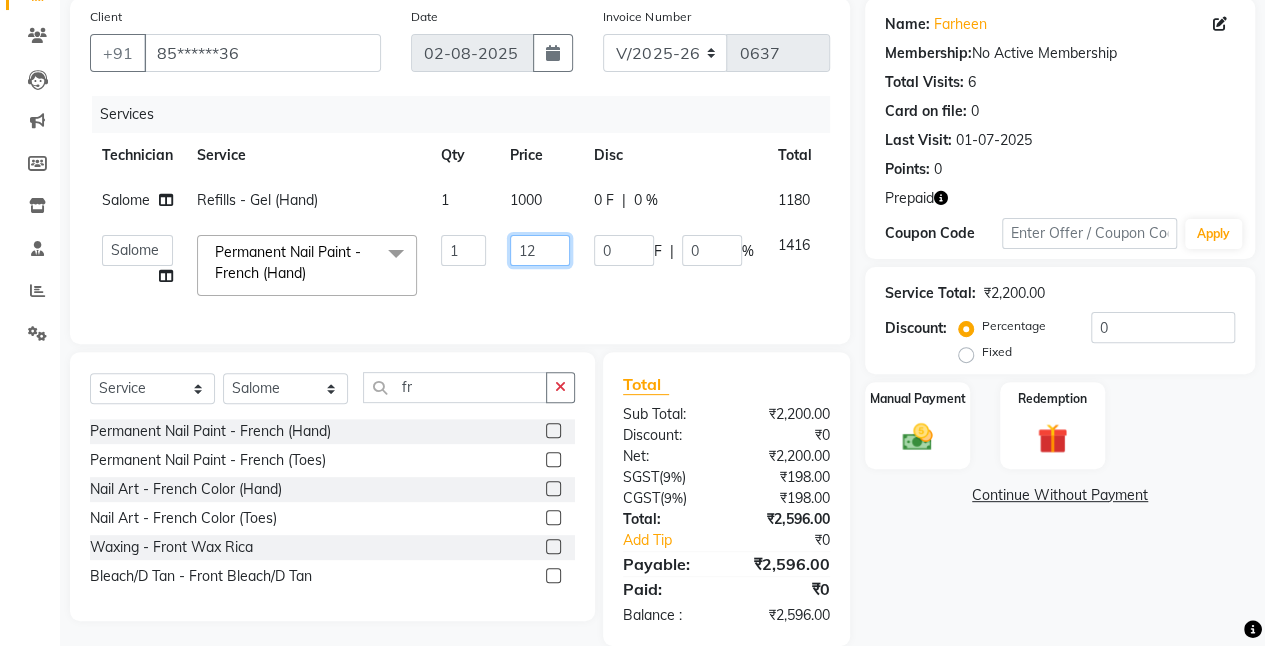 type on "1" 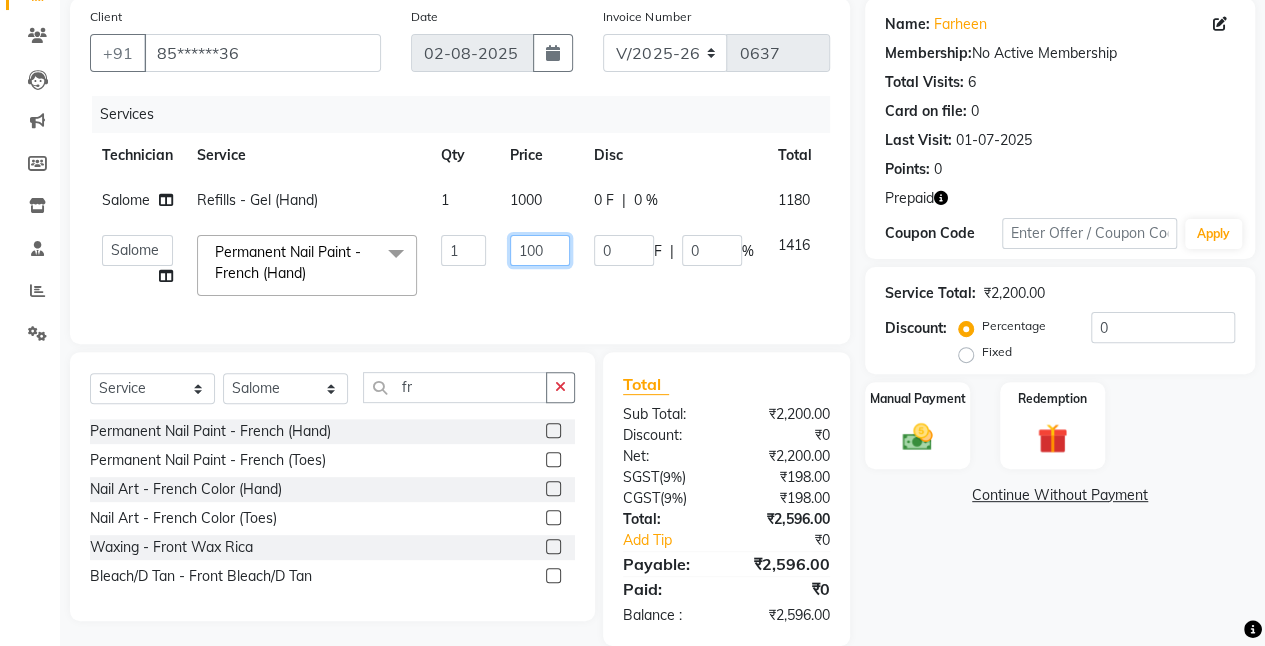 type on "1000" 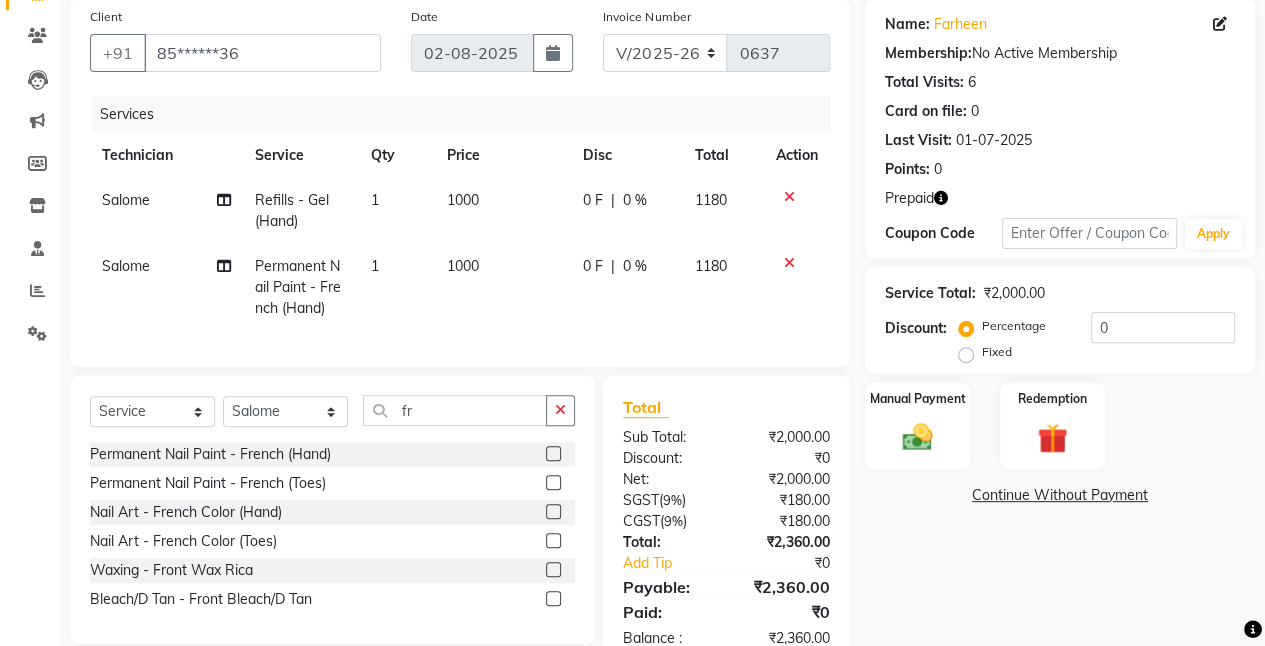 click on "Services Technician Service Qty Price Disc Total Action Salome Refills - Gel (Hand) 1 1000 0 F | 0 % 1180 Salome Permanent Nail Paint - French (Hand) 1 1000 0 F | 0 % 1180" 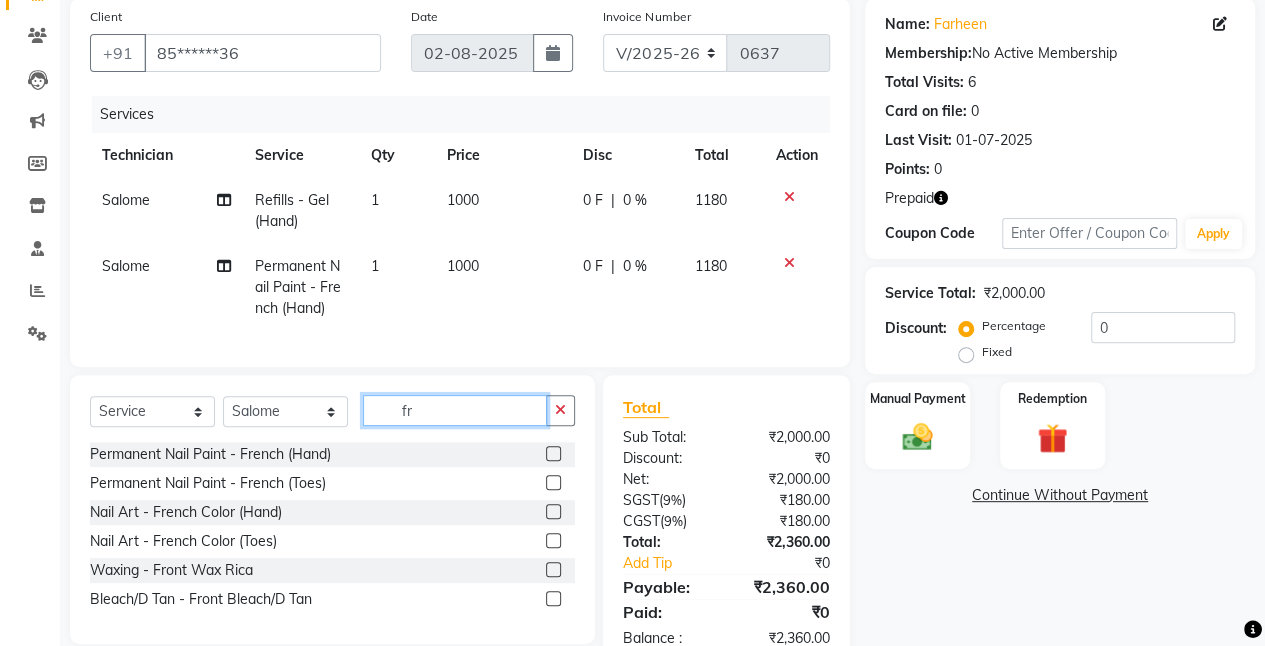 click on "fr" 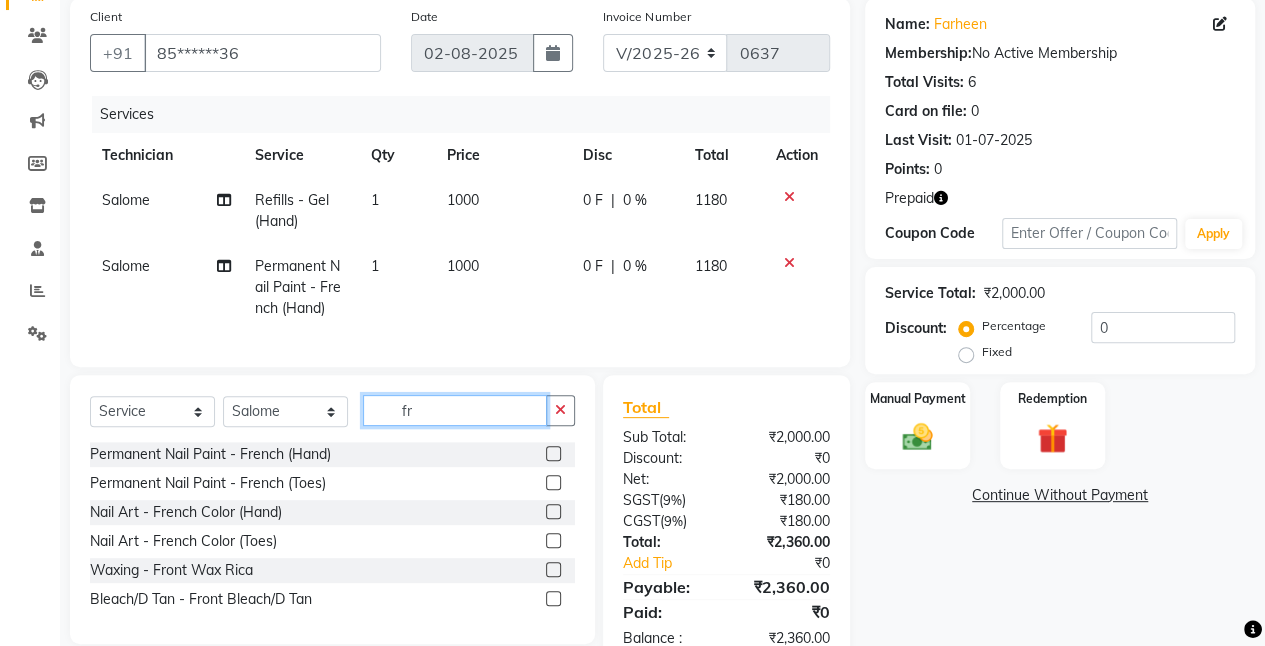 type on "f" 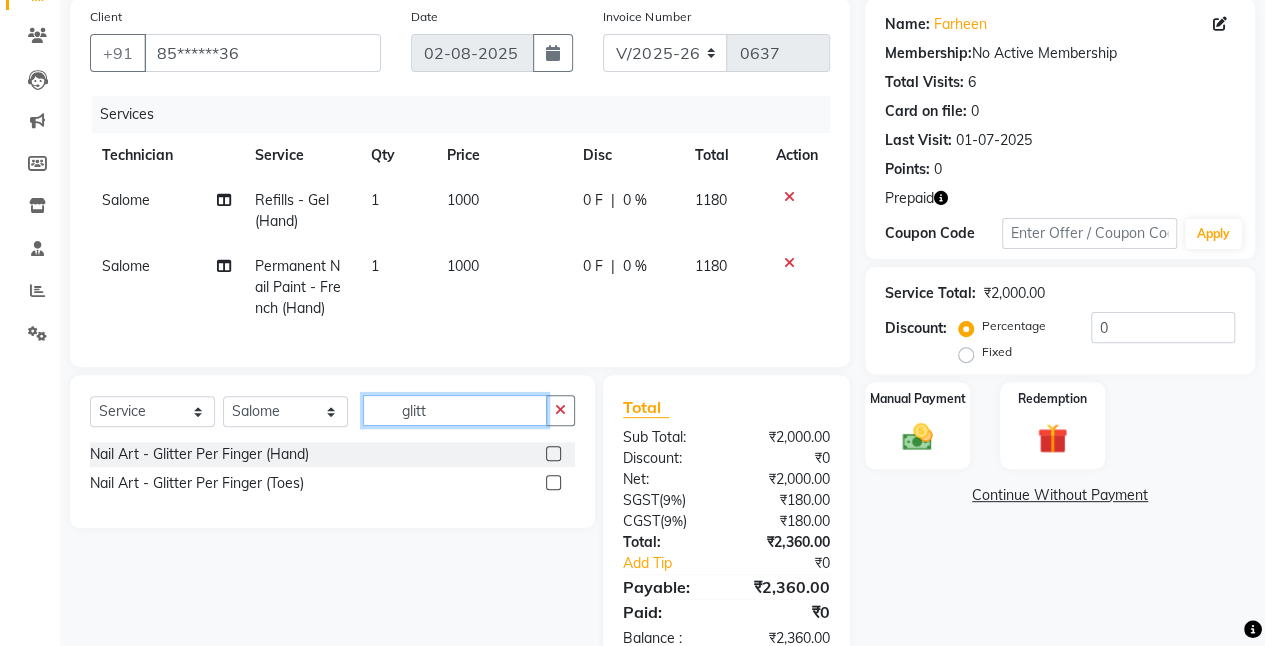 type on "glitt" 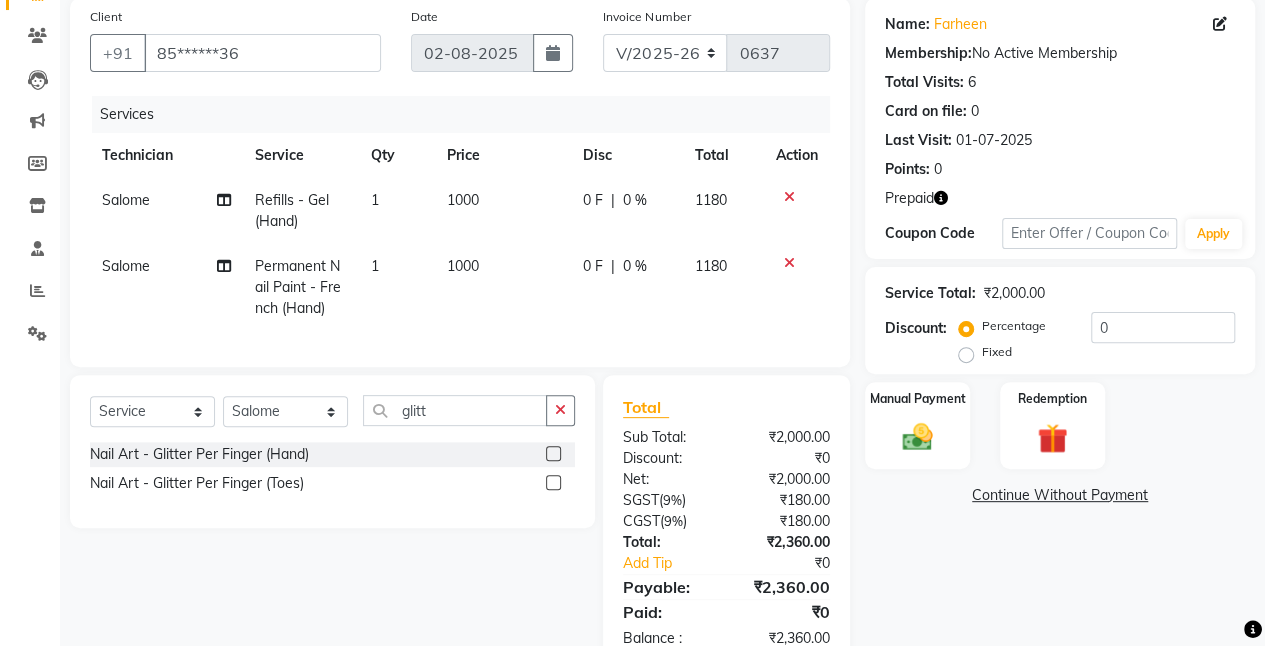 click 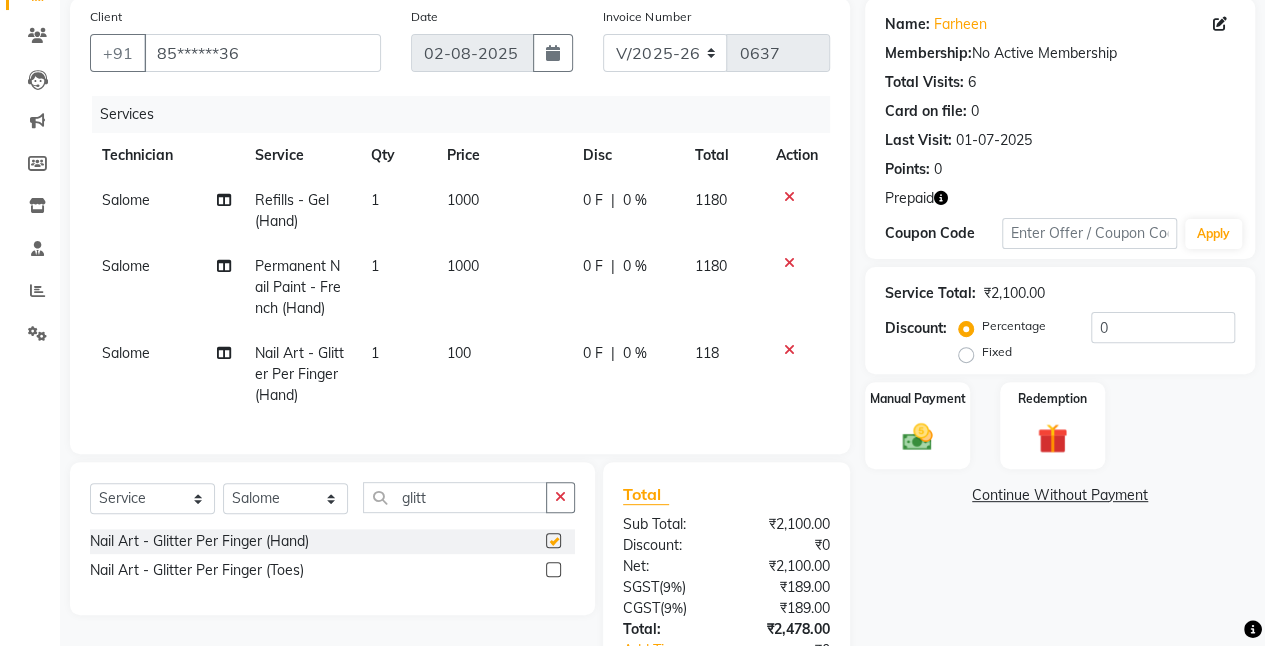 checkbox on "false" 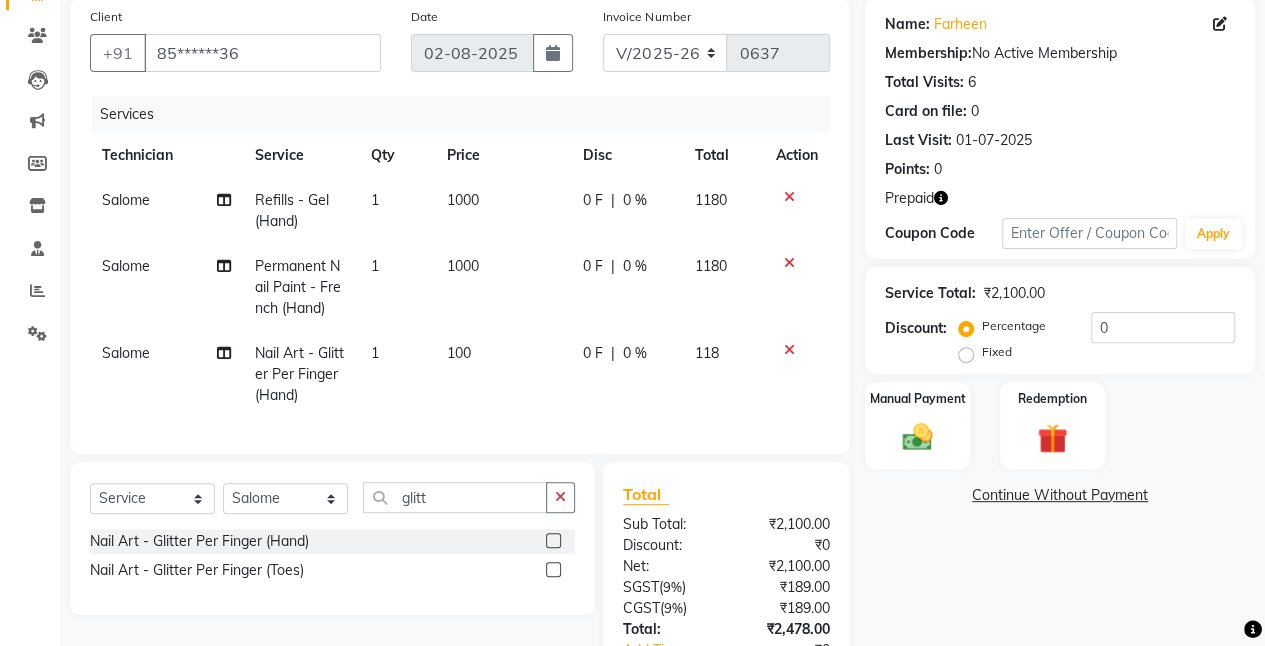 click on "100" 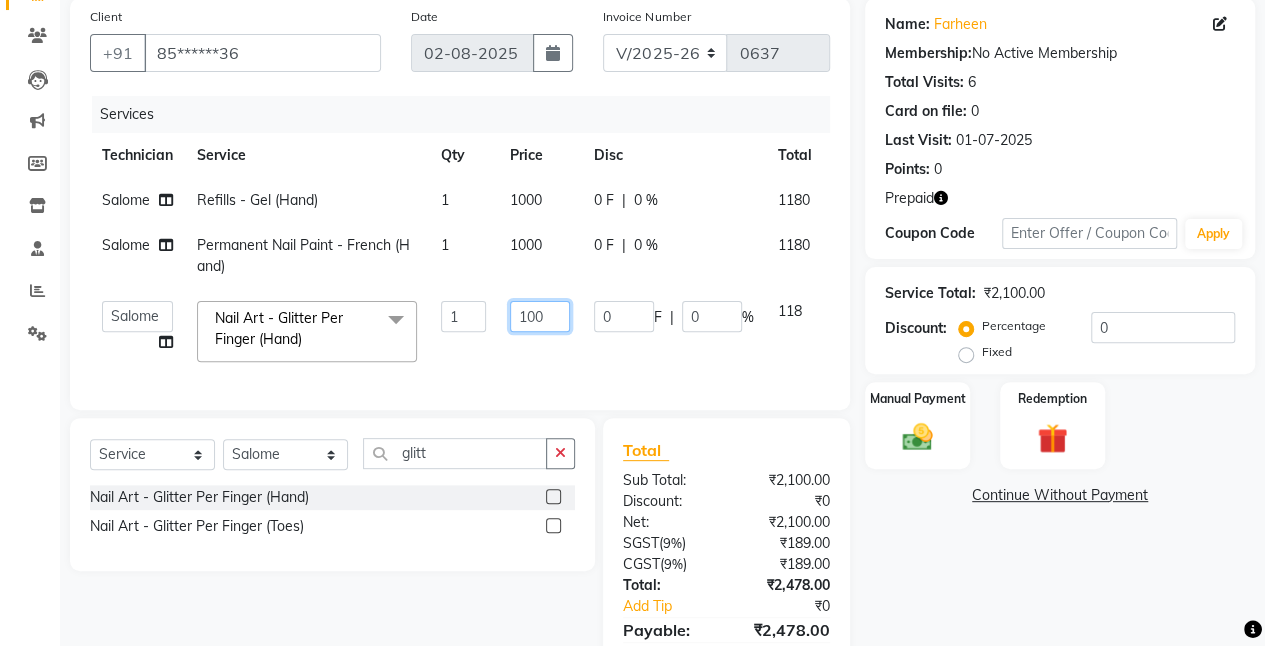 click on "100" 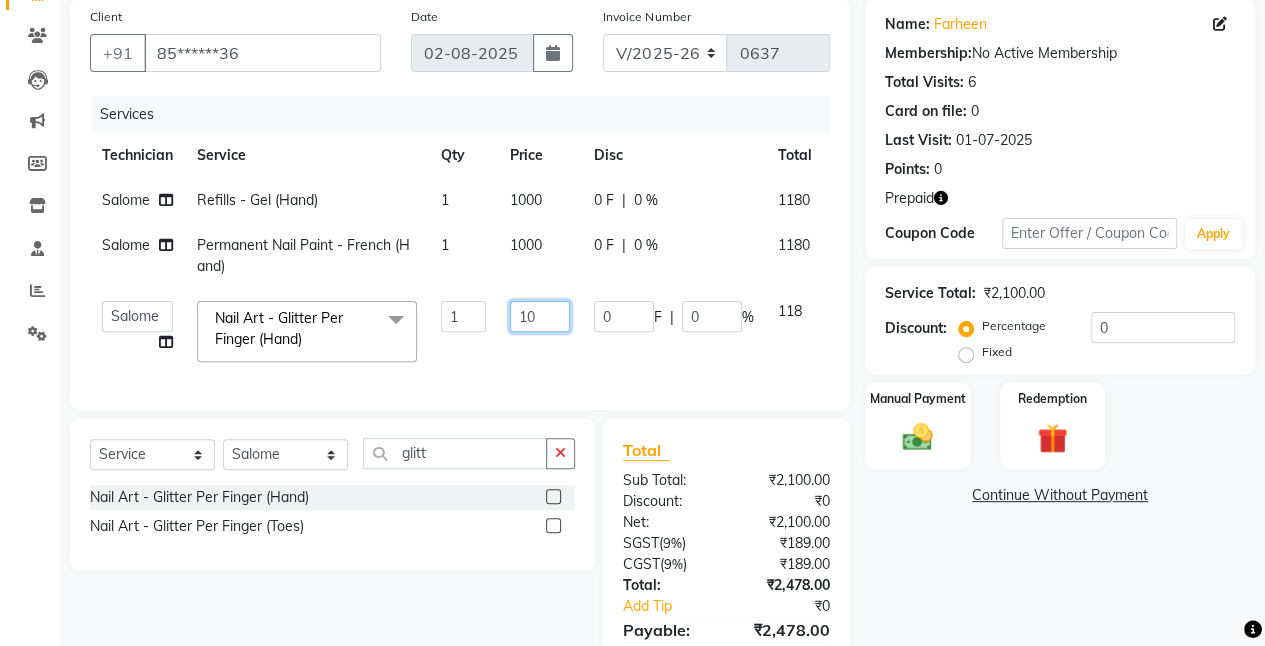 type on "1" 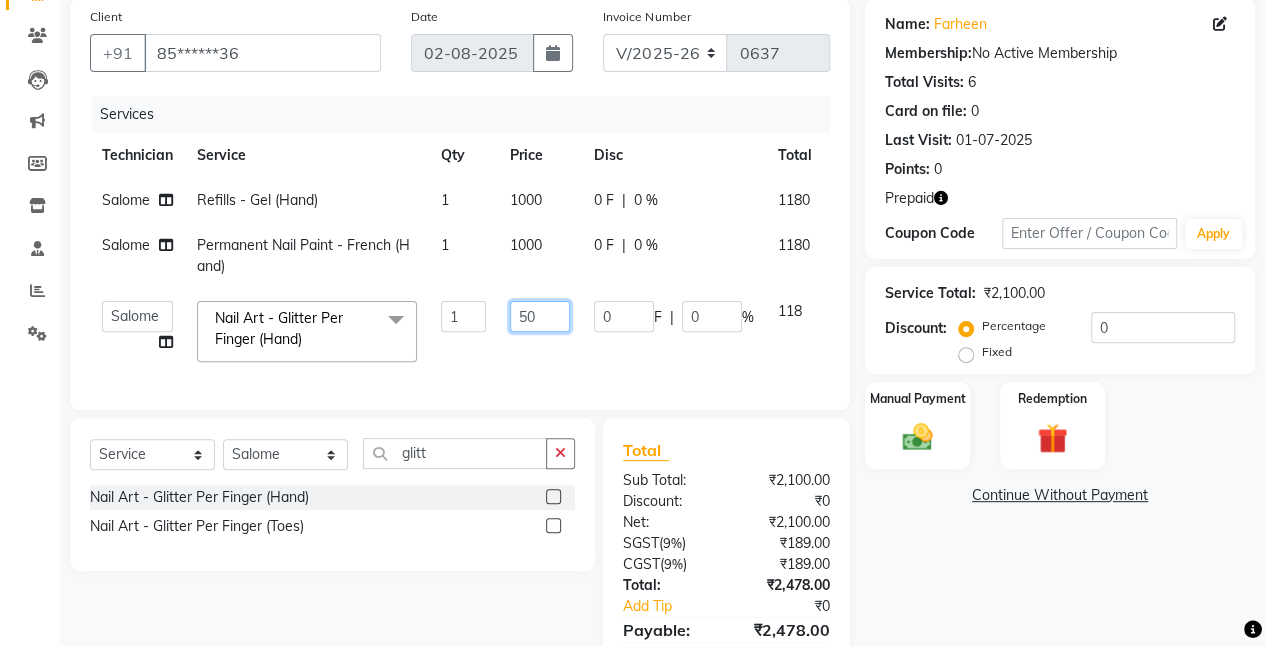 type on "500" 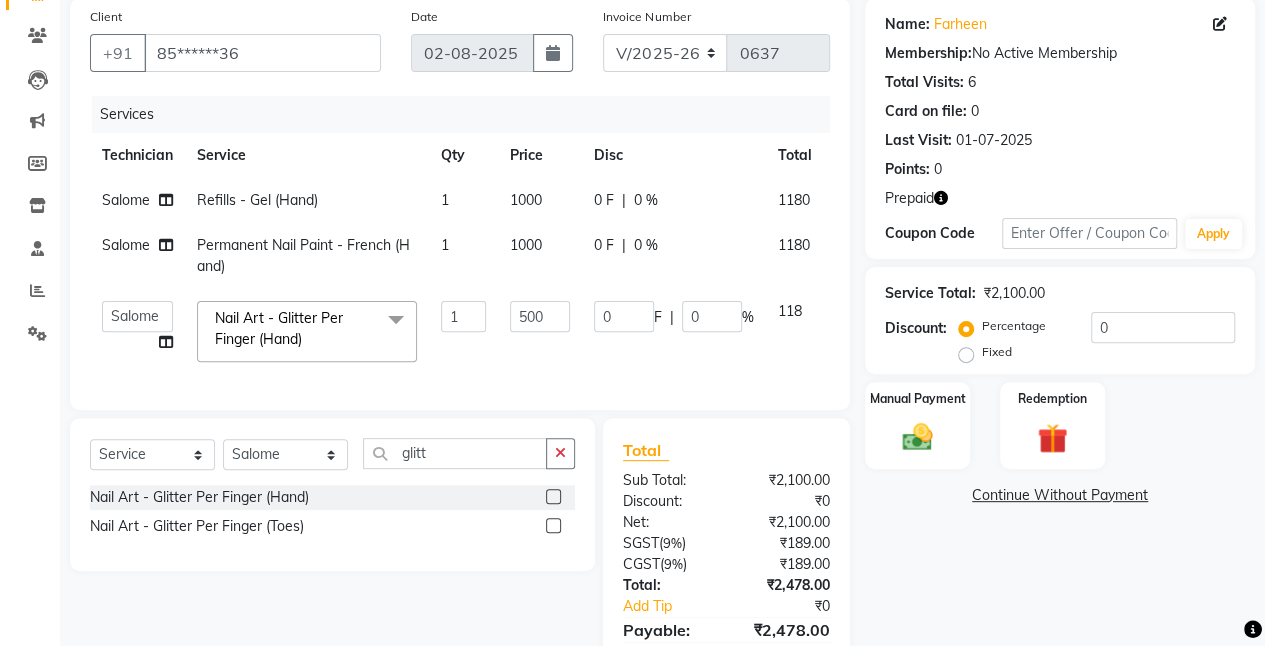 click on "500" 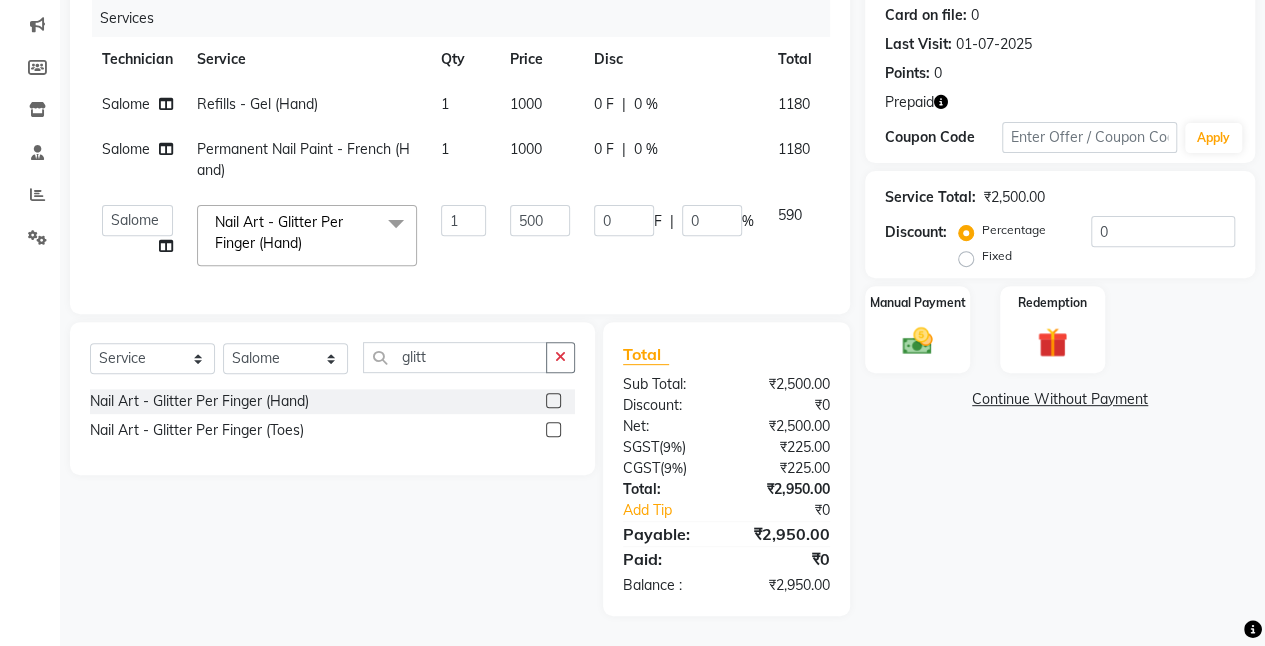 scroll, scrollTop: 252, scrollLeft: 0, axis: vertical 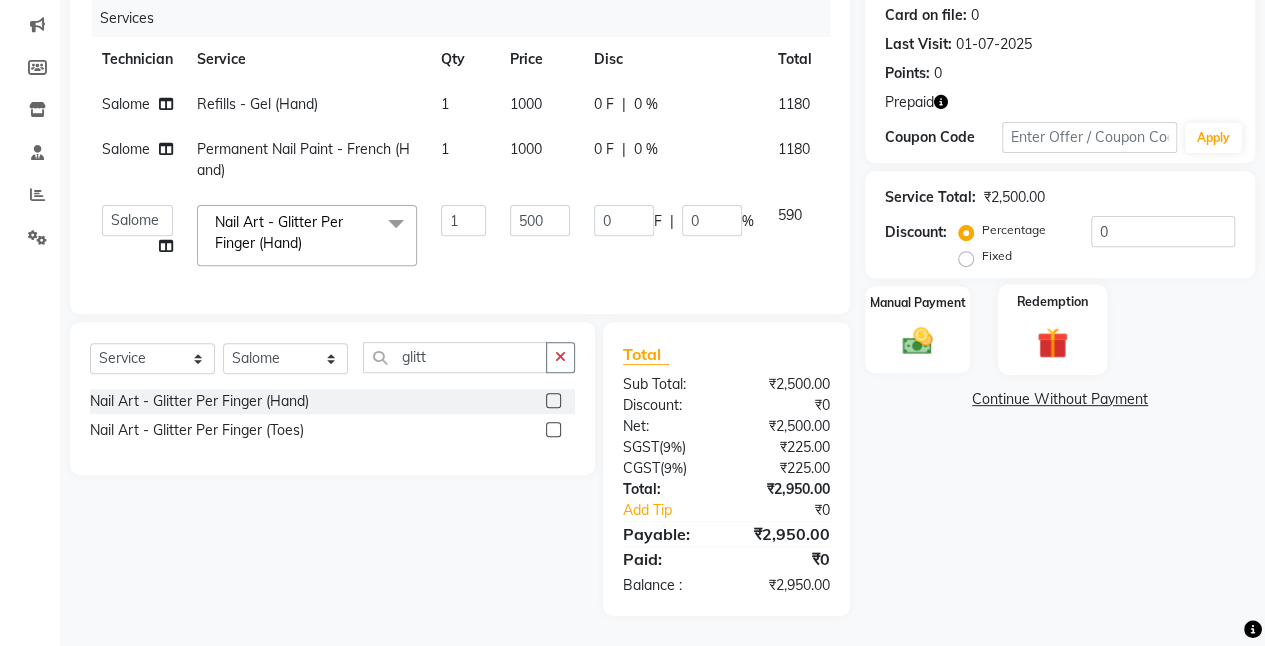 click 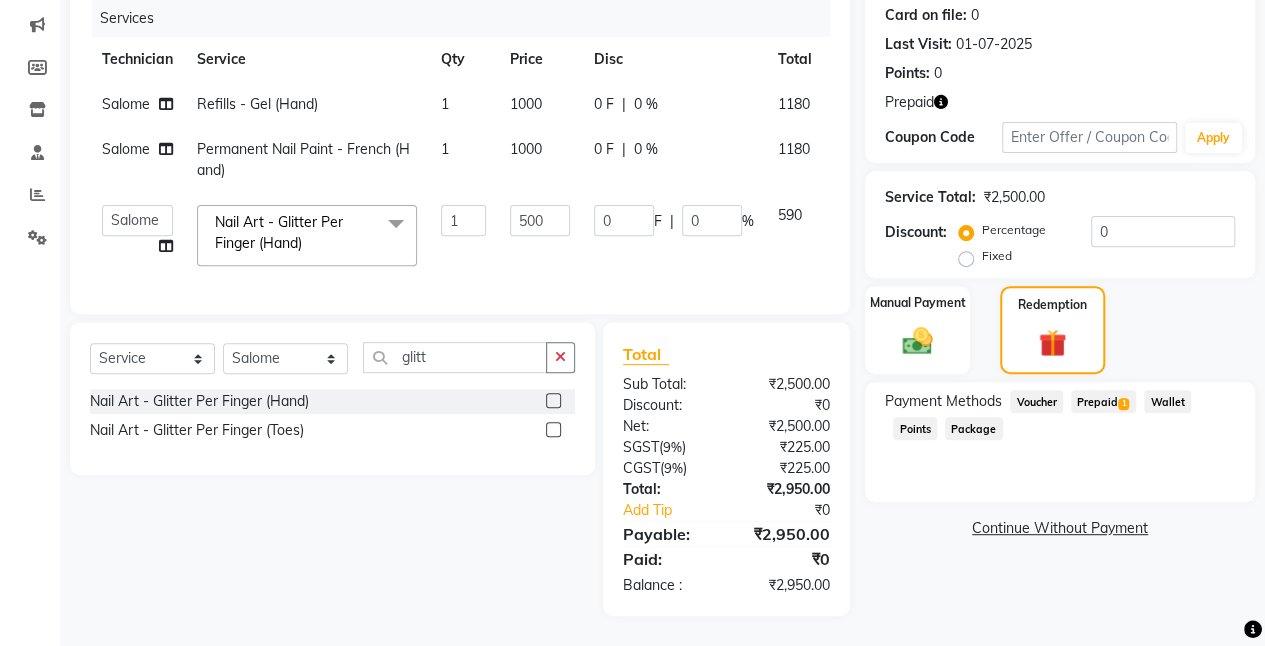 click on "Prepaid  1" 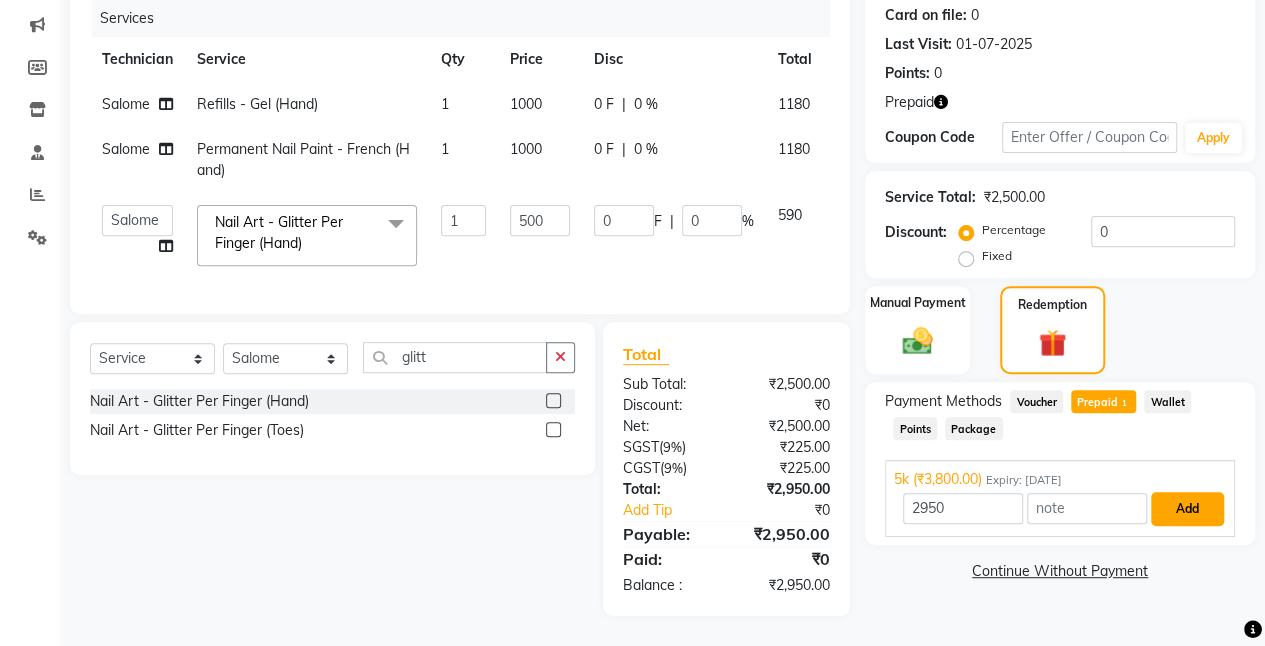 click on "Add" at bounding box center (1187, 509) 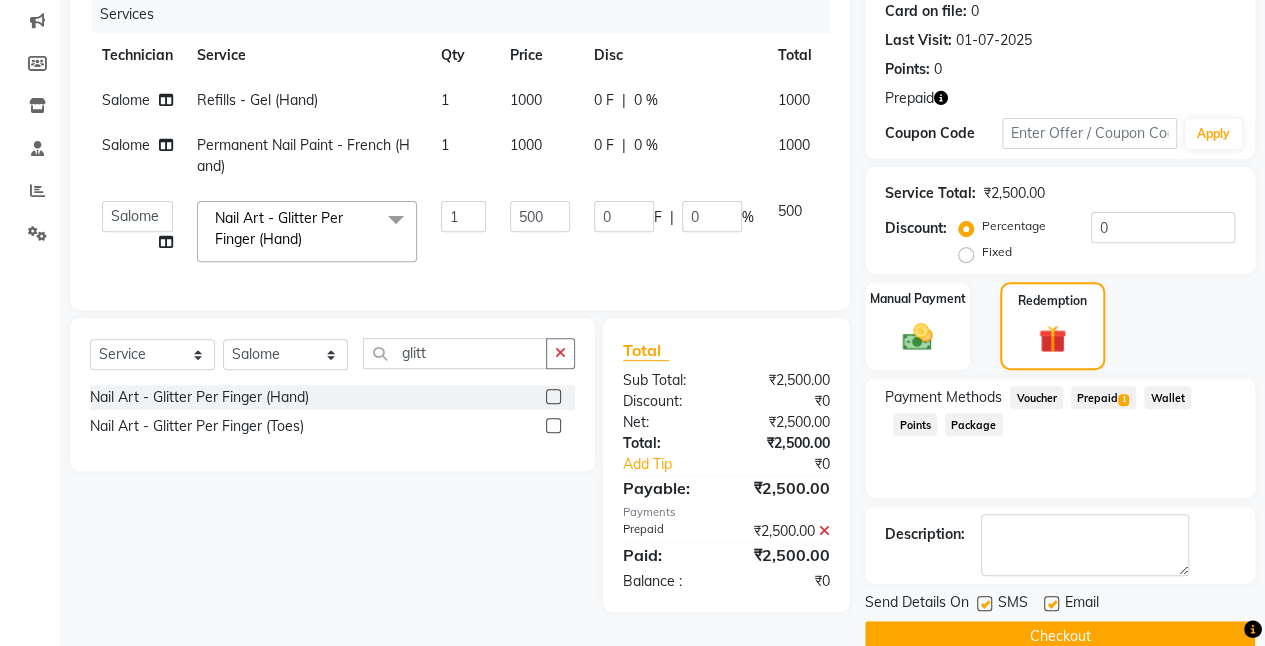 scroll, scrollTop: 286, scrollLeft: 0, axis: vertical 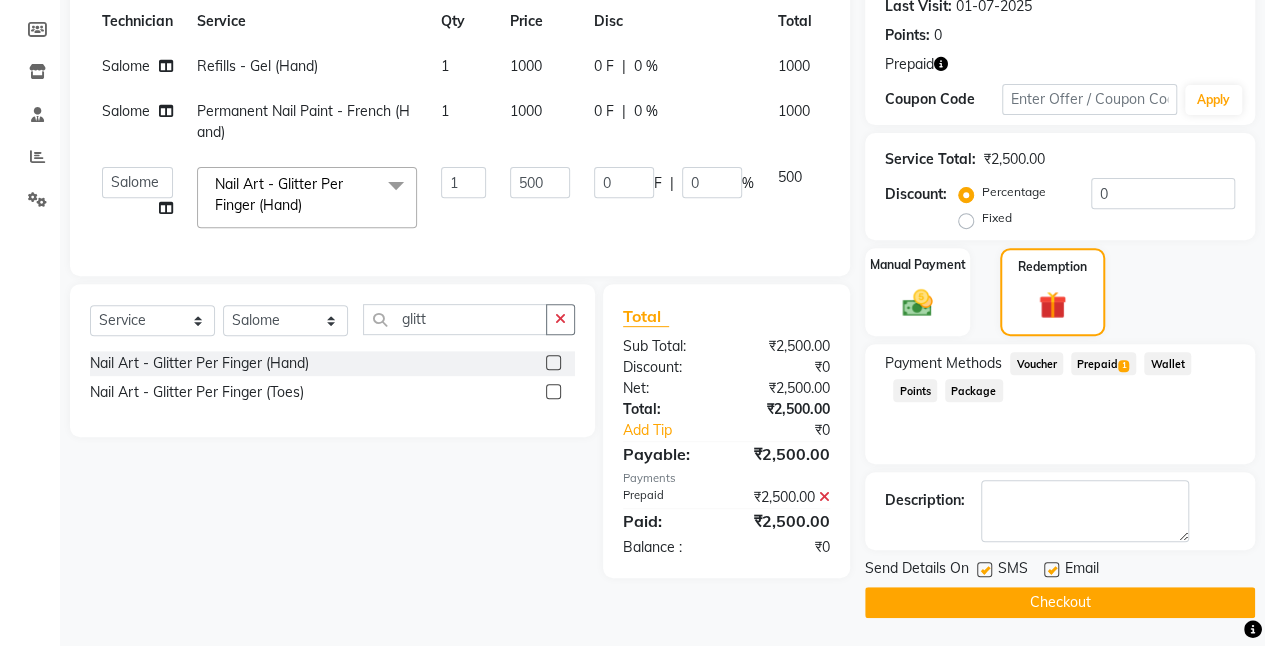 click on "Checkout" 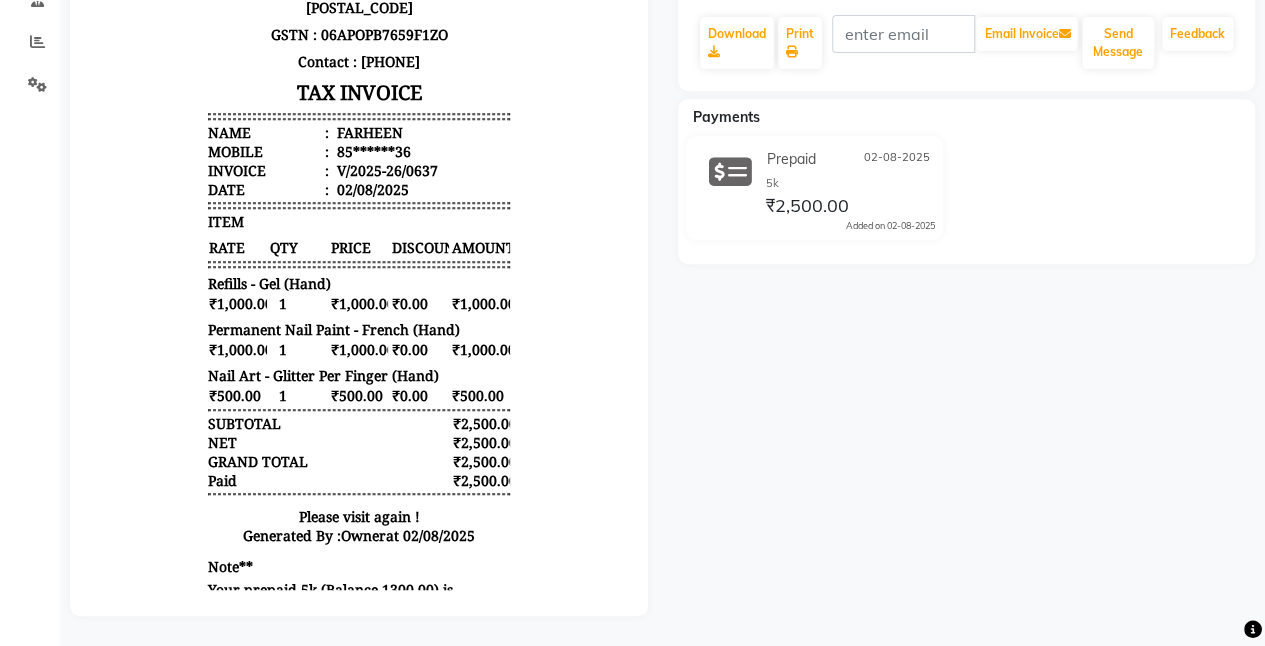 scroll, scrollTop: 0, scrollLeft: 0, axis: both 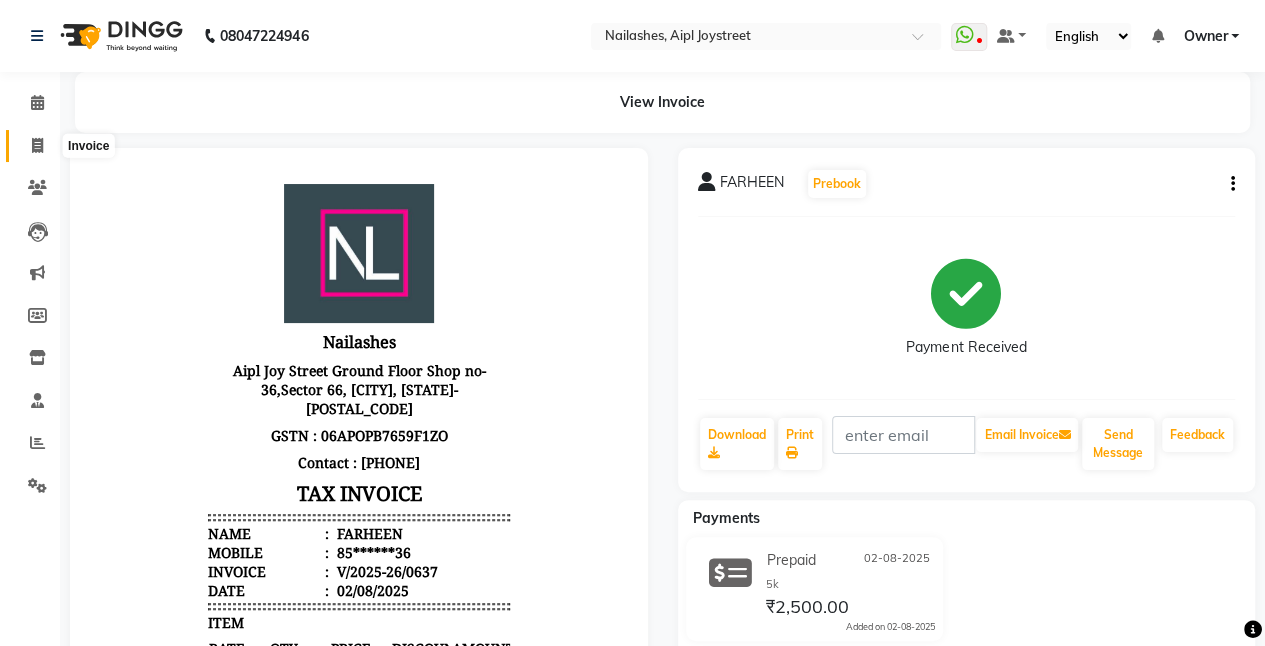 click 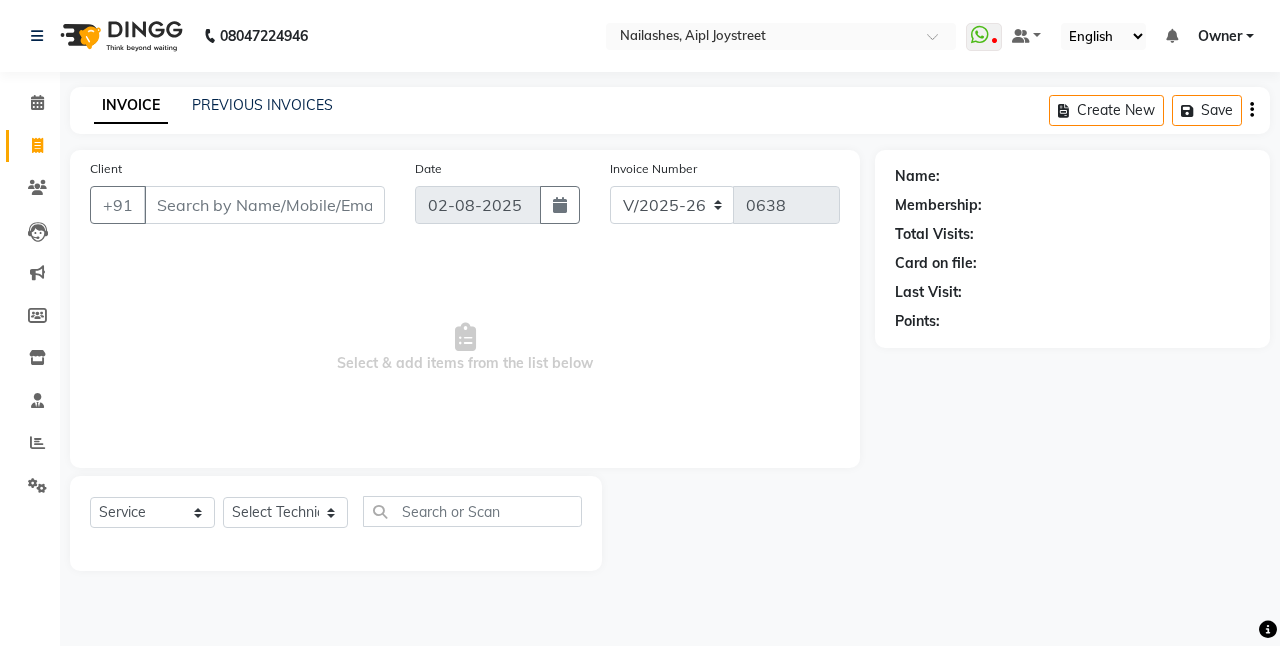 click on "Client" at bounding box center [264, 205] 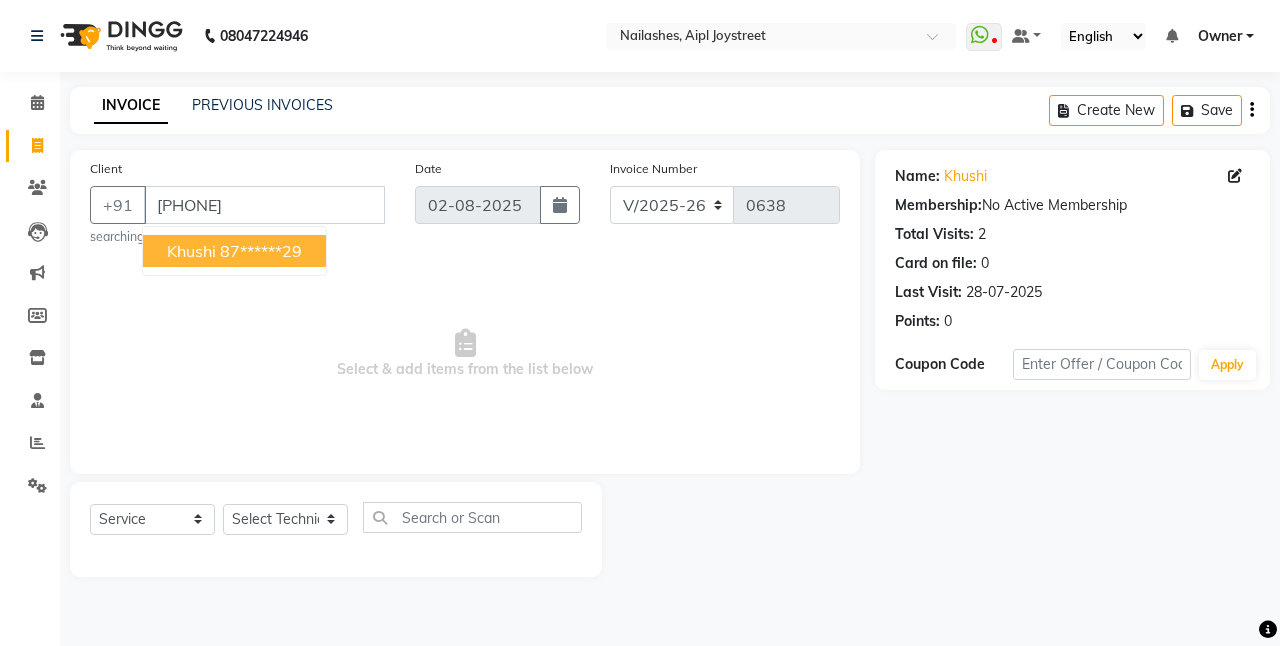 click on "87******29" at bounding box center (261, 251) 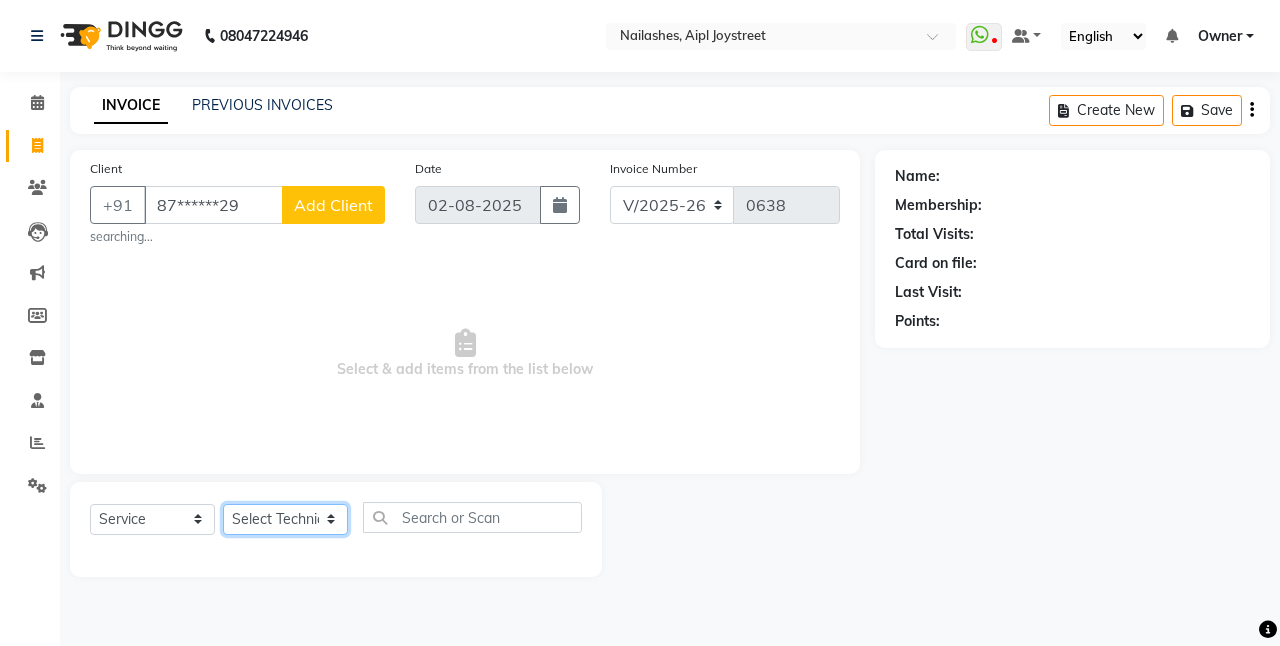 click on "Select Technician ajay Anita Chetan Manager Muskan Owner Prosanto Salome VIVEK" 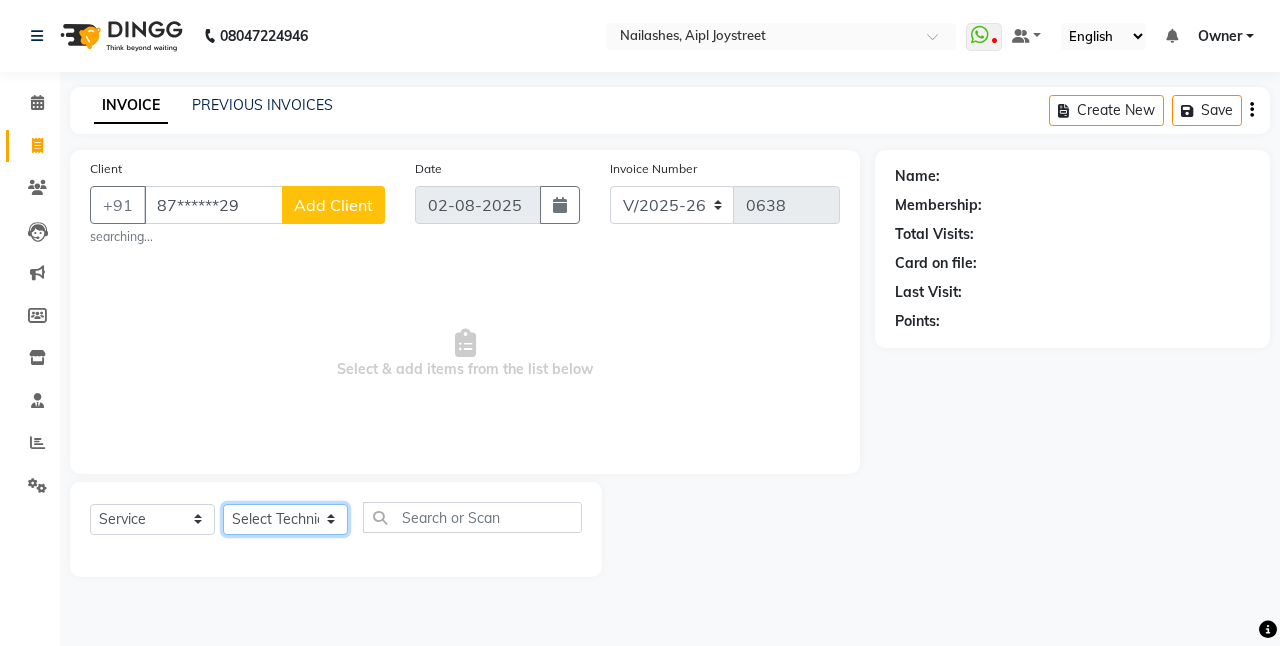 select on "[POSTAL_CODE]" 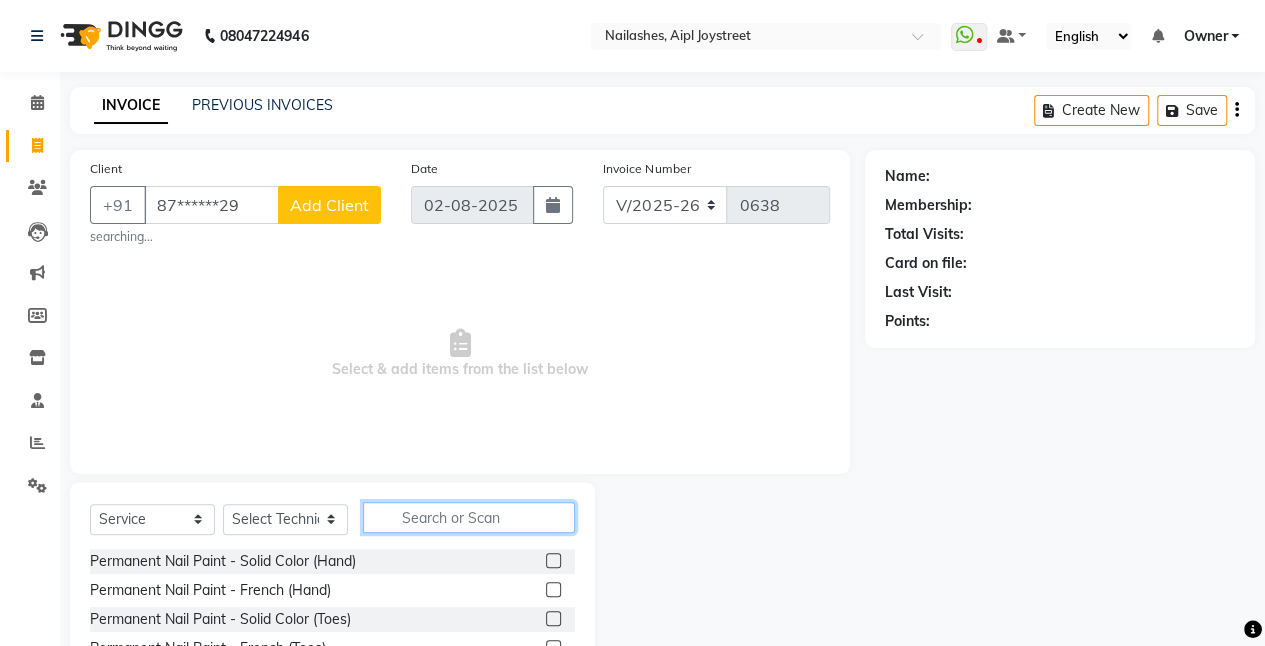 click 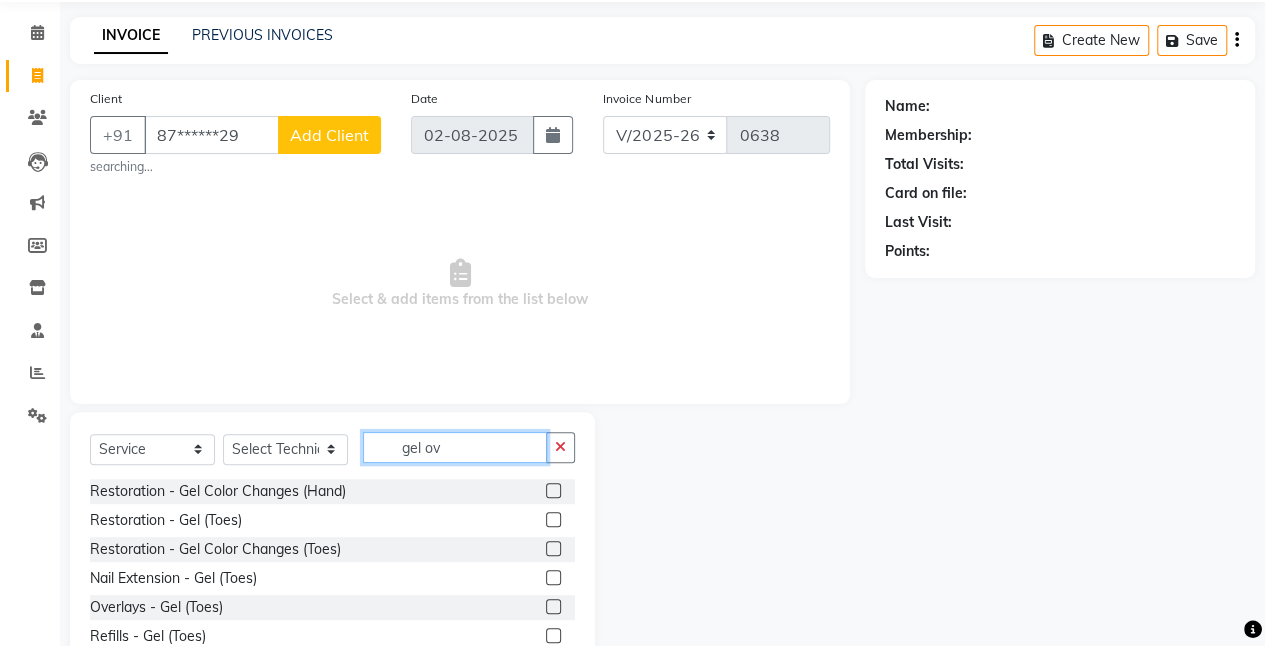 scroll, scrollTop: 0, scrollLeft: 0, axis: both 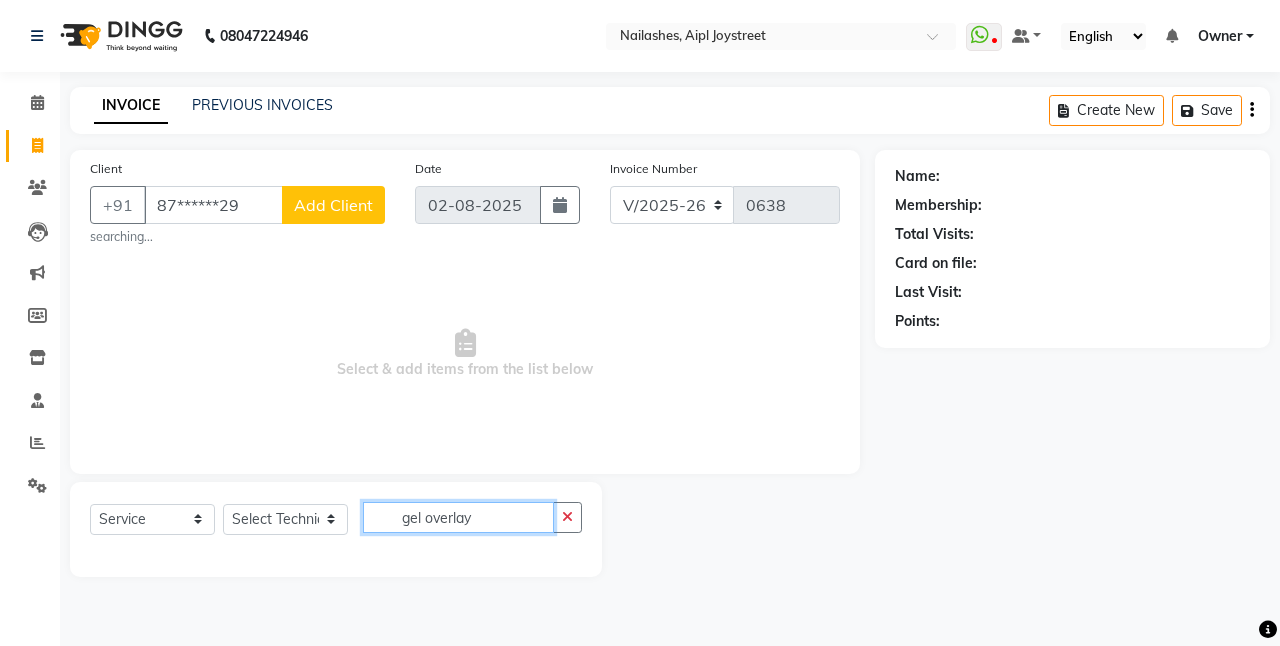 click on "gel overlay" 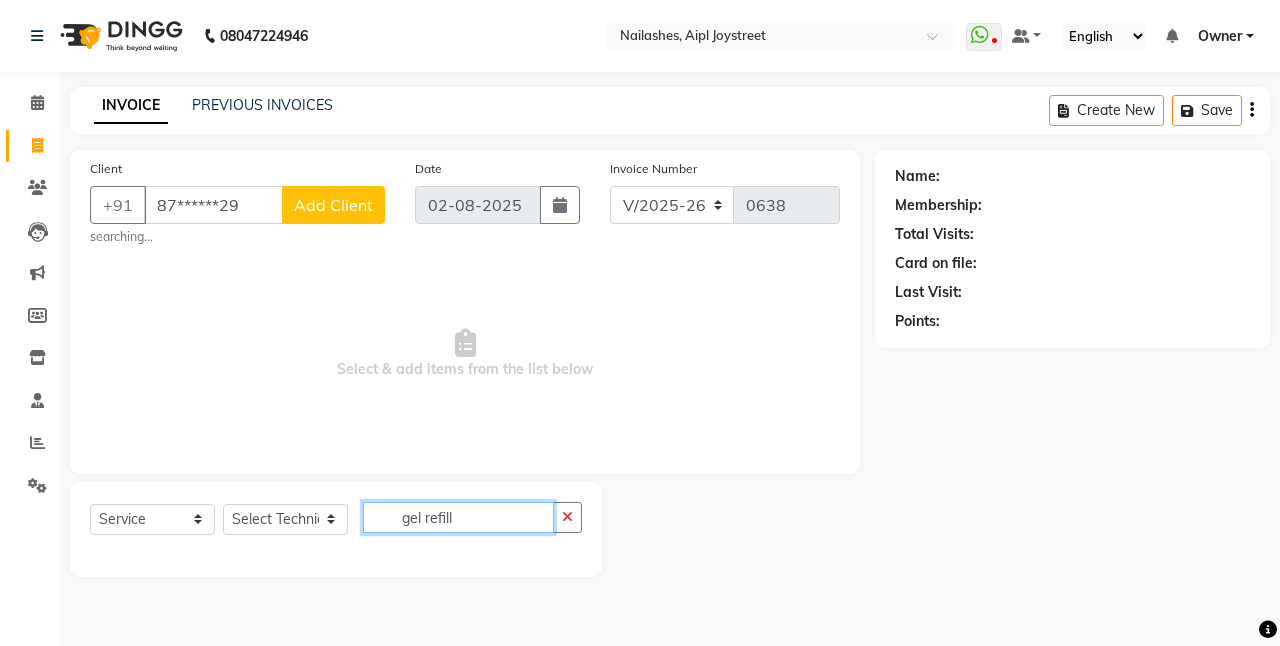 click on "gel refill" 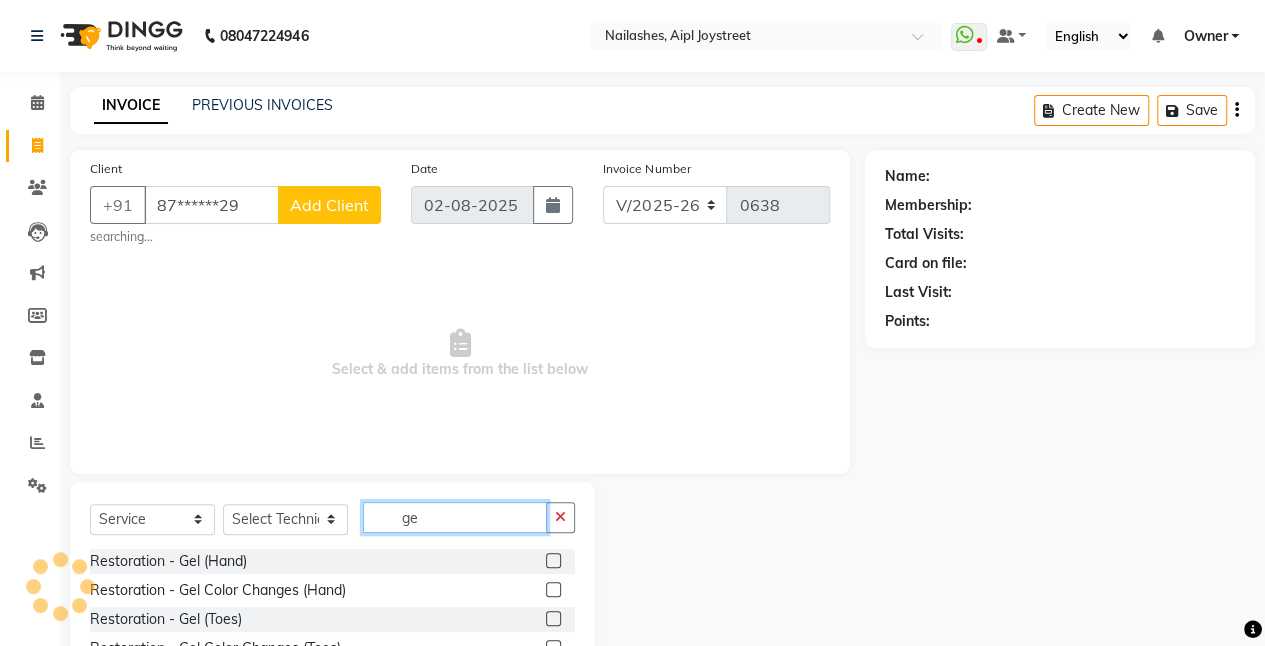 type on "g" 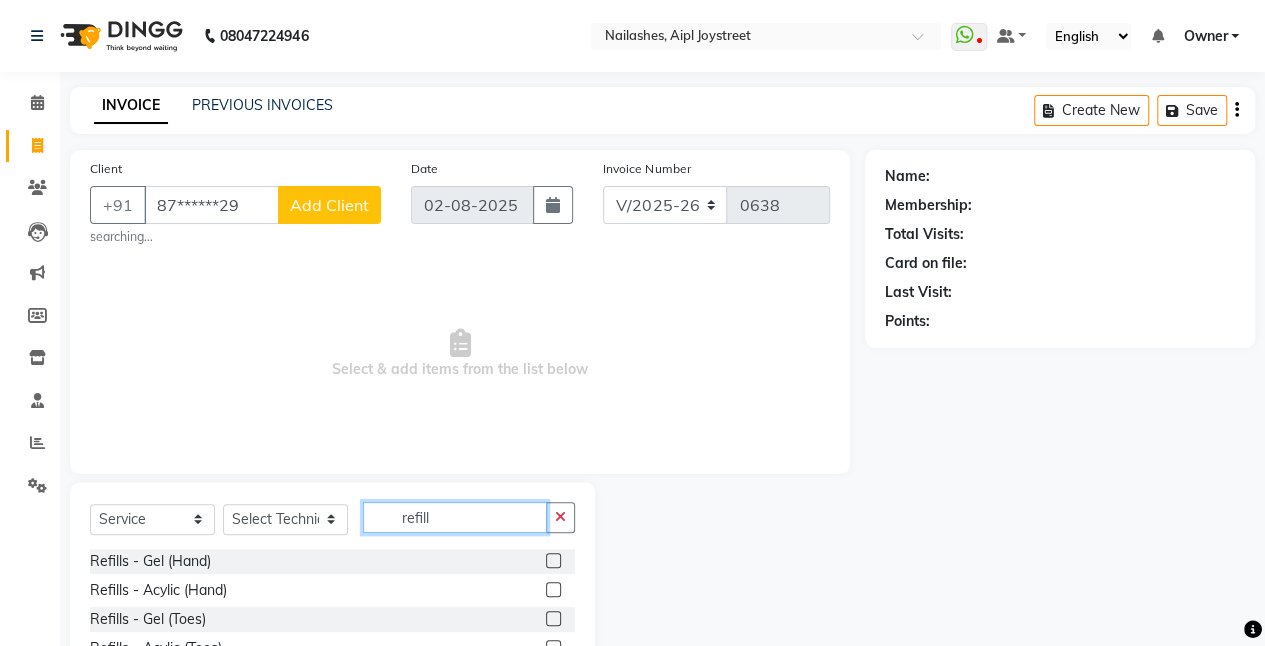 type on "refill" 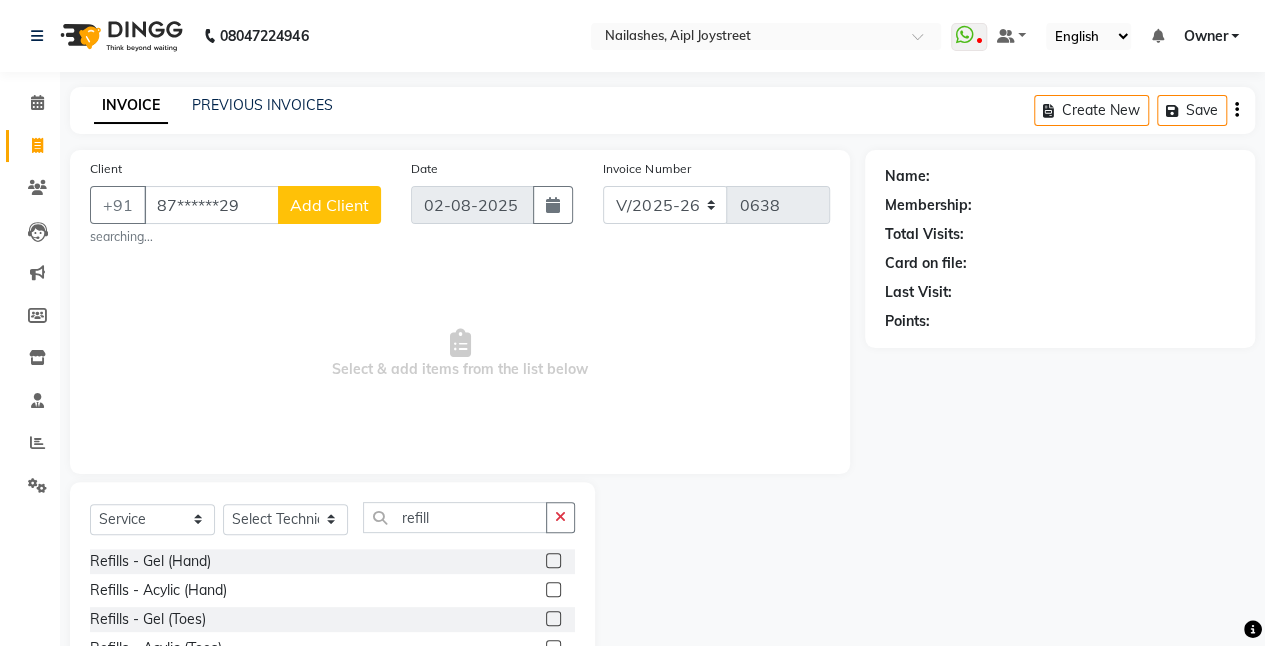 click 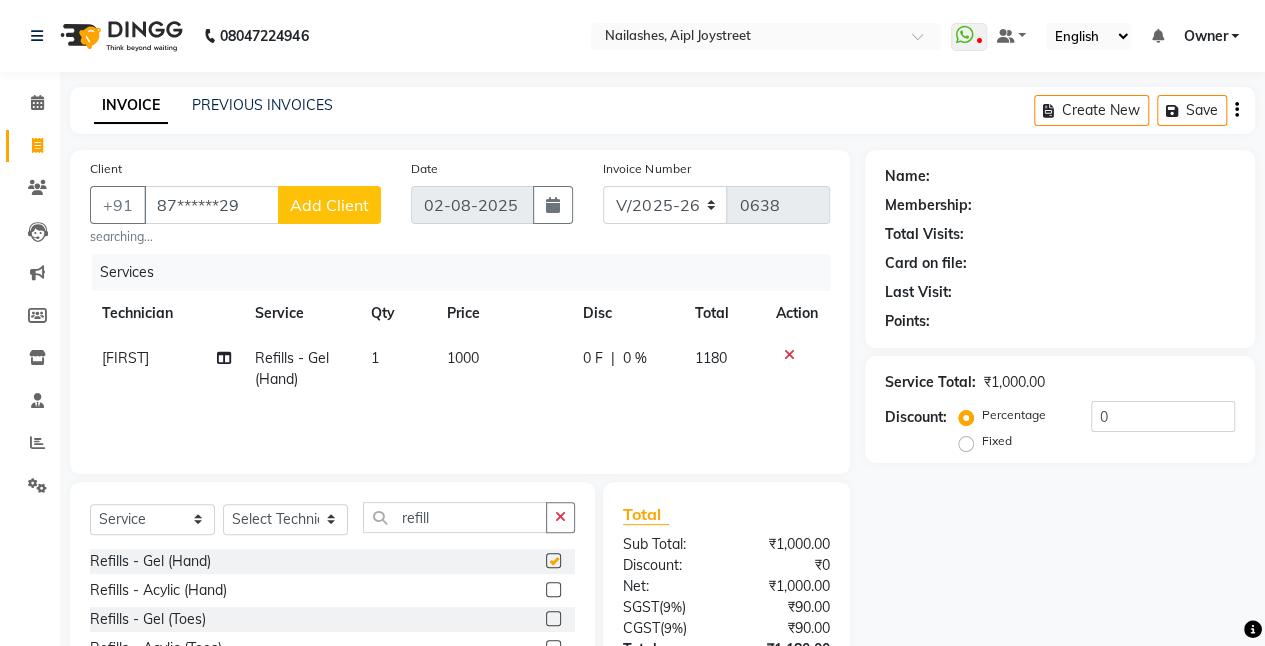 checkbox on "false" 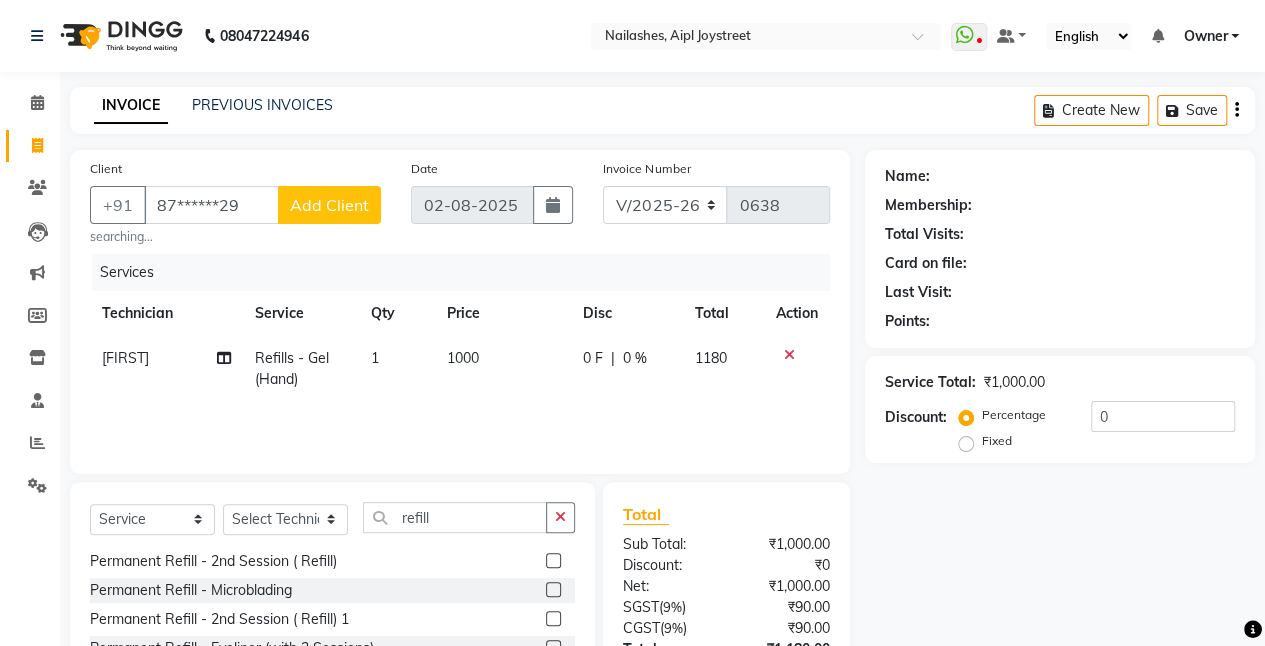 scroll, scrollTop: 148, scrollLeft: 0, axis: vertical 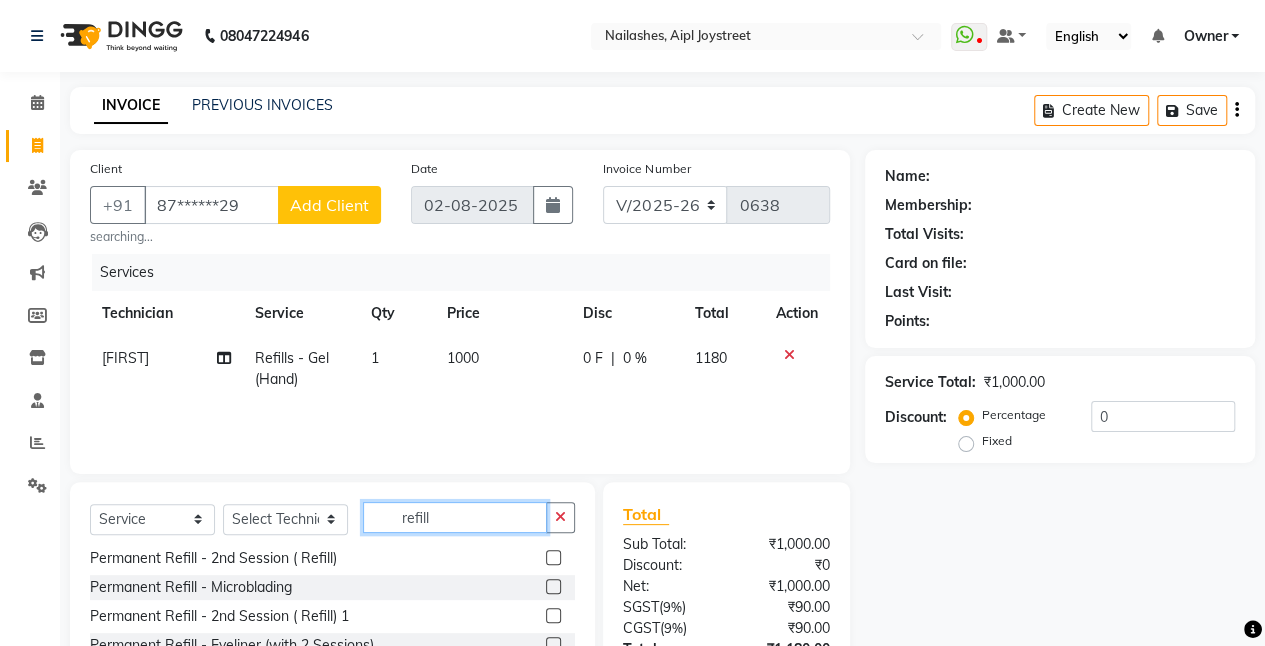 click on "refill" 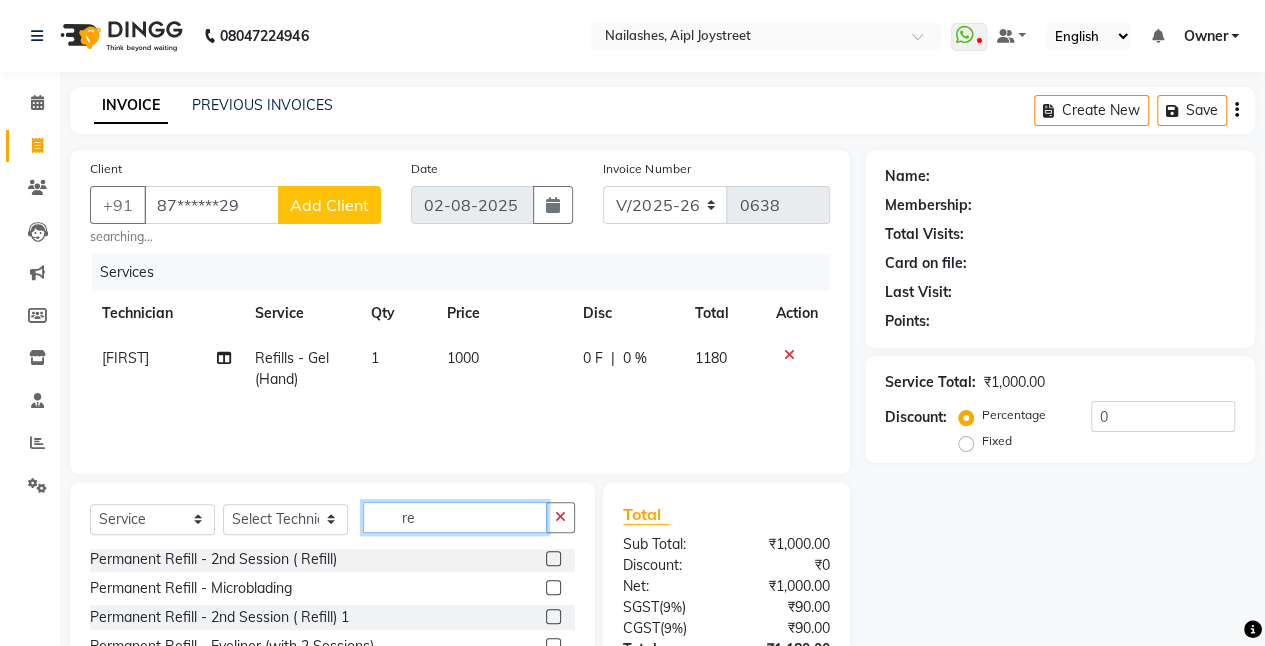 type on "r" 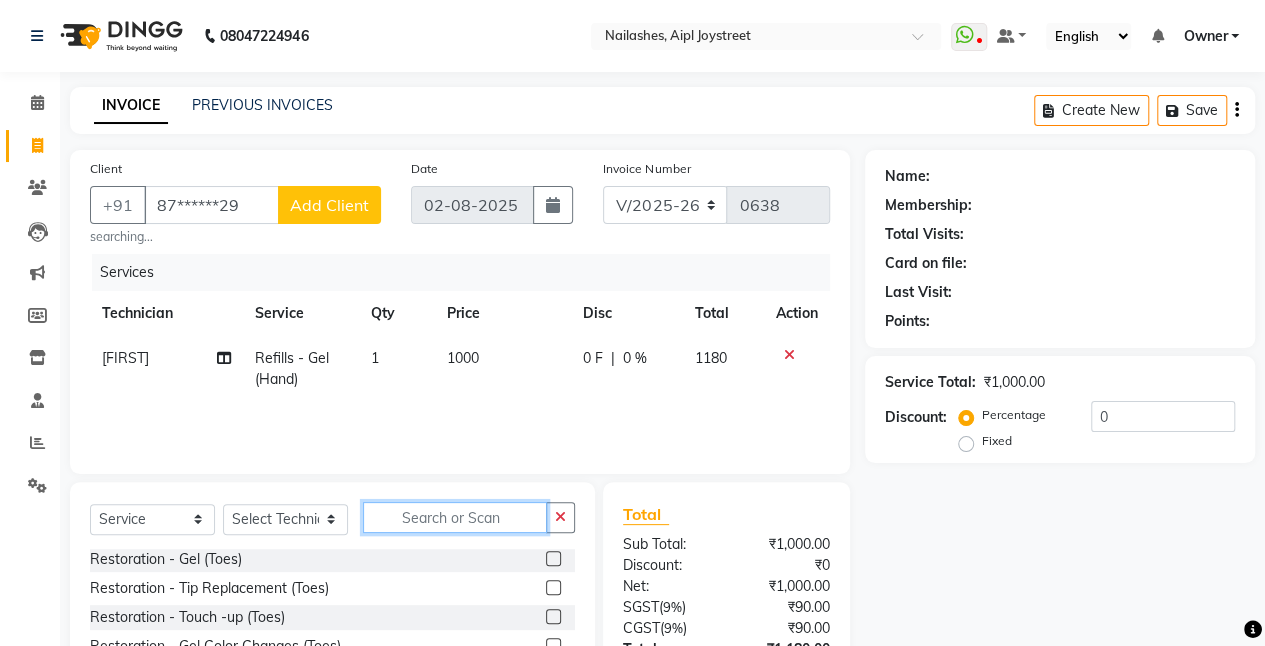 scroll, scrollTop: 350, scrollLeft: 0, axis: vertical 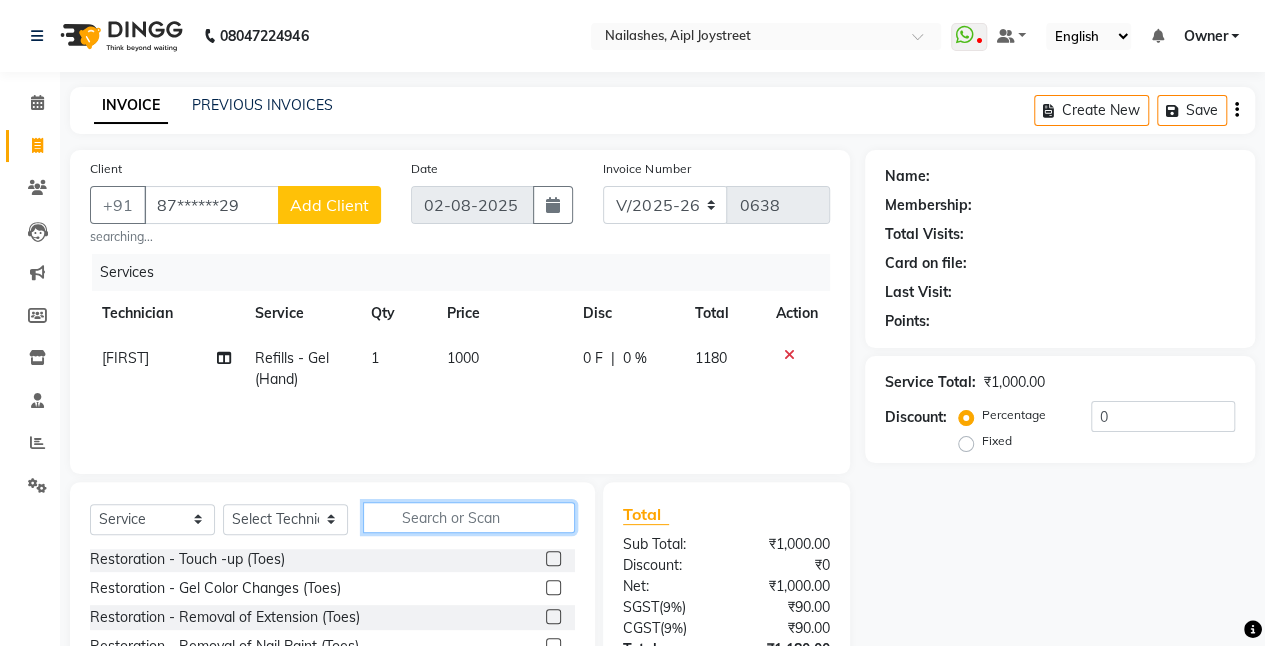 type on "f" 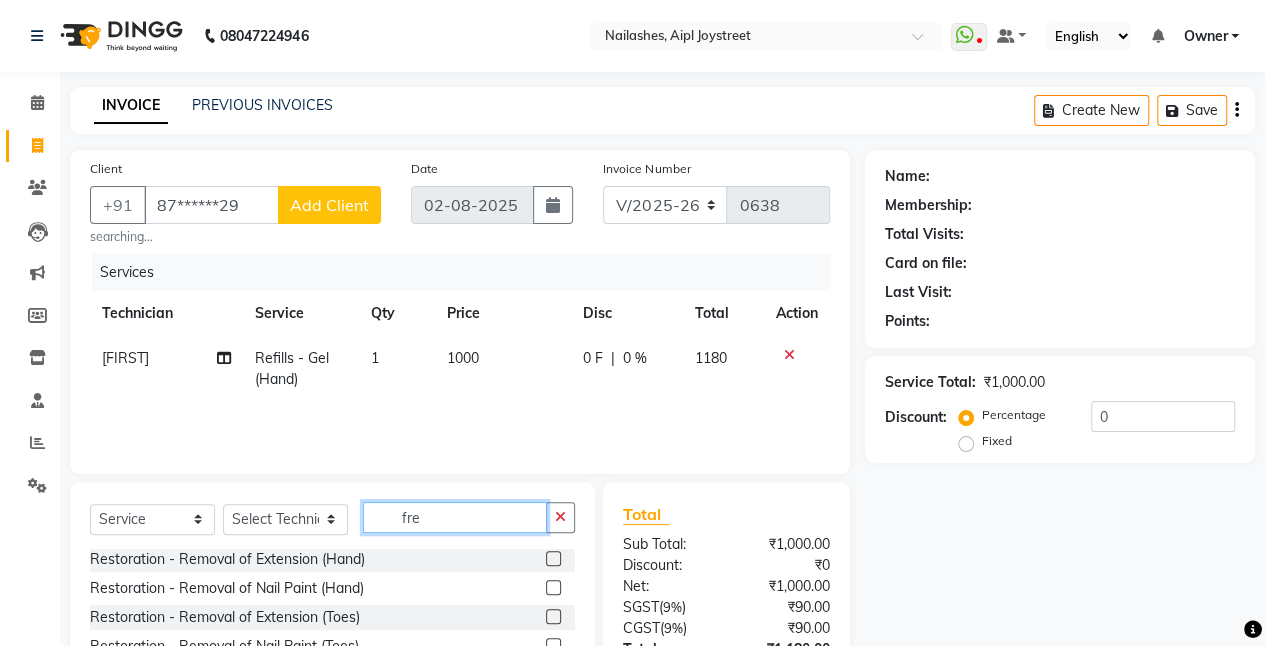 scroll, scrollTop: 0, scrollLeft: 0, axis: both 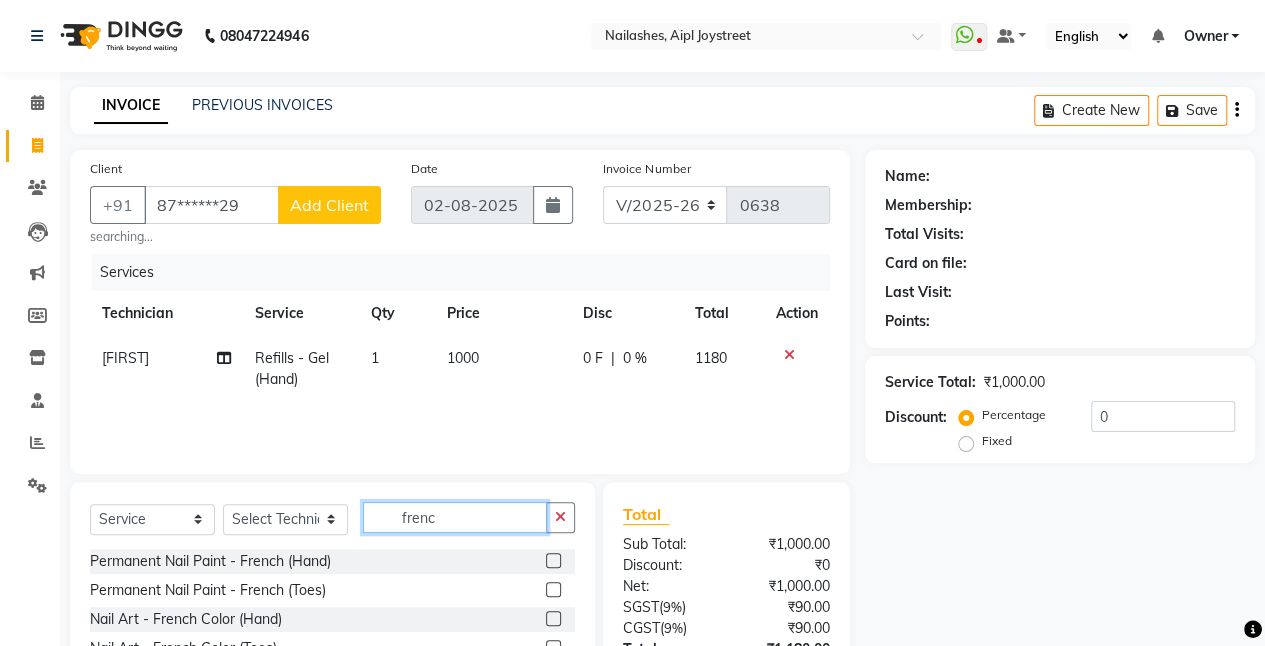 type on "frenc" 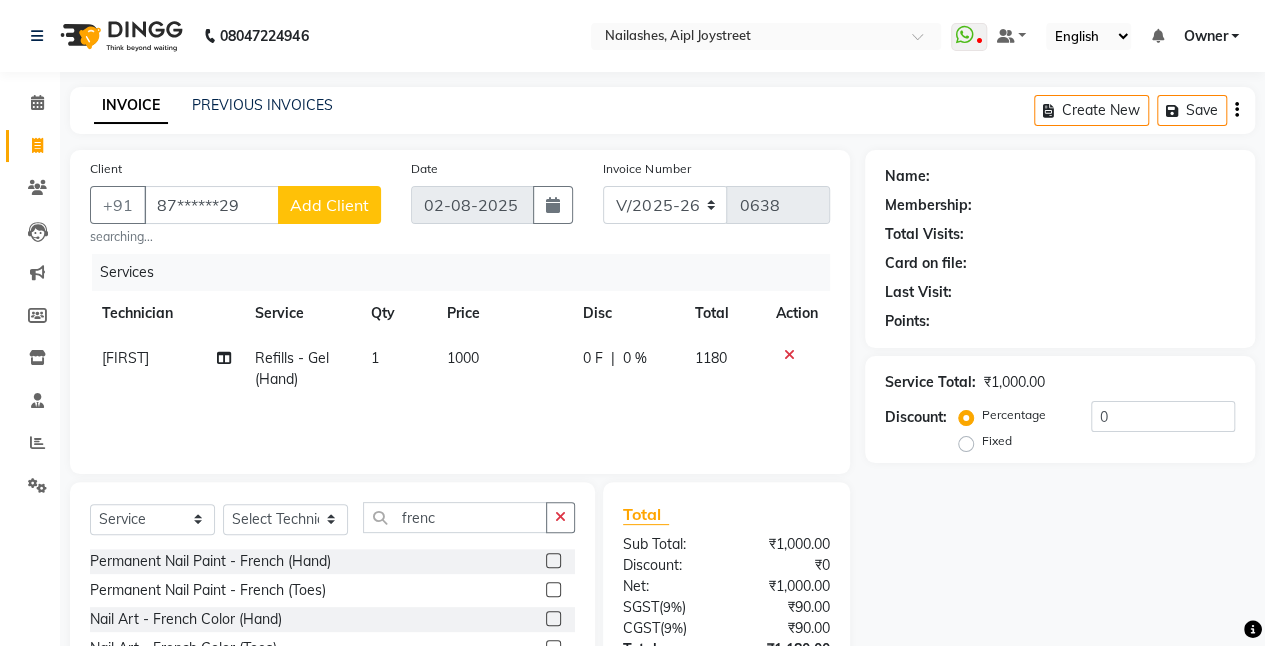 click 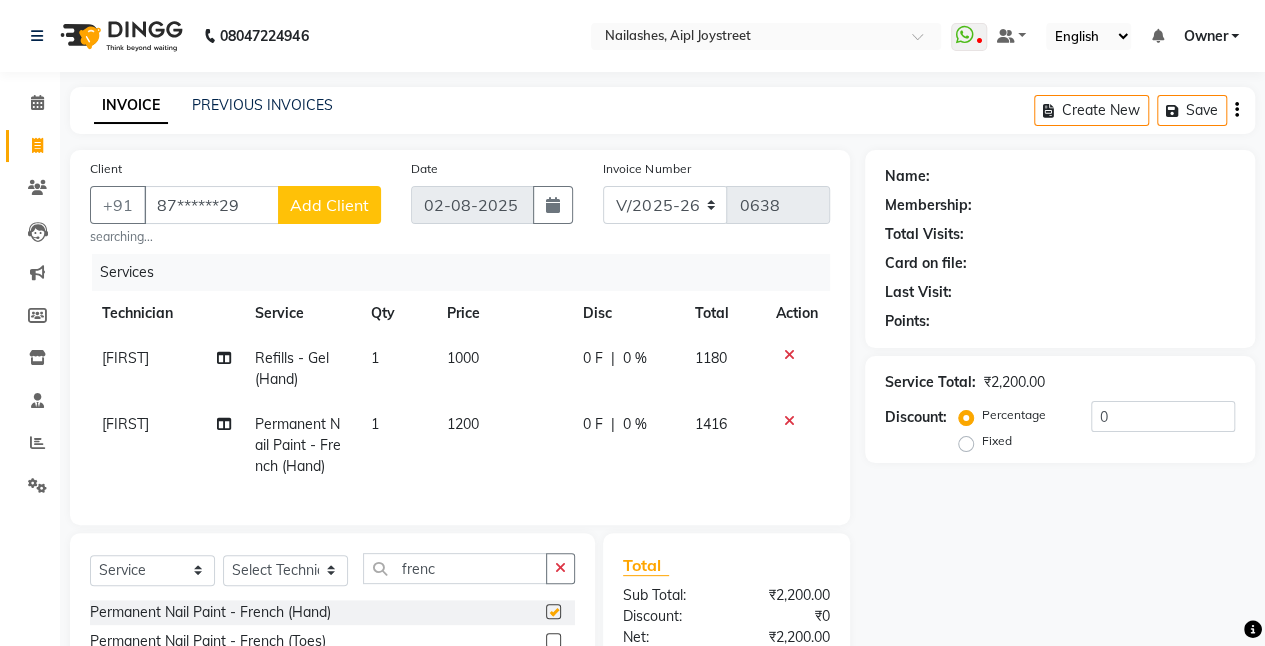 checkbox on "false" 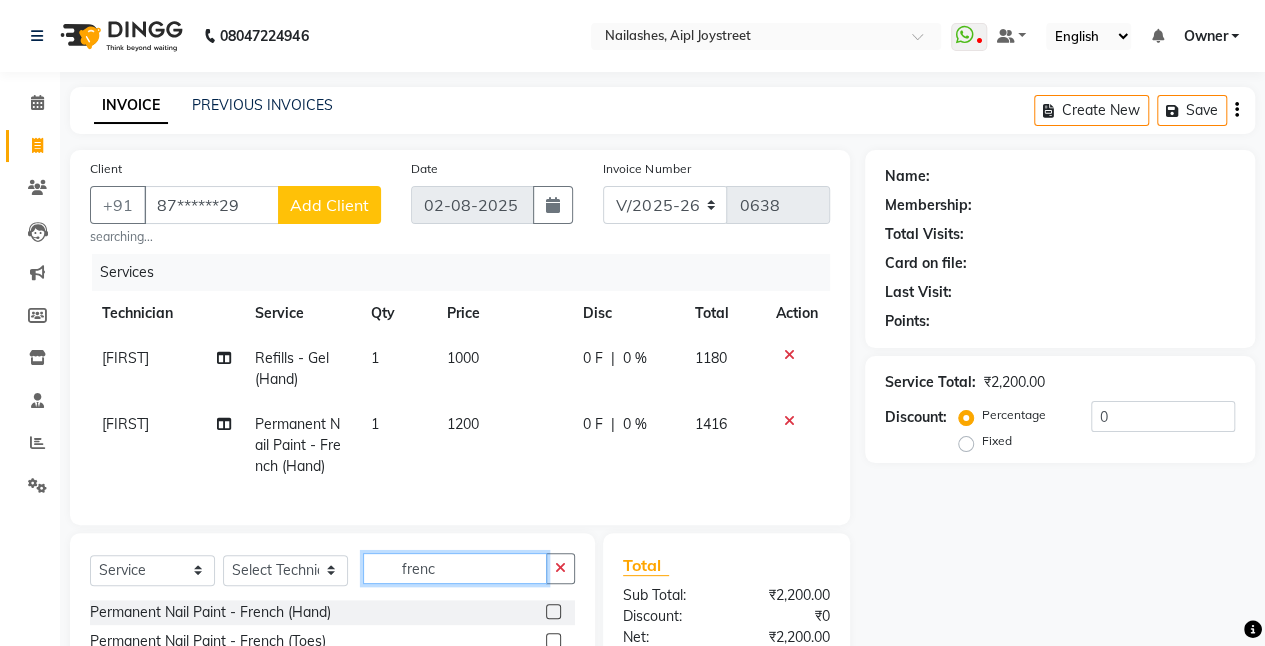 click on "frenc" 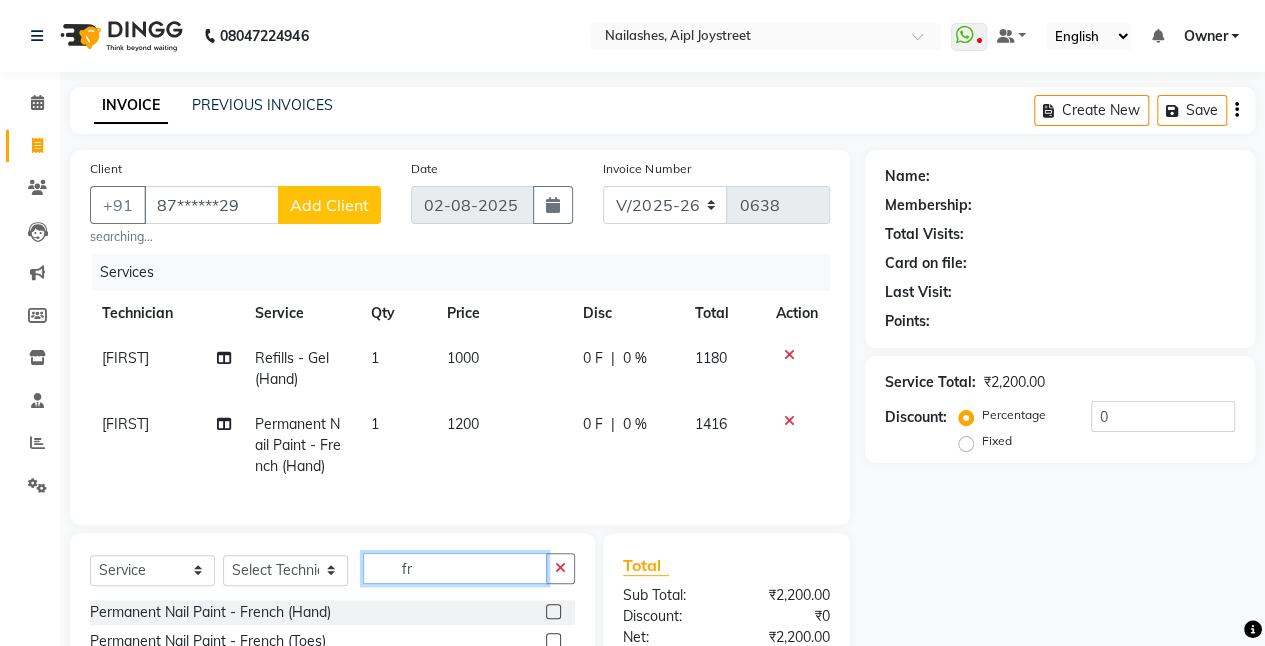 type on "f" 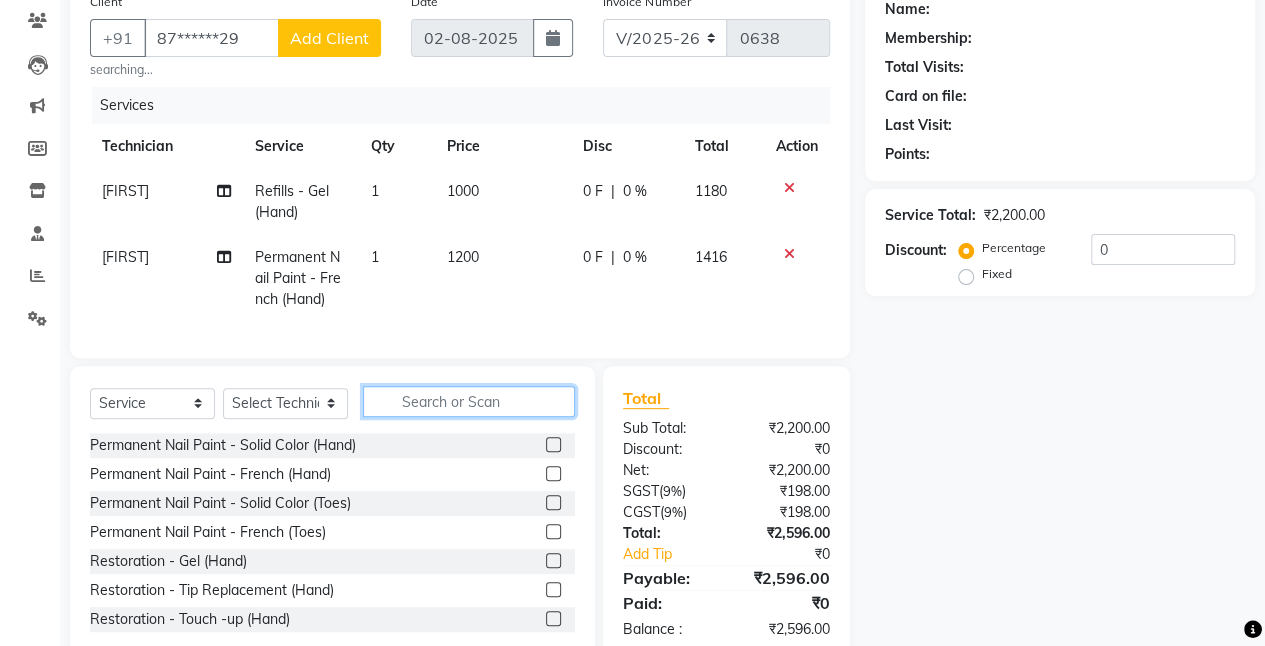 scroll, scrollTop: 168, scrollLeft: 0, axis: vertical 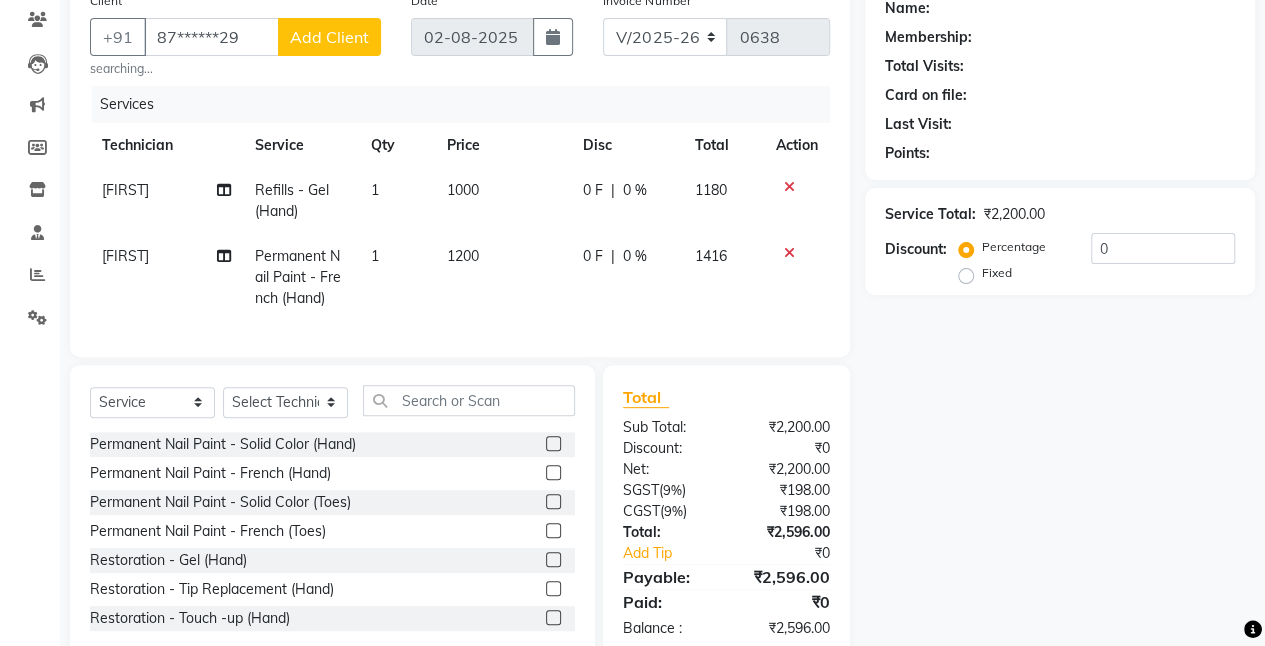 click 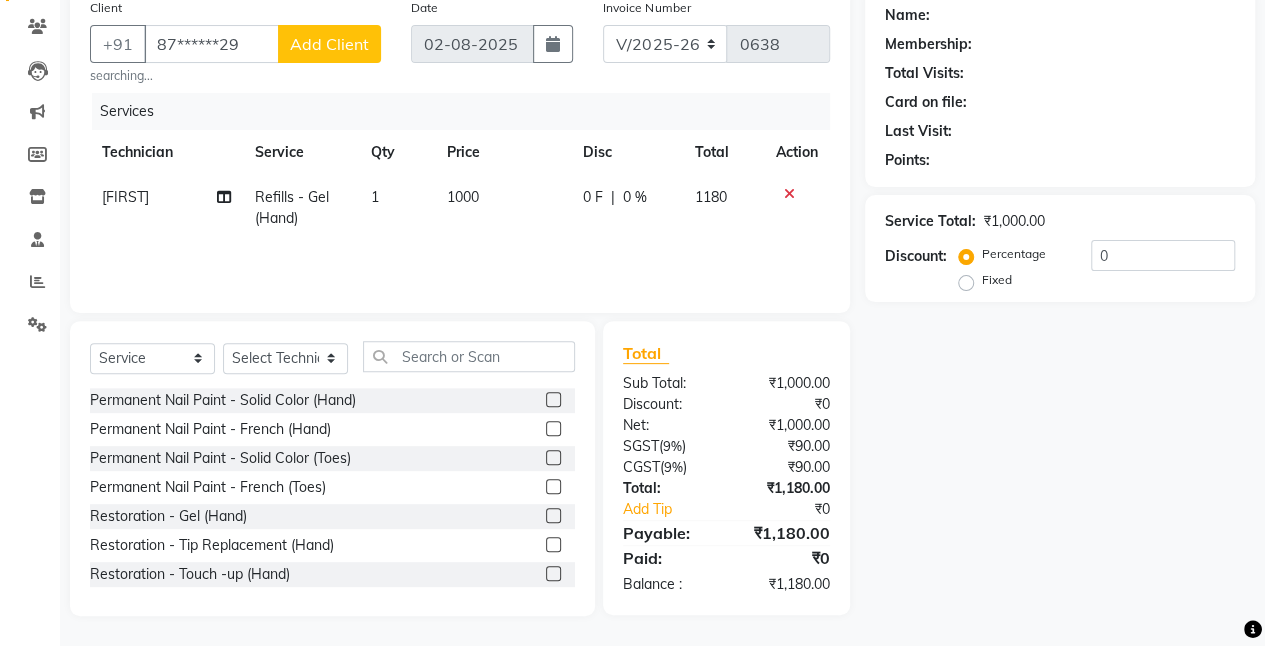 scroll, scrollTop: 160, scrollLeft: 0, axis: vertical 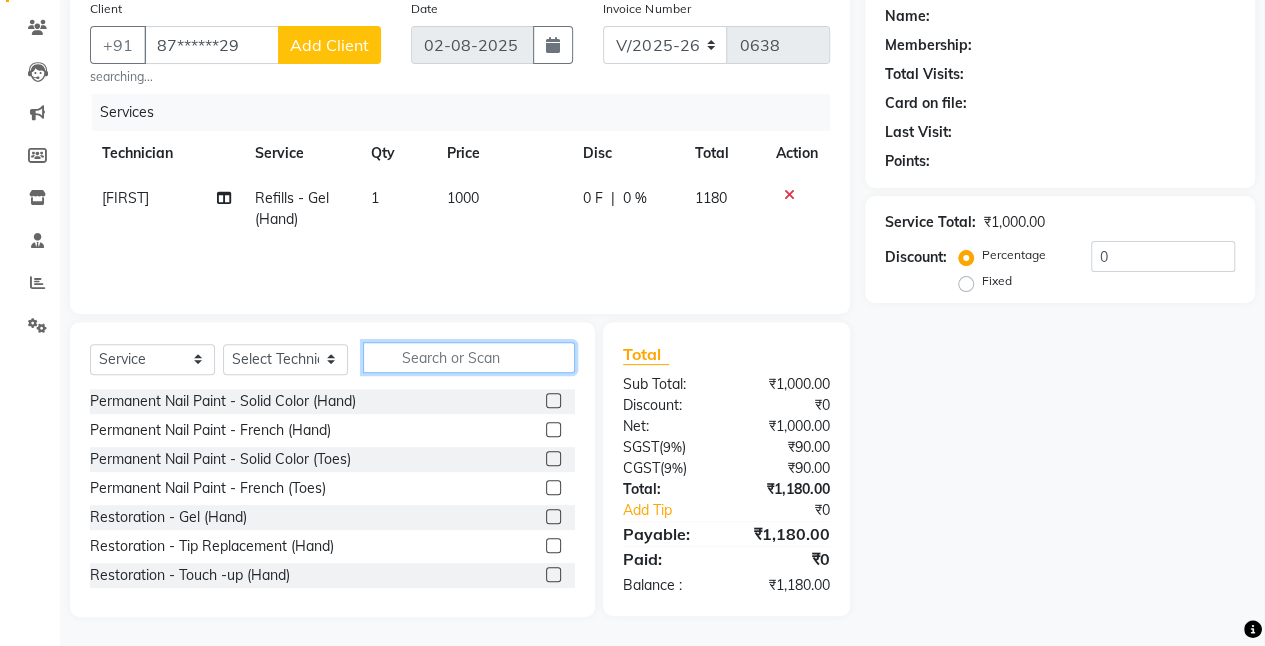 click 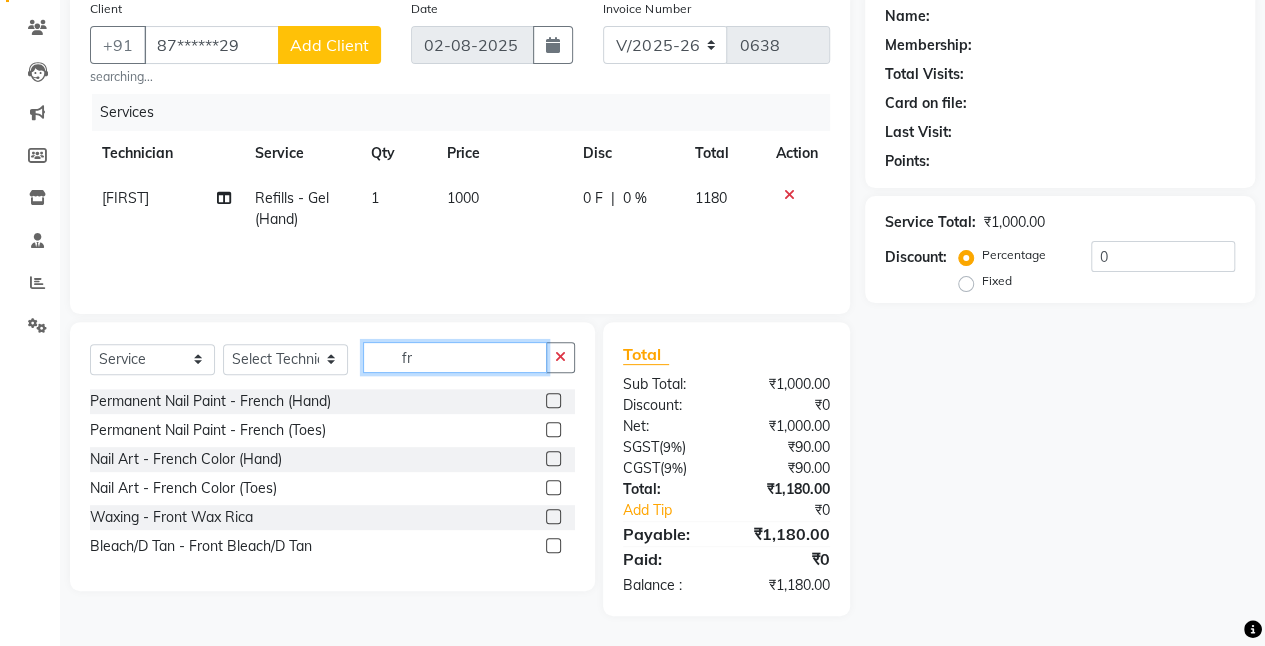 scroll, scrollTop: 159, scrollLeft: 0, axis: vertical 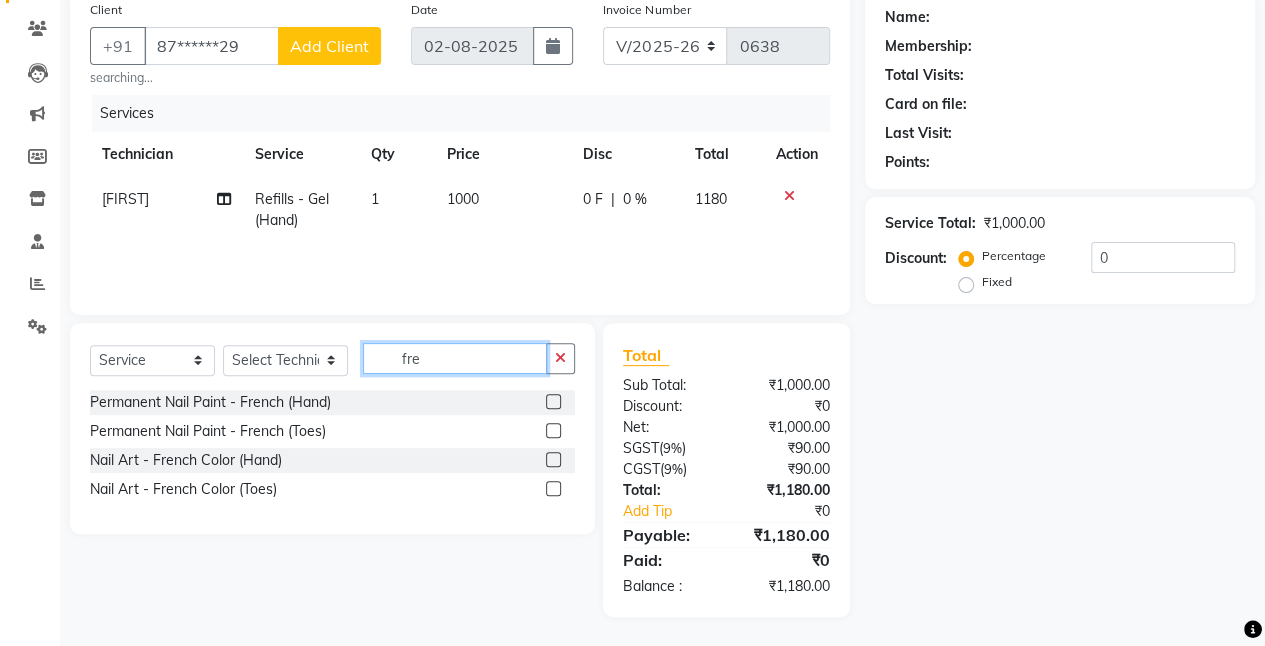 type on "fre" 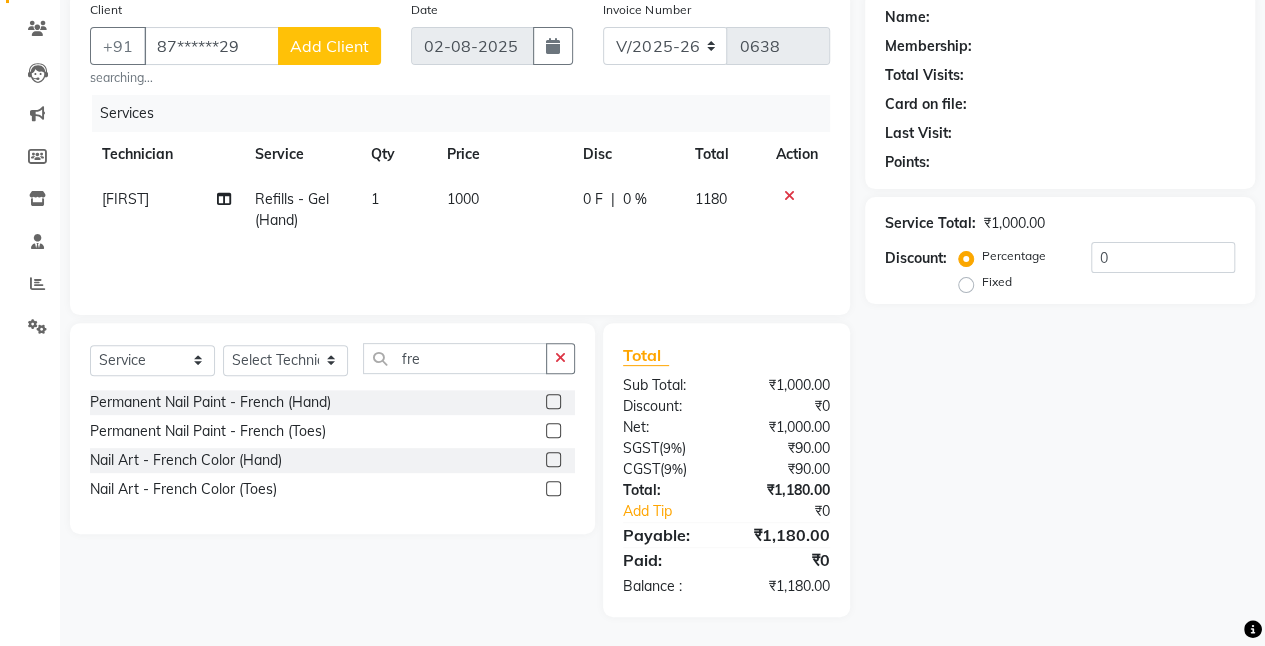 click 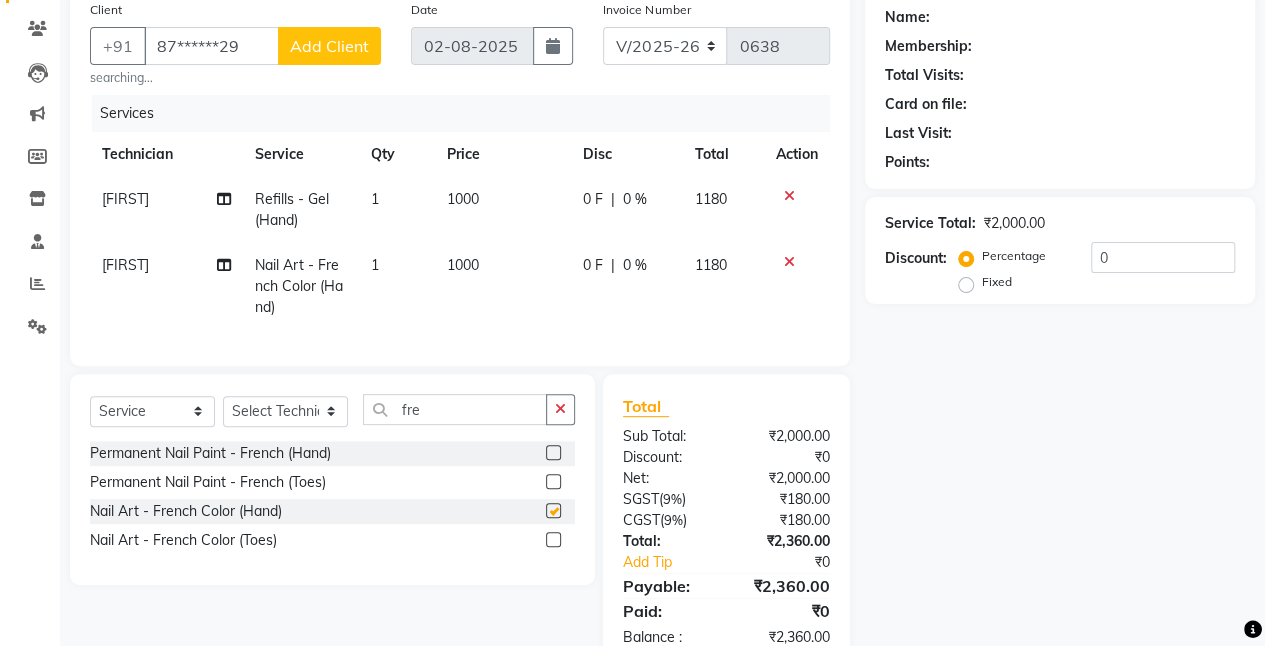 checkbox on "false" 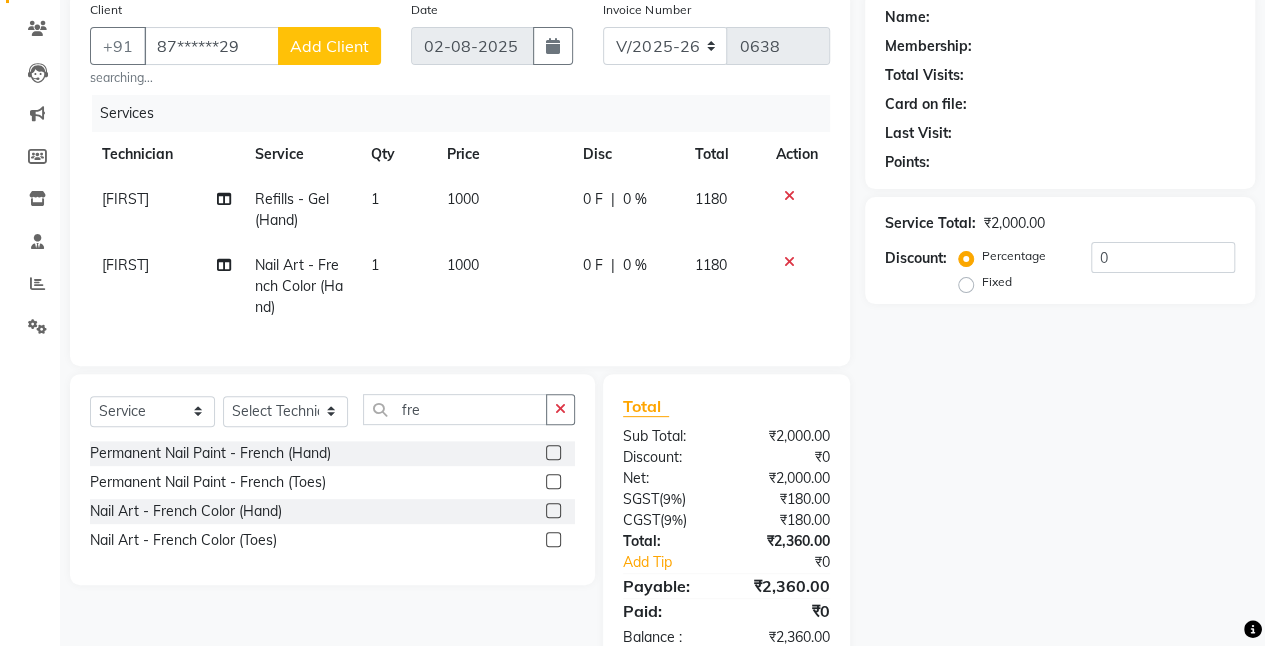 click on "1000" 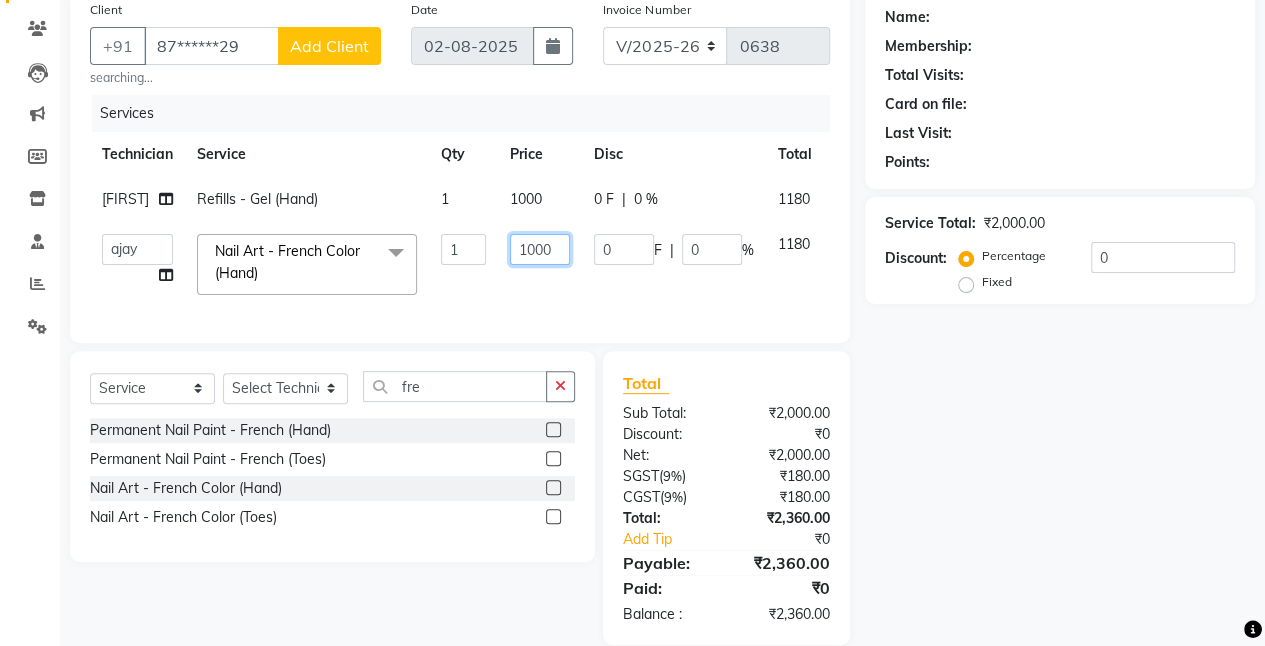 drag, startPoint x: 575, startPoint y: 265, endPoint x: 528, endPoint y: 273, distance: 47.67599 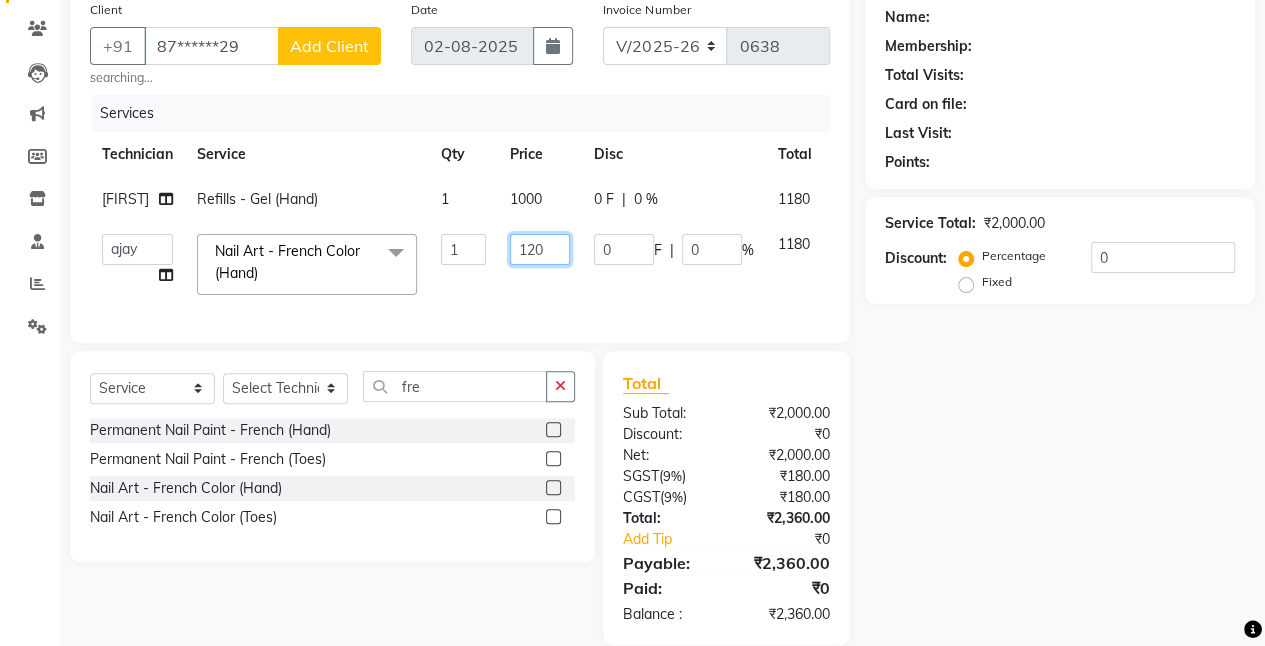 type on "1200" 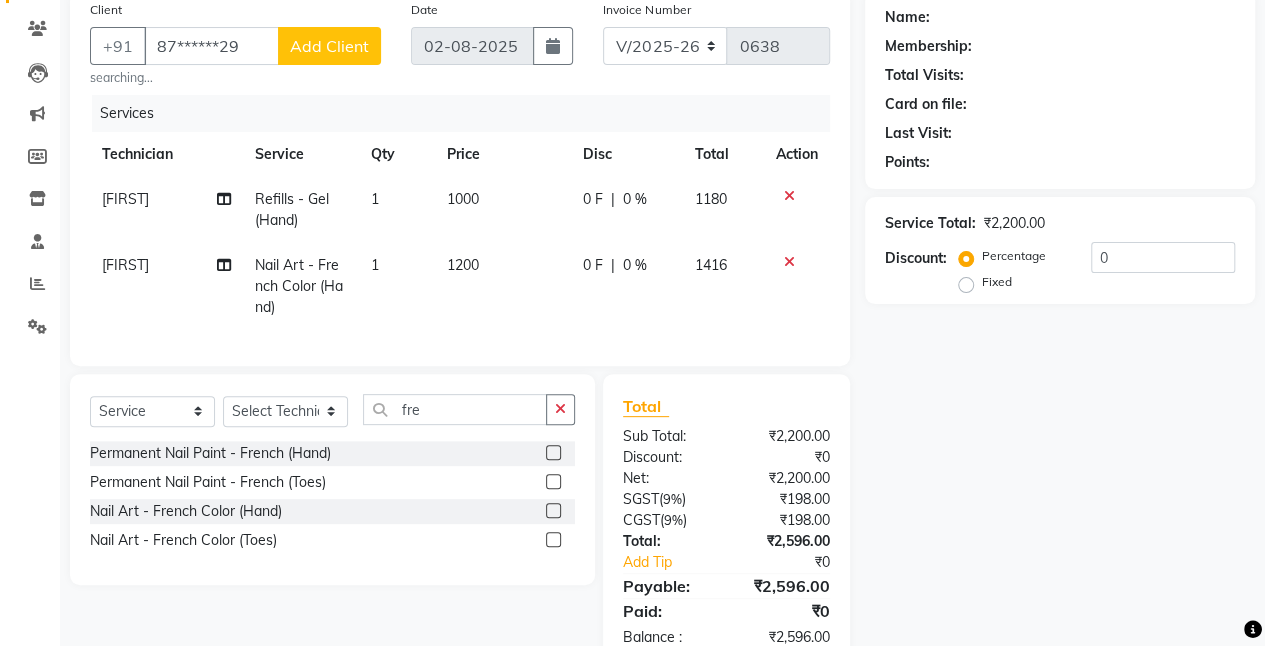 click on "Name: Membership: Total Visits: Card on file: Last Visit:  Points:  Service Total:  ₹2,200.00  Discount:  Percentage   Fixed  0" 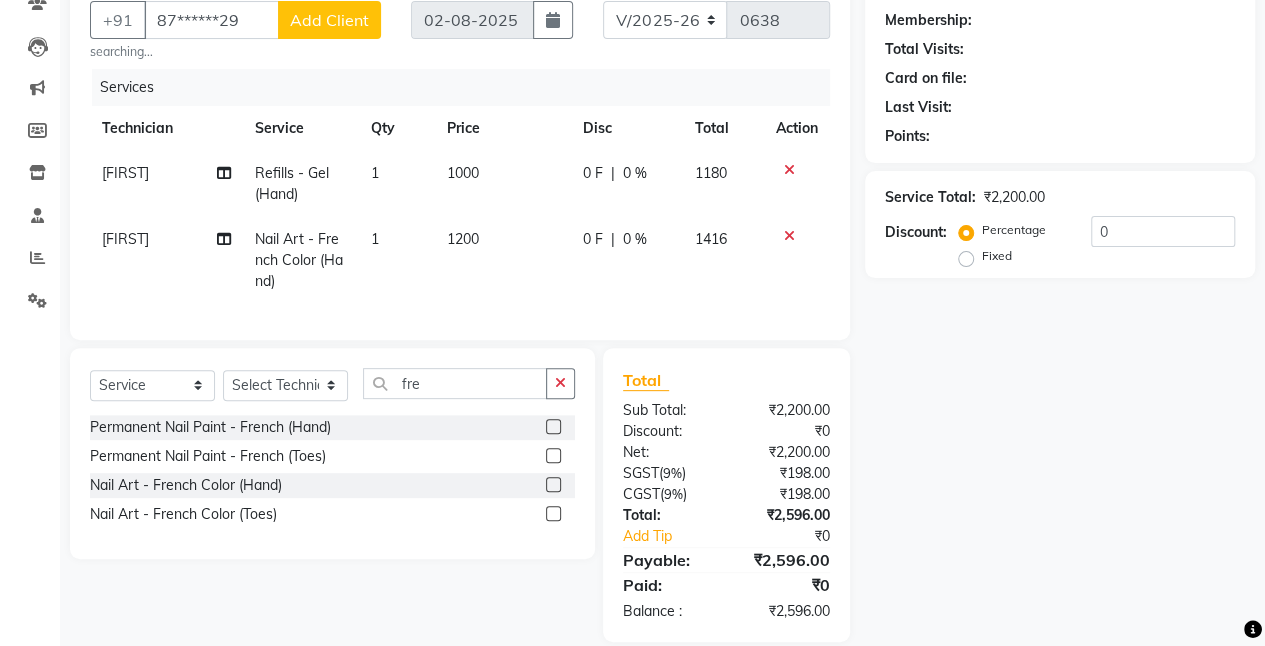 scroll, scrollTop: 225, scrollLeft: 0, axis: vertical 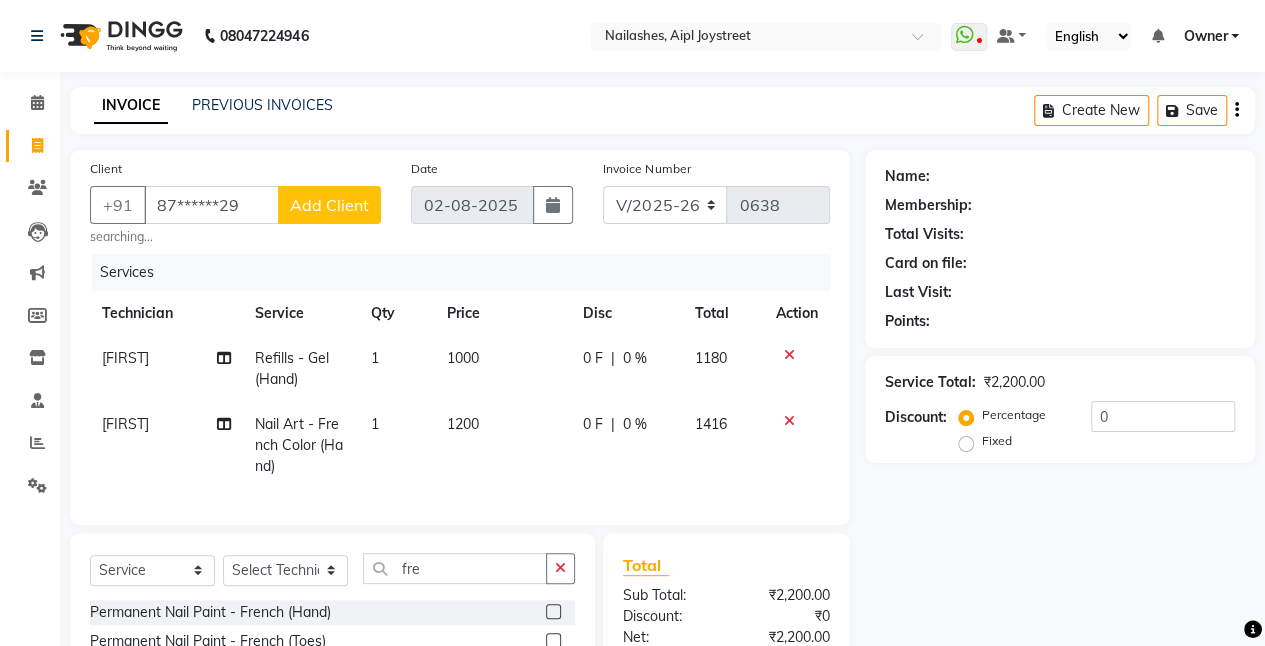 click 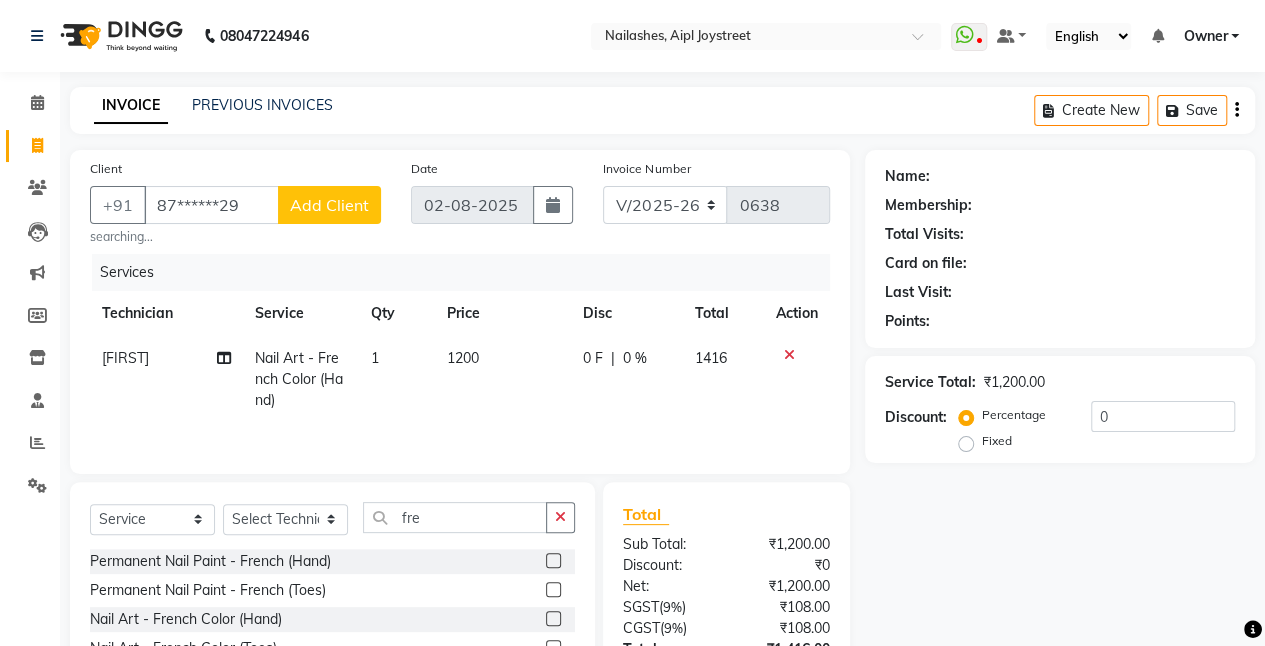 click 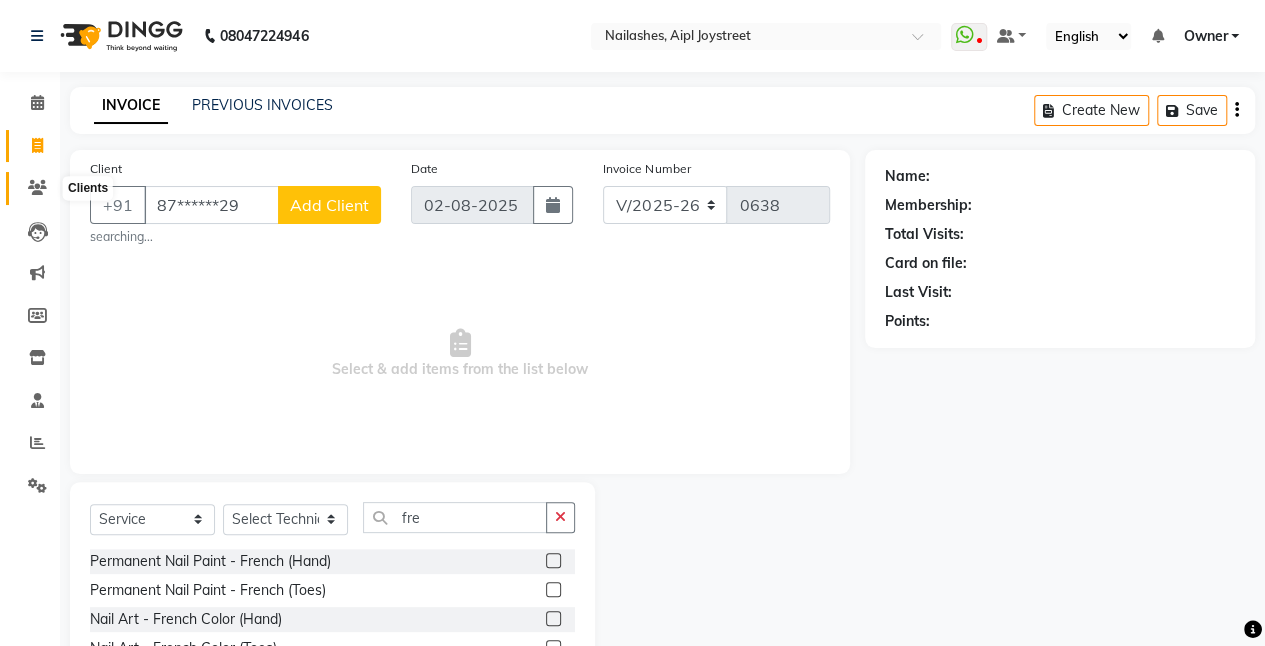 click 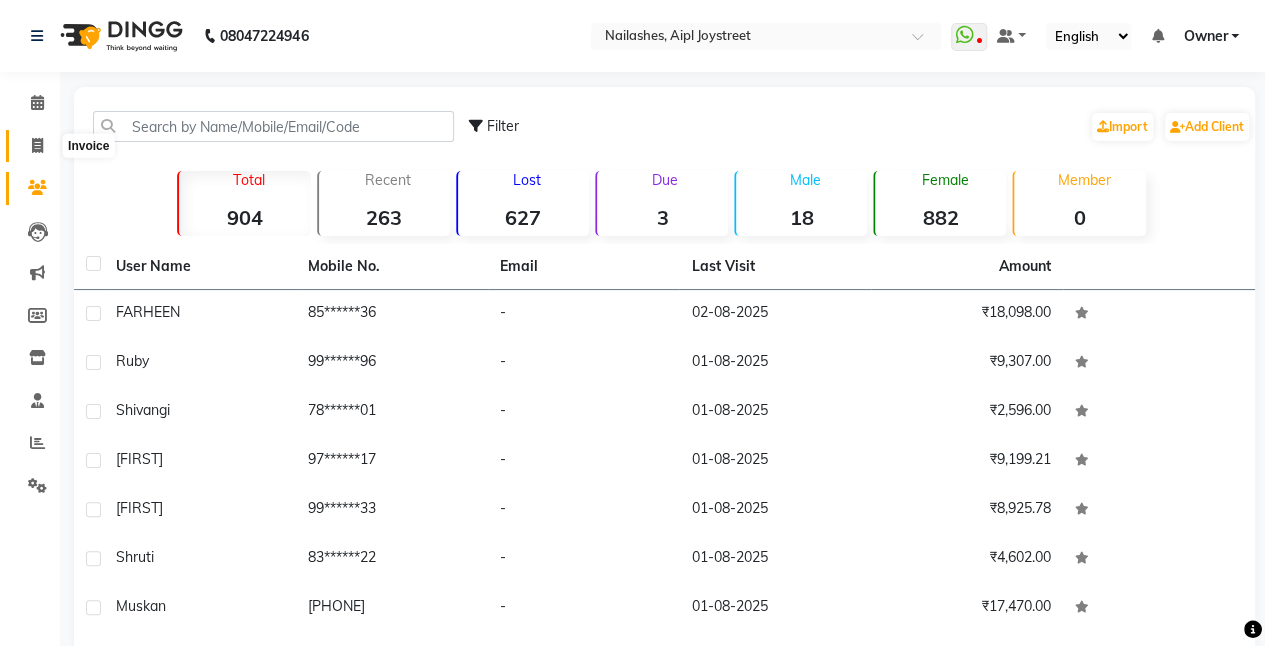 click 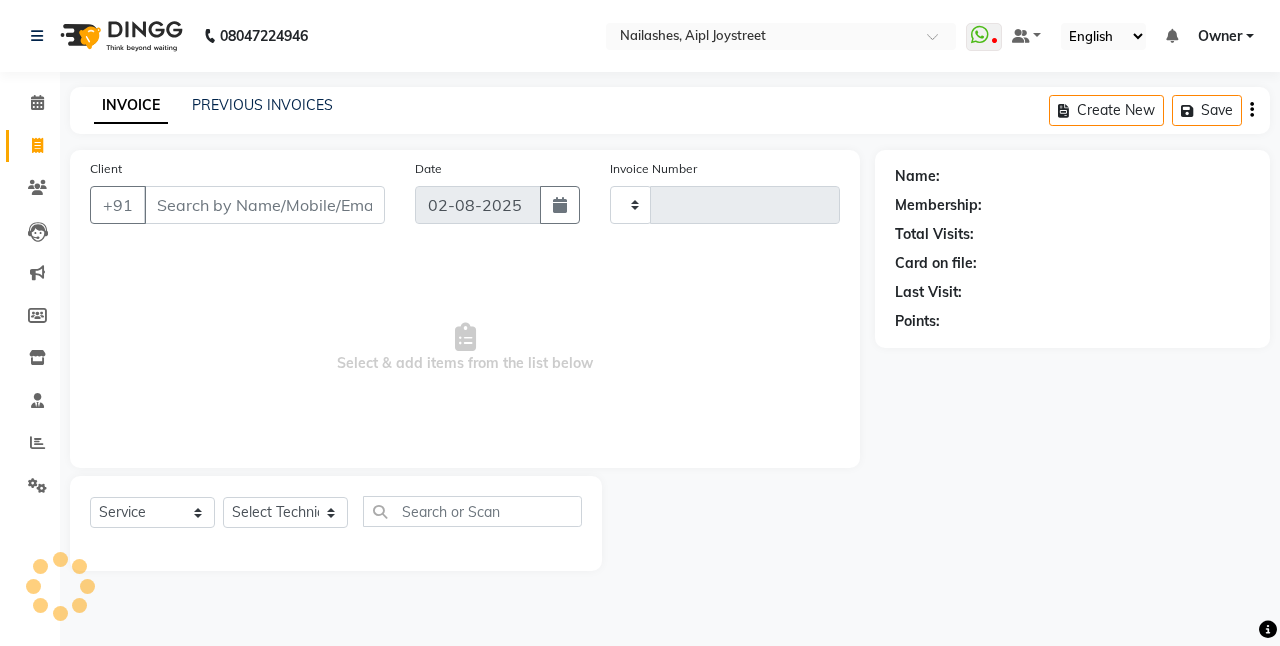 type on "0638" 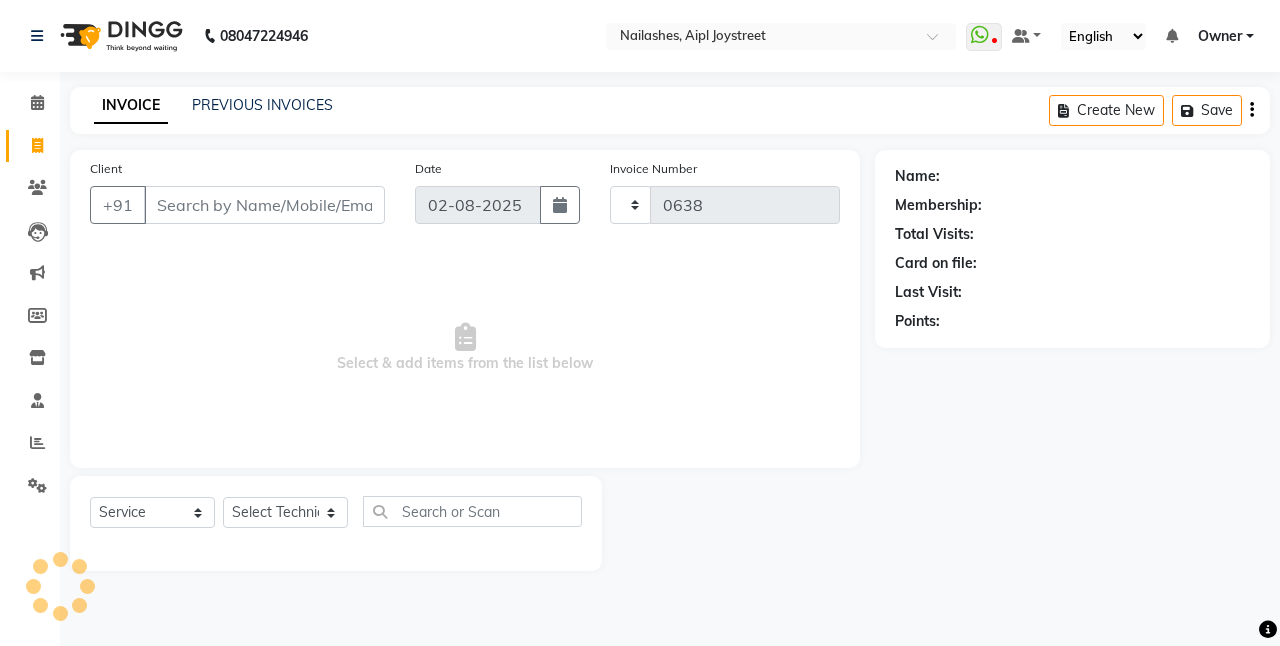 select on "5749" 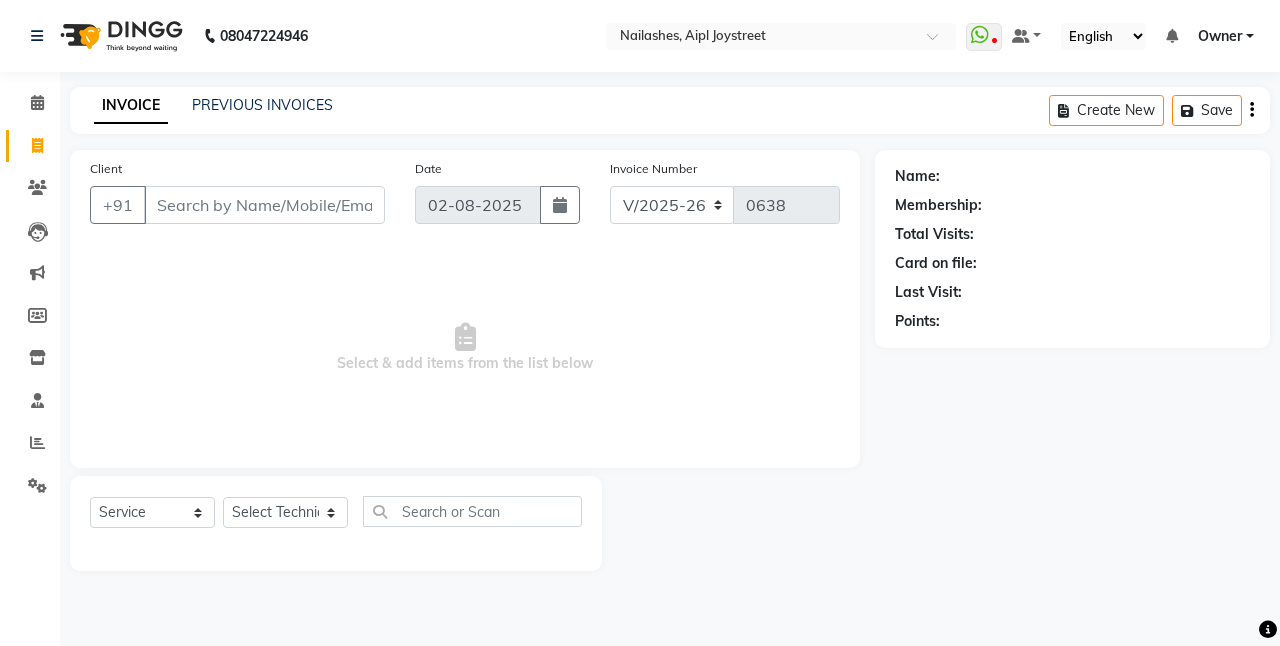 click on "Client" at bounding box center (264, 205) 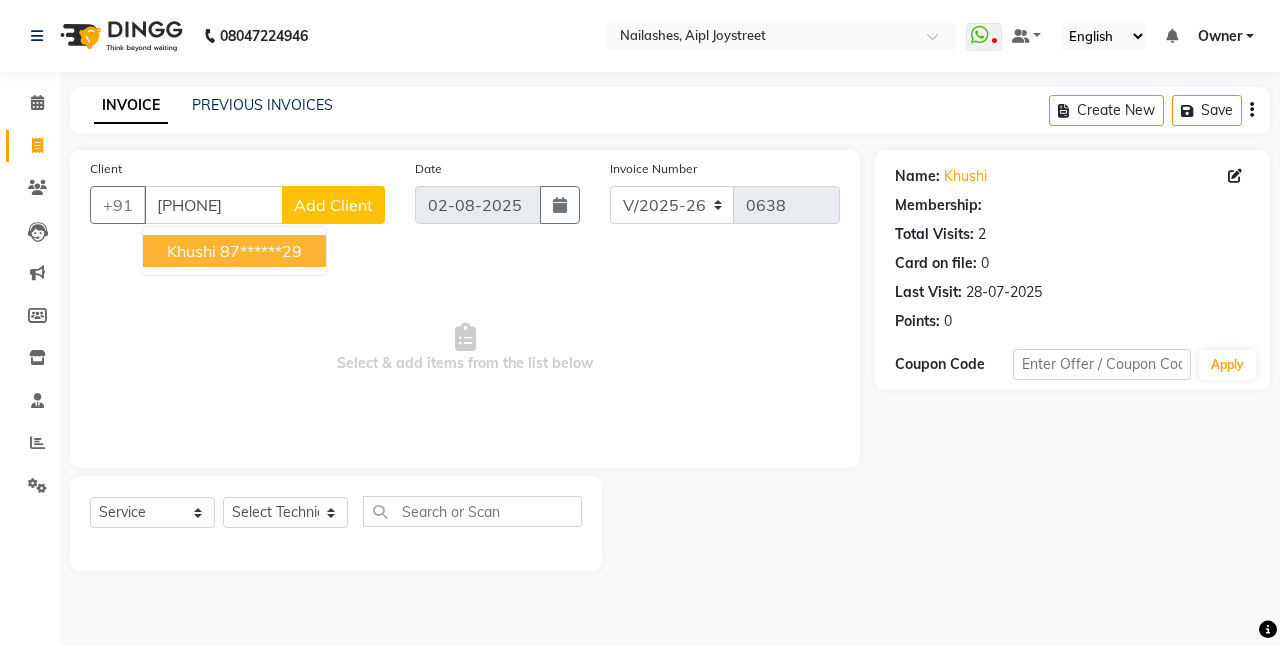 click on "87******29" at bounding box center [261, 251] 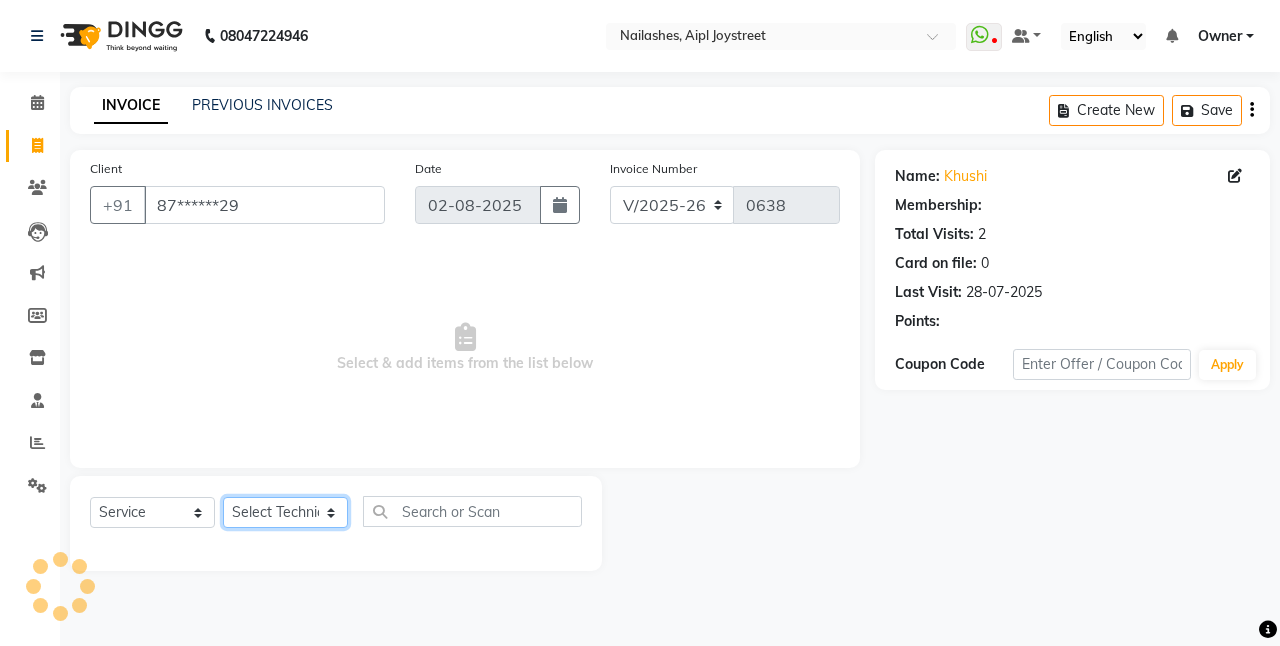 click on "Select Technician ajay Anita Chetan Manager Muskan Owner Prosanto Salome VIVEK" 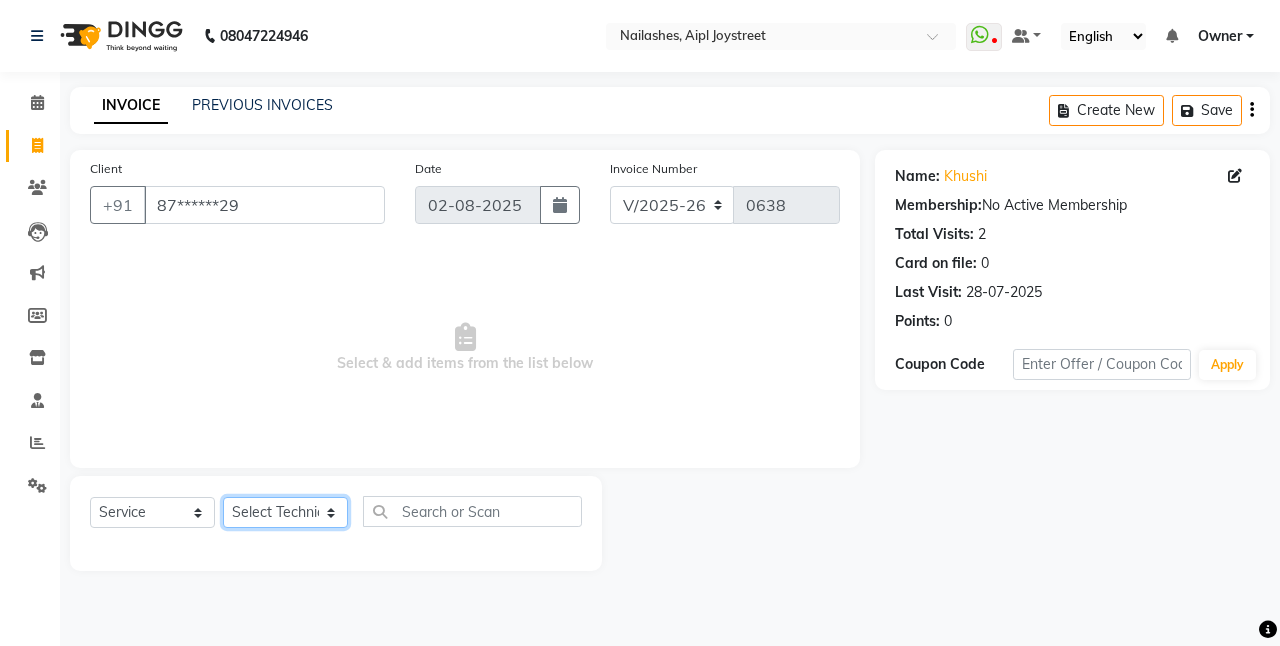select on "[POSTAL_CODE]" 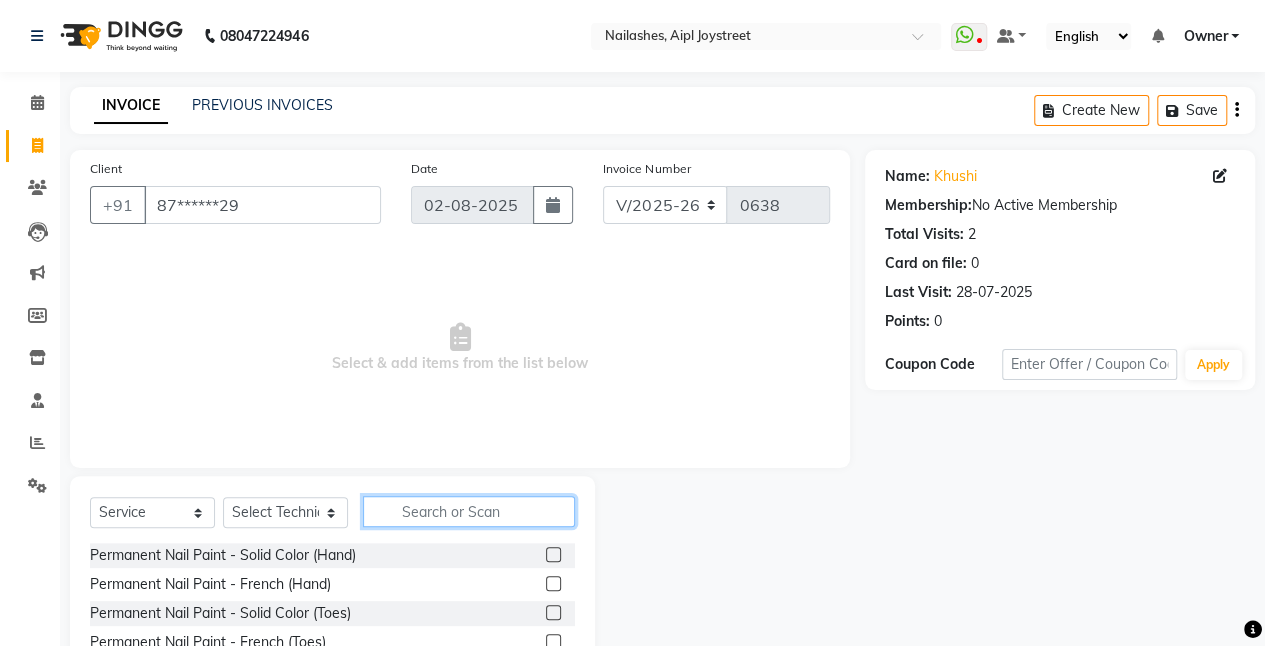 click 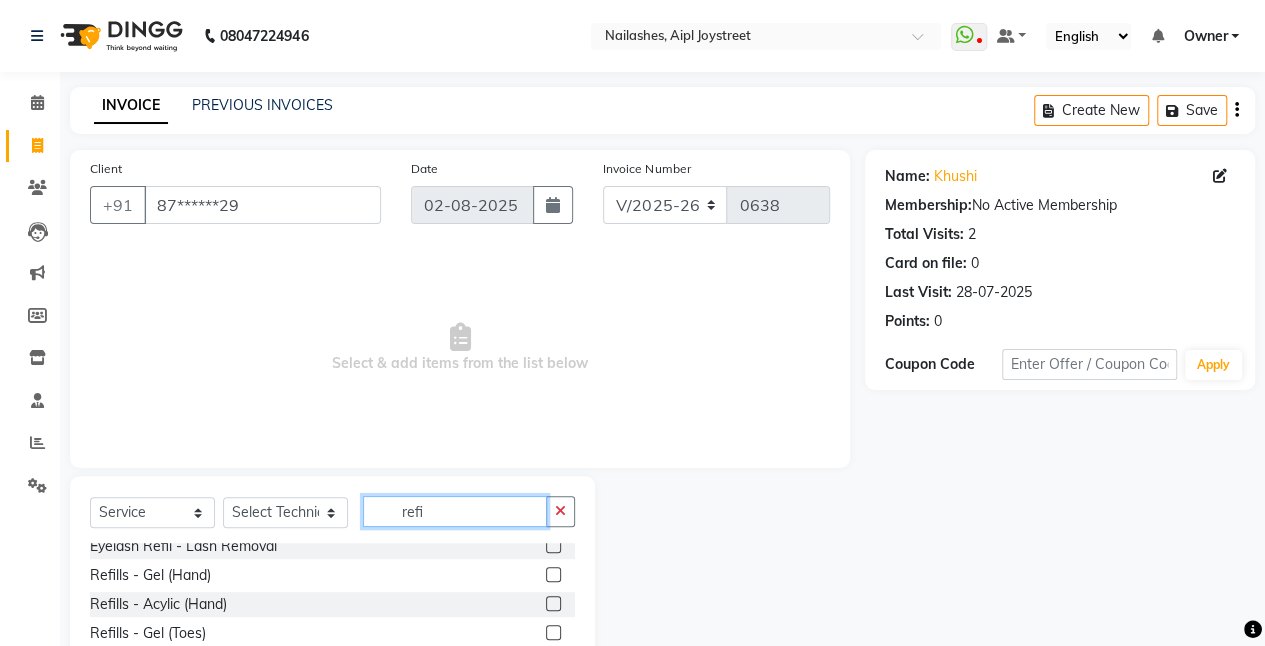 scroll, scrollTop: 122, scrollLeft: 0, axis: vertical 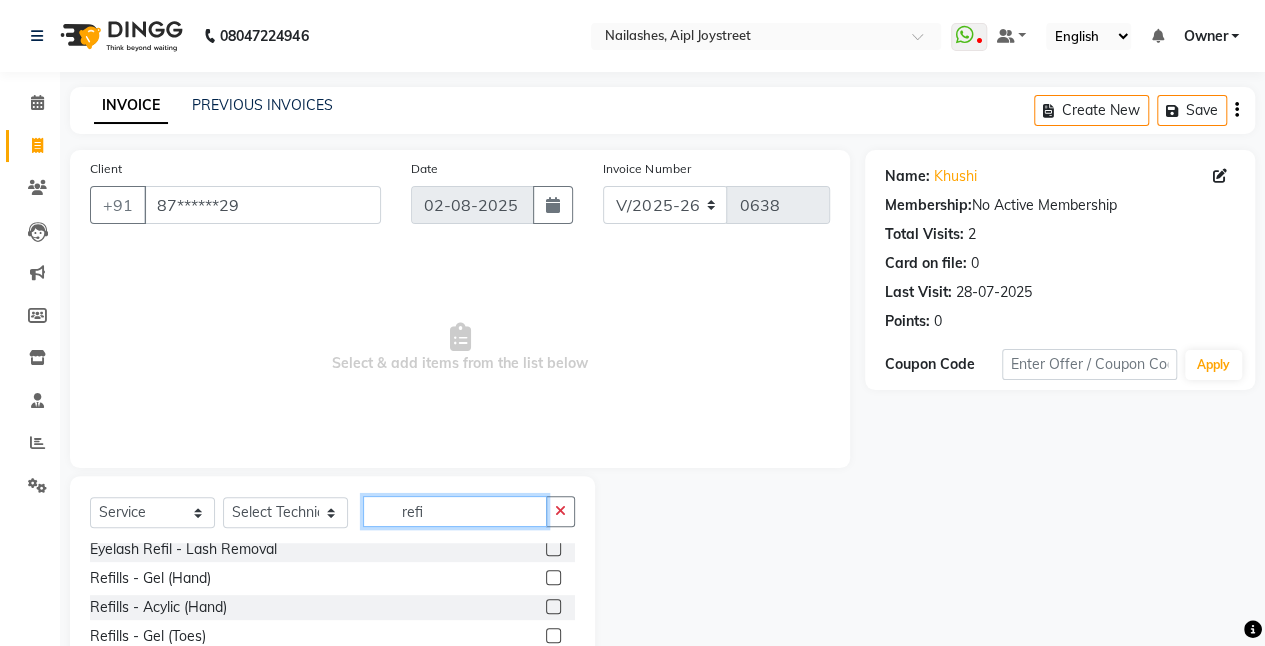 type on "refi" 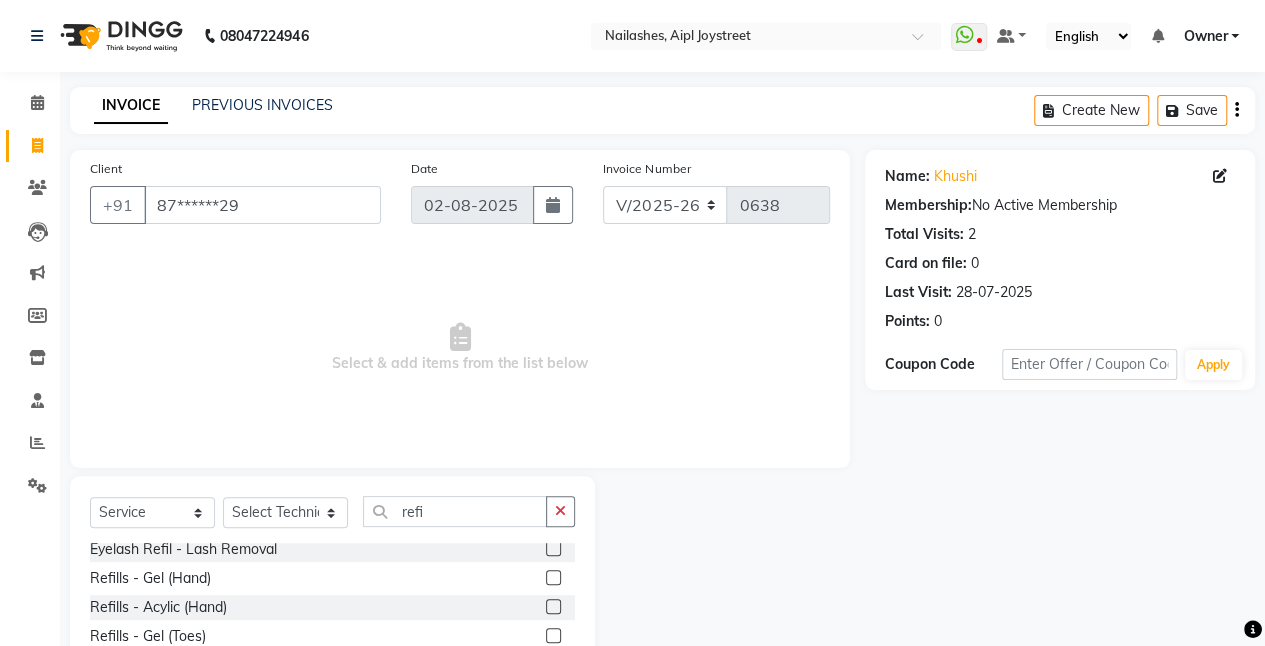 click 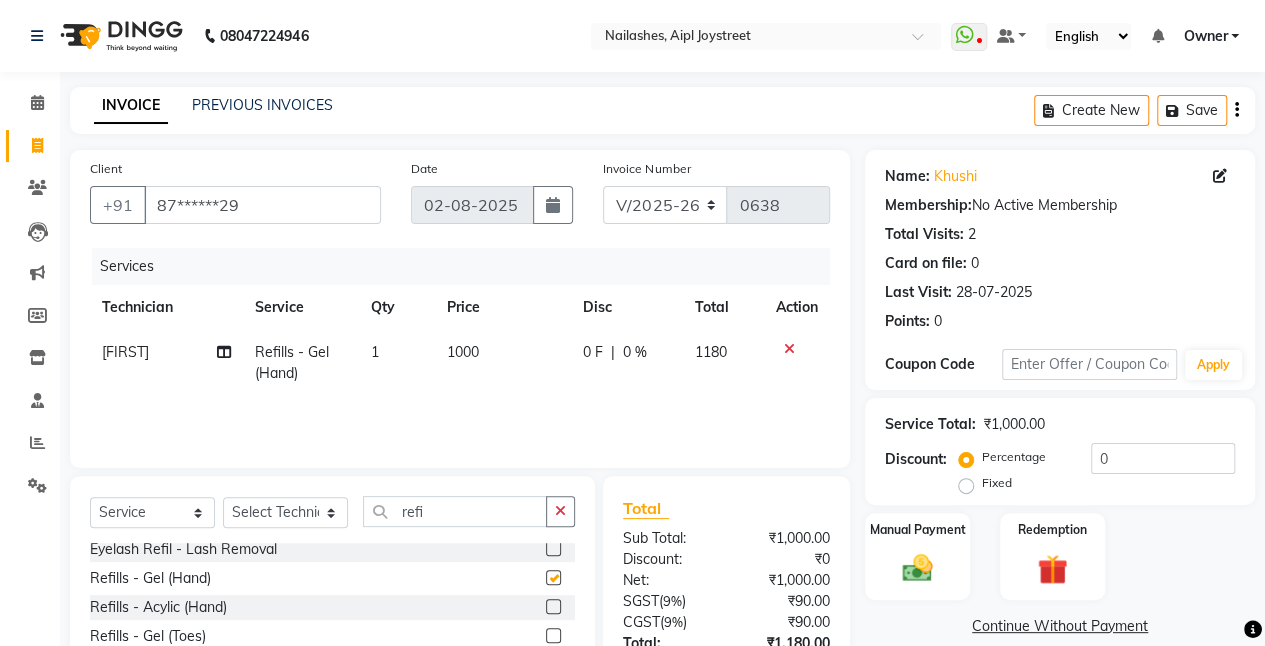 checkbox on "false" 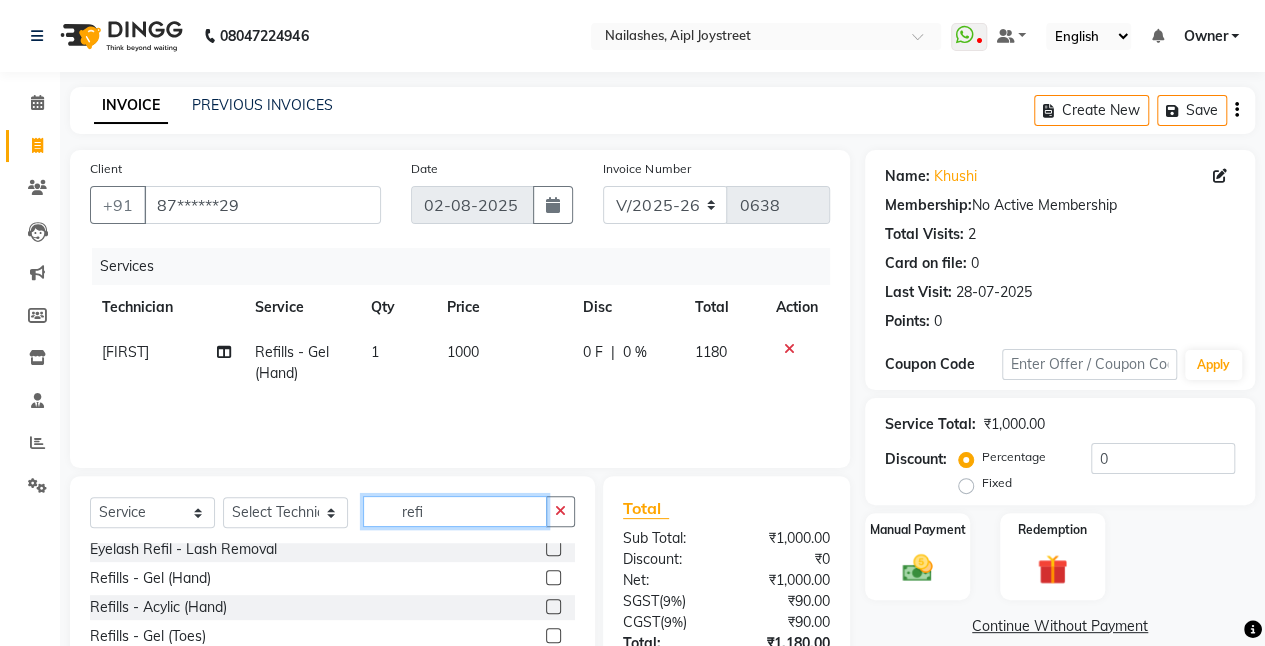 click on "refi" 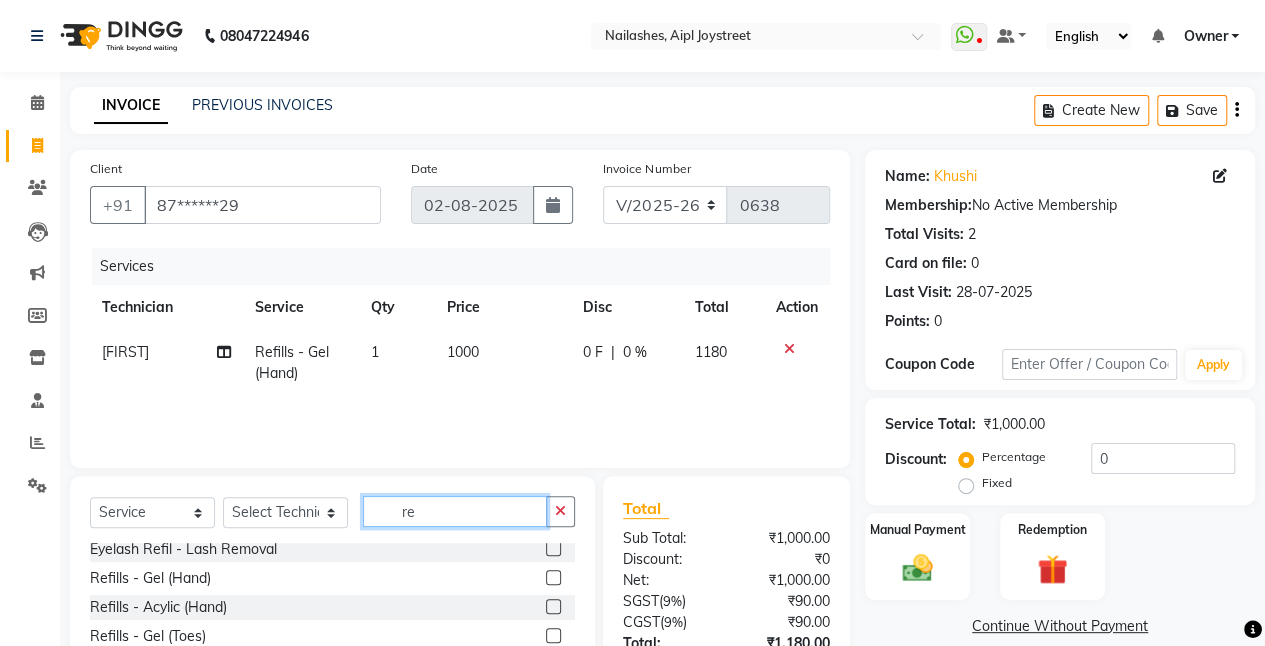 type on "r" 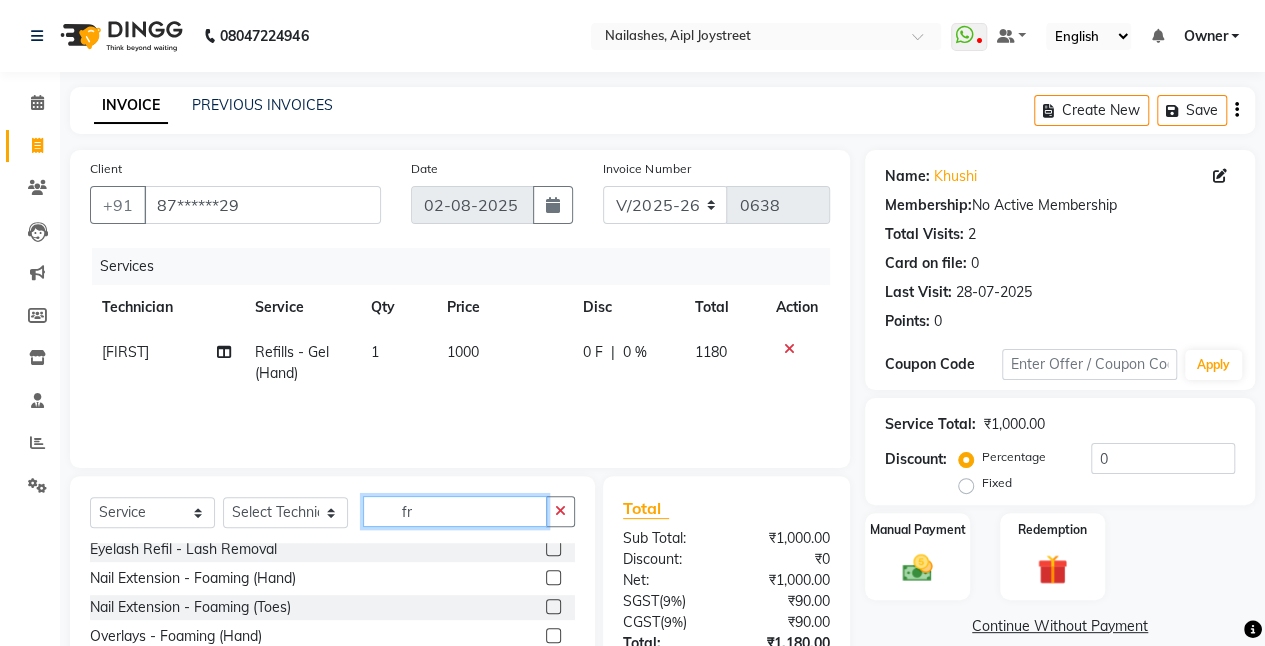 scroll, scrollTop: 0, scrollLeft: 0, axis: both 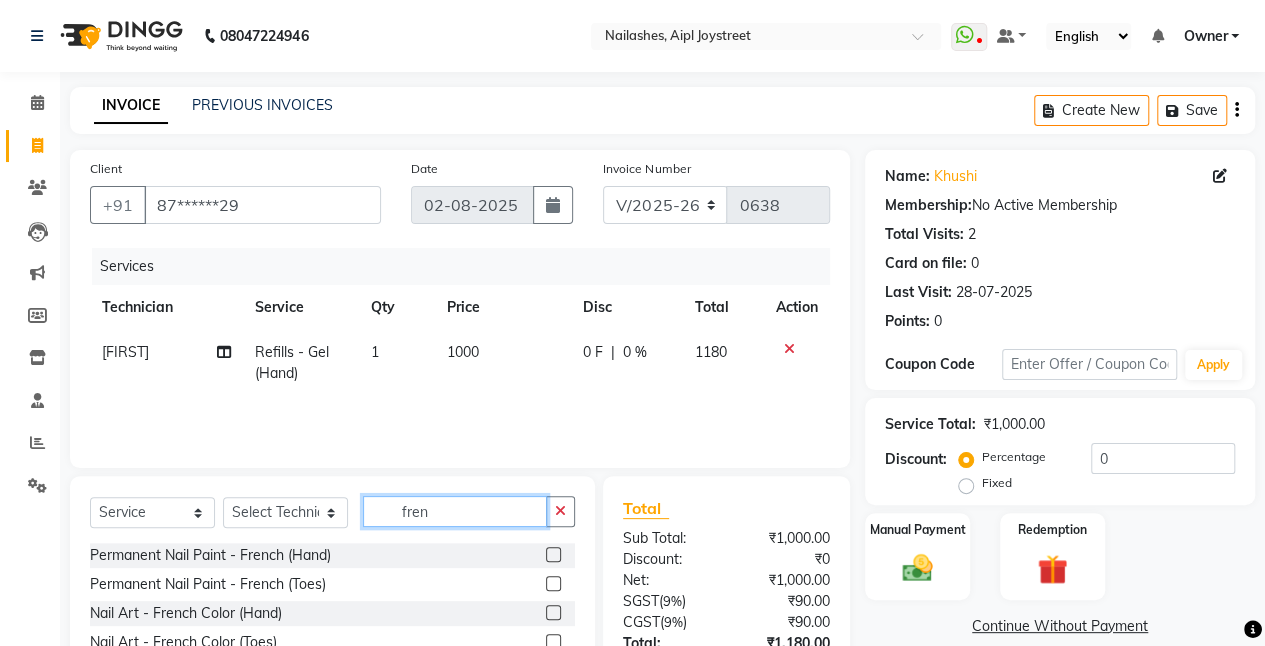 type on "fren" 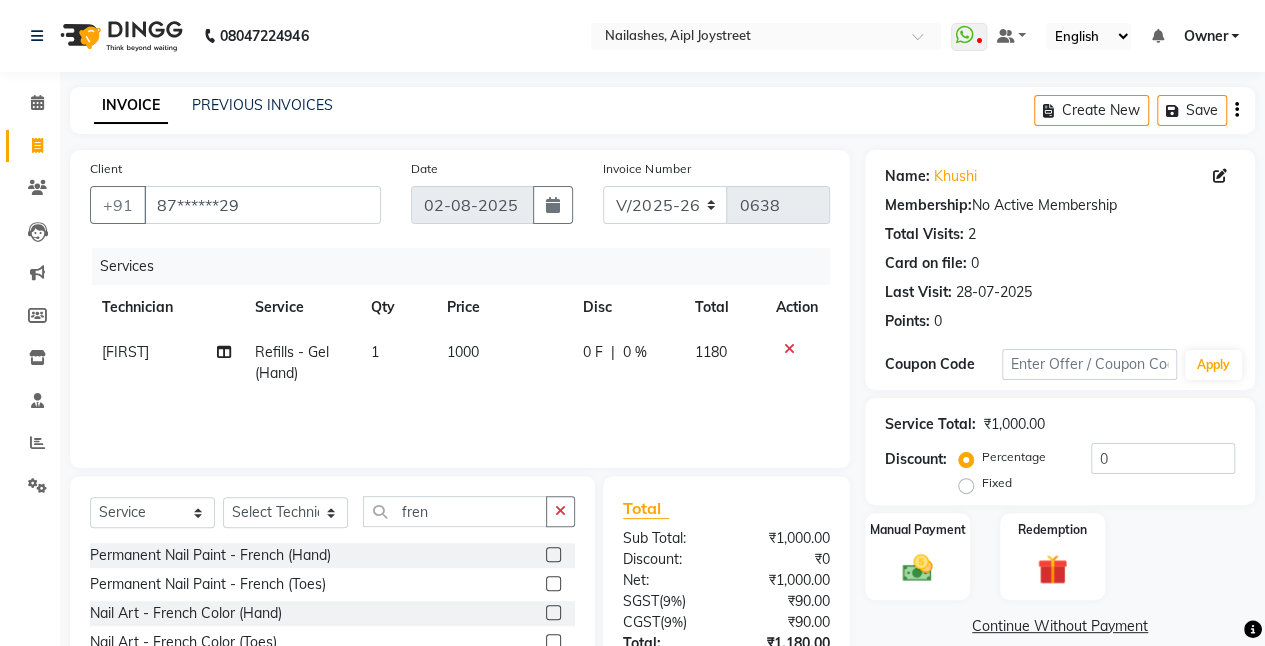 click 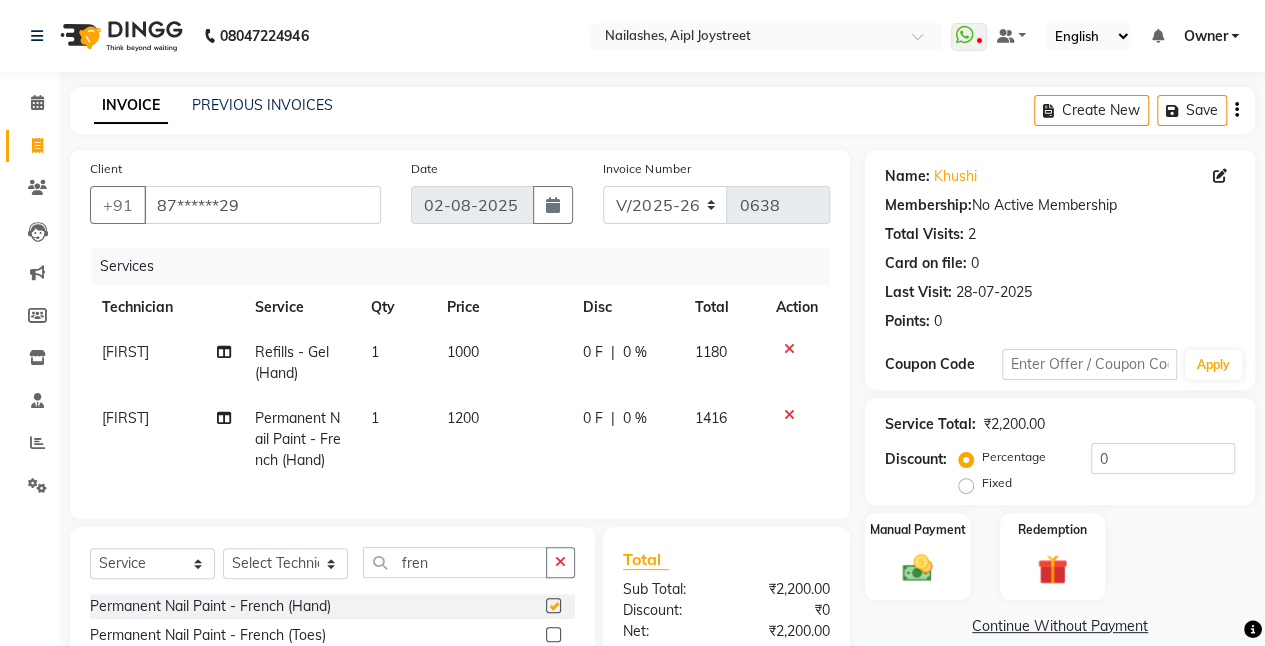 checkbox on "false" 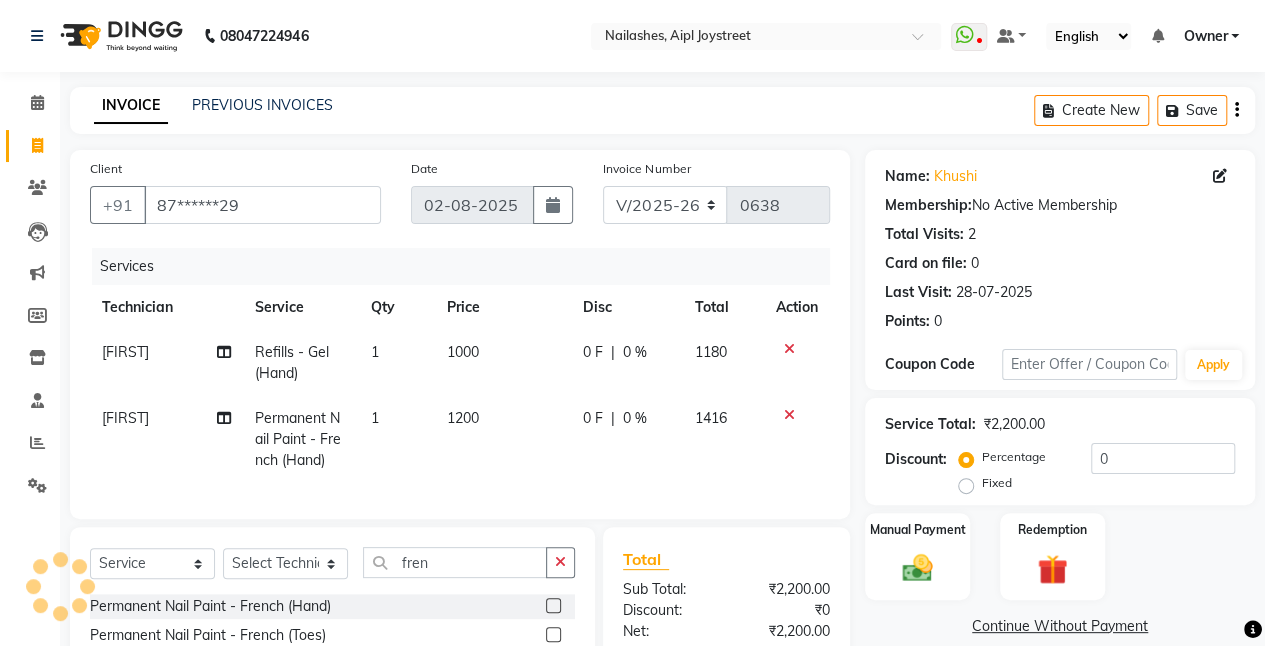 scroll, scrollTop: 219, scrollLeft: 0, axis: vertical 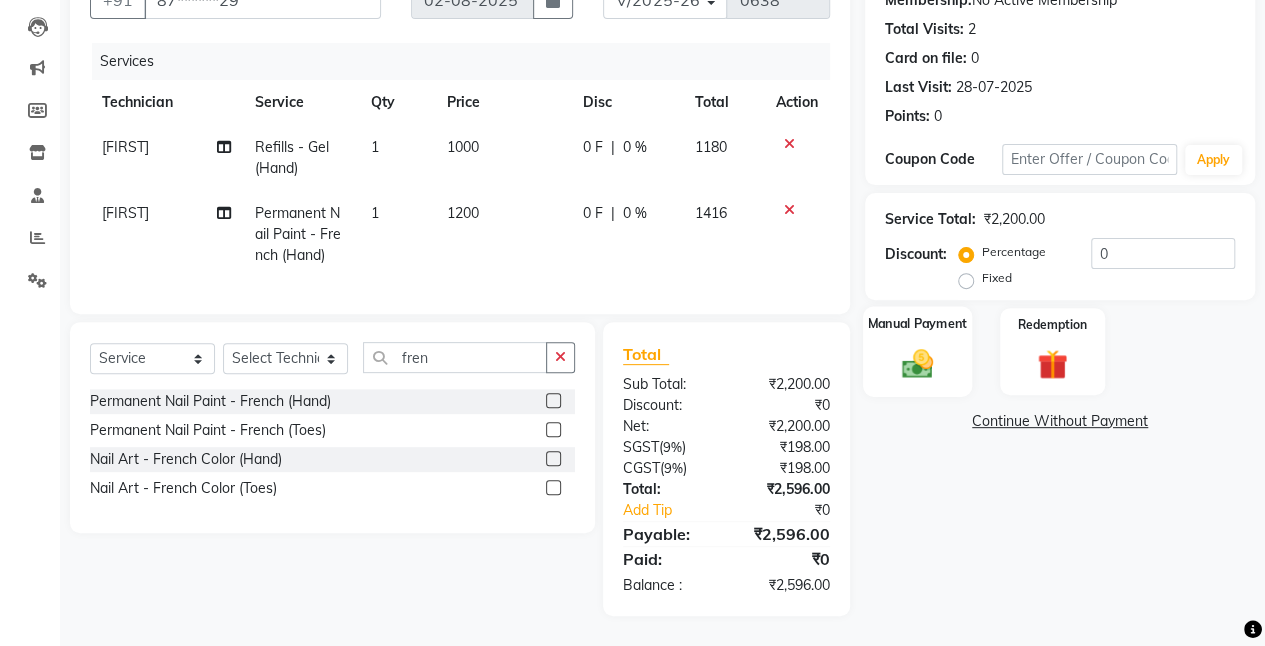 click 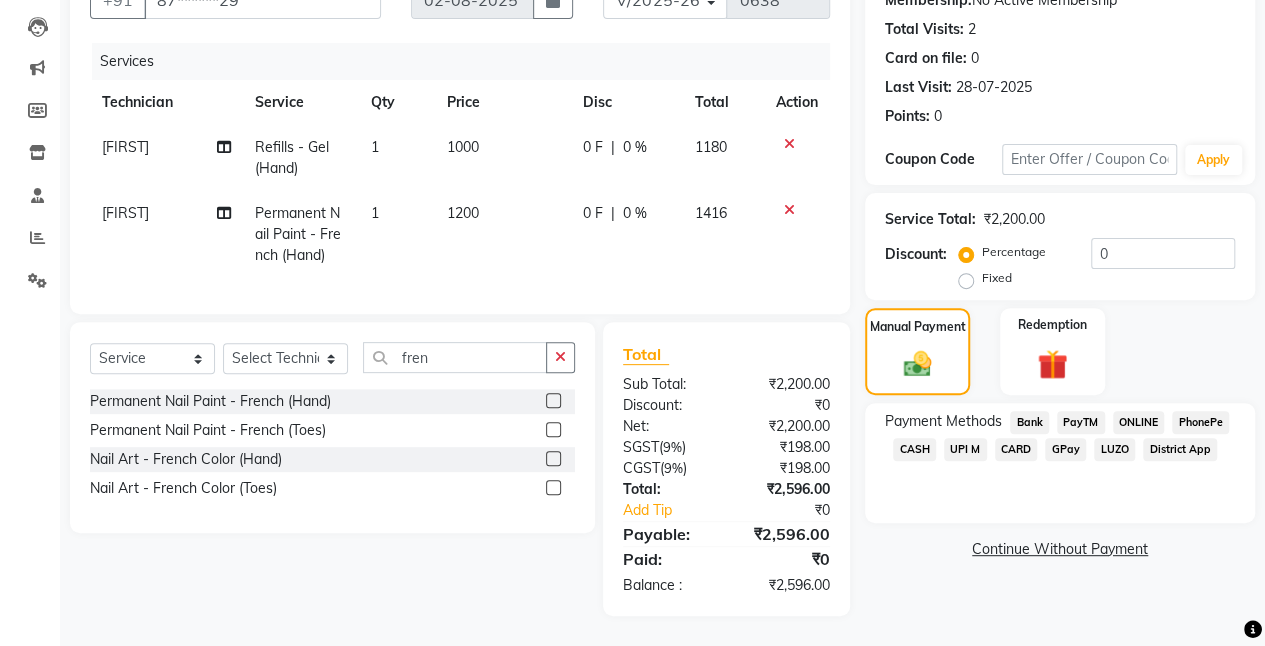click on "CARD" 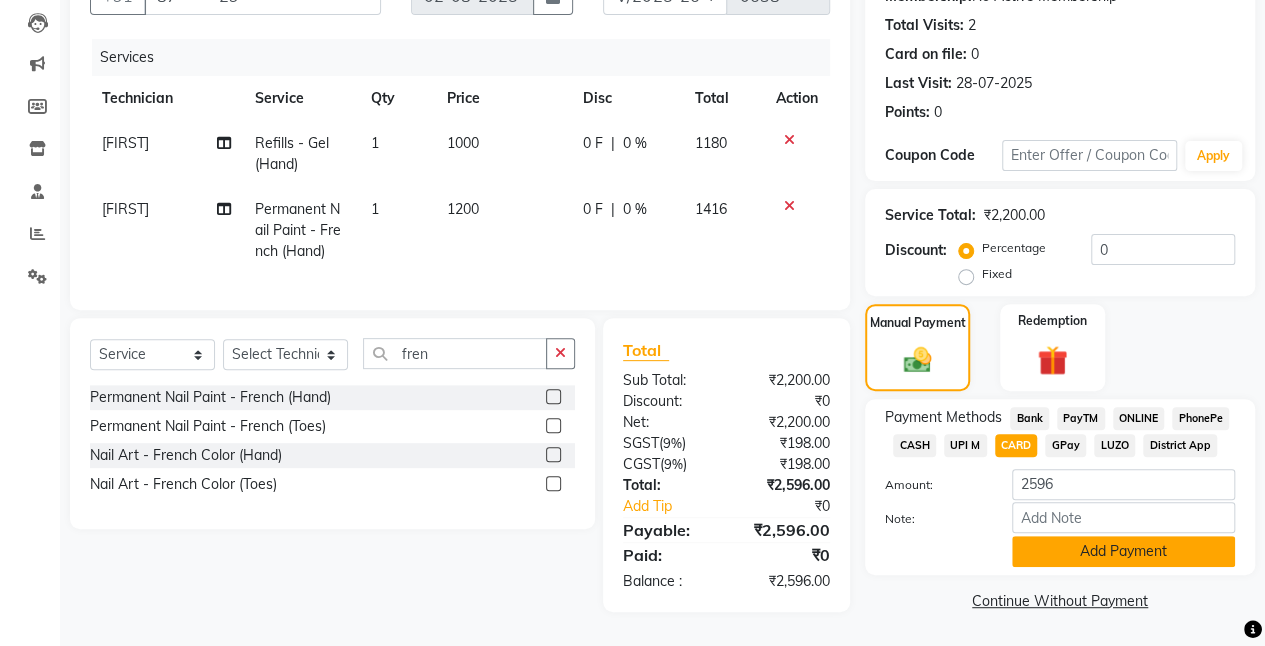 click on "Add Payment" 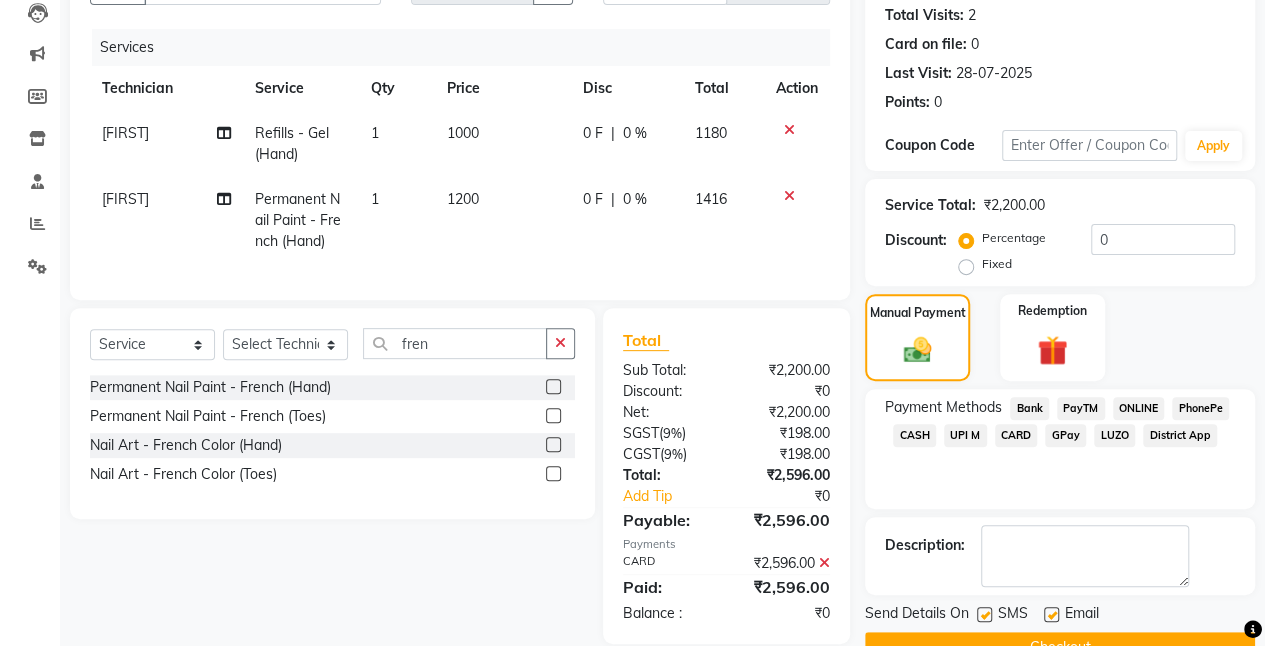scroll, scrollTop: 264, scrollLeft: 0, axis: vertical 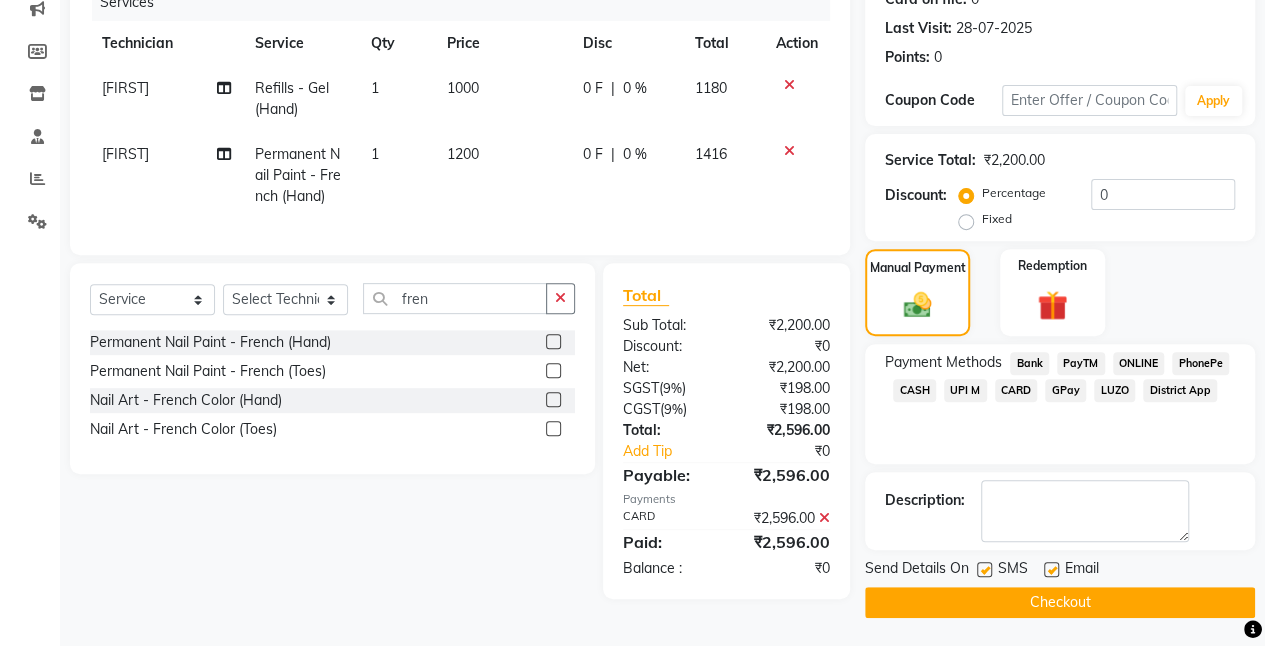 click on "Checkout" 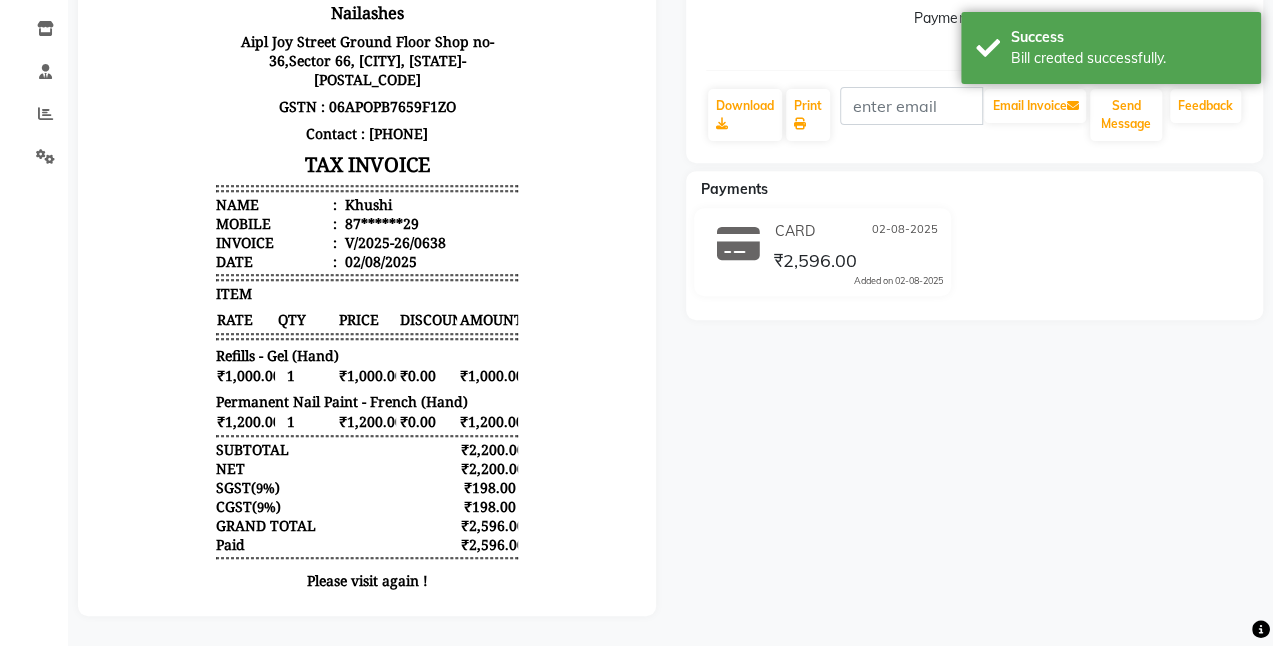 scroll, scrollTop: 0, scrollLeft: 0, axis: both 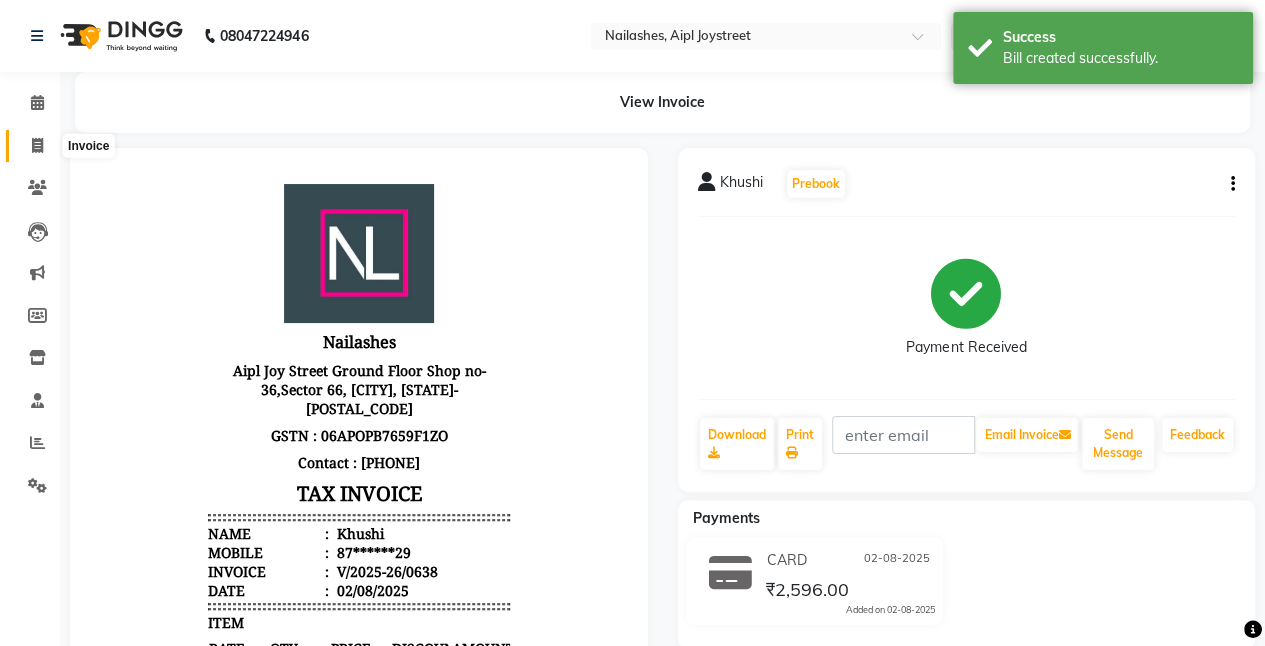 click 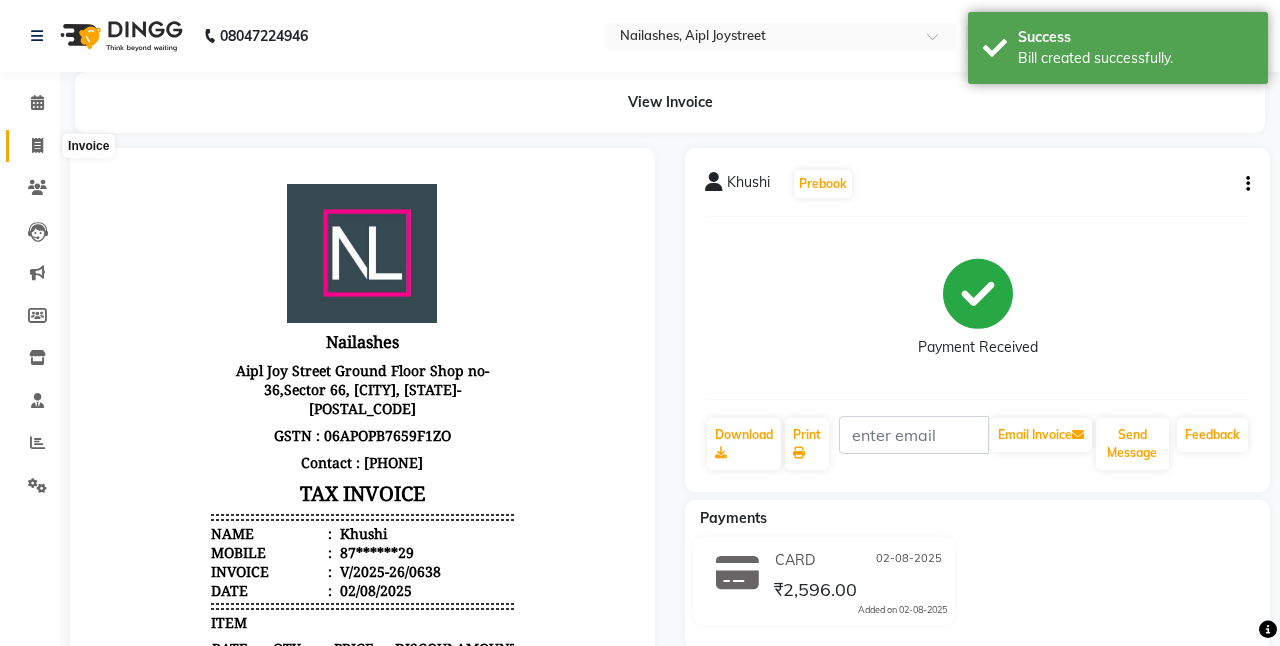 select on "service" 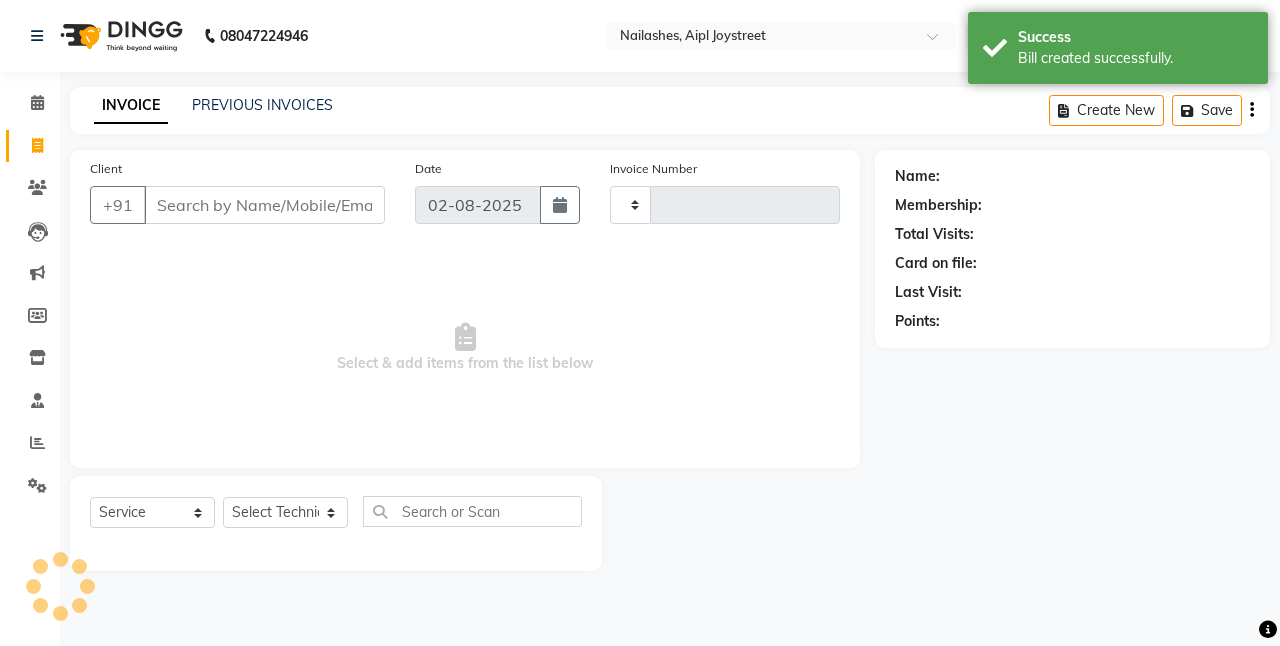 type on "0639" 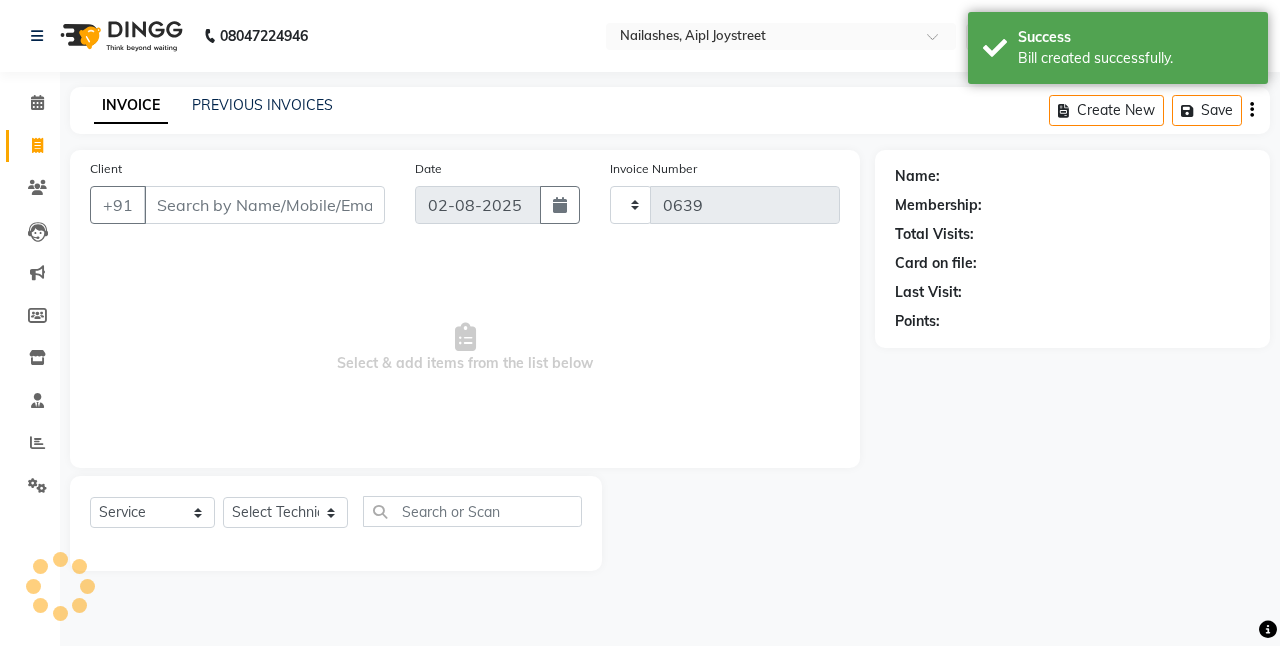 select on "5749" 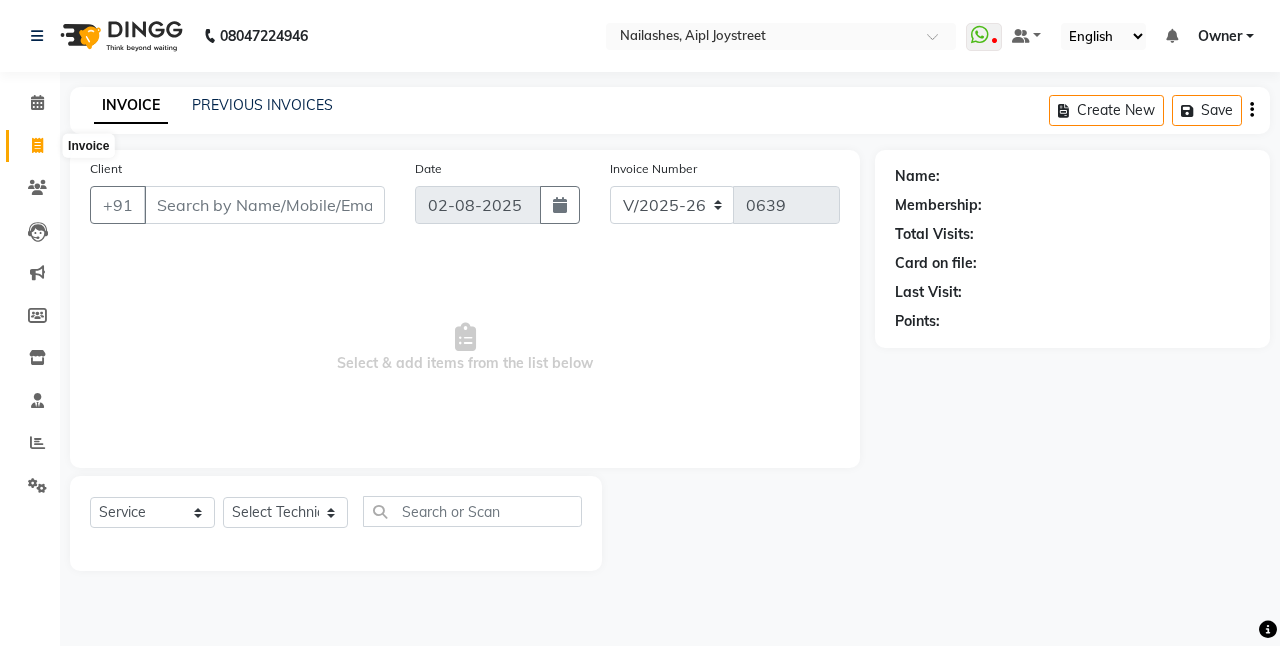 click 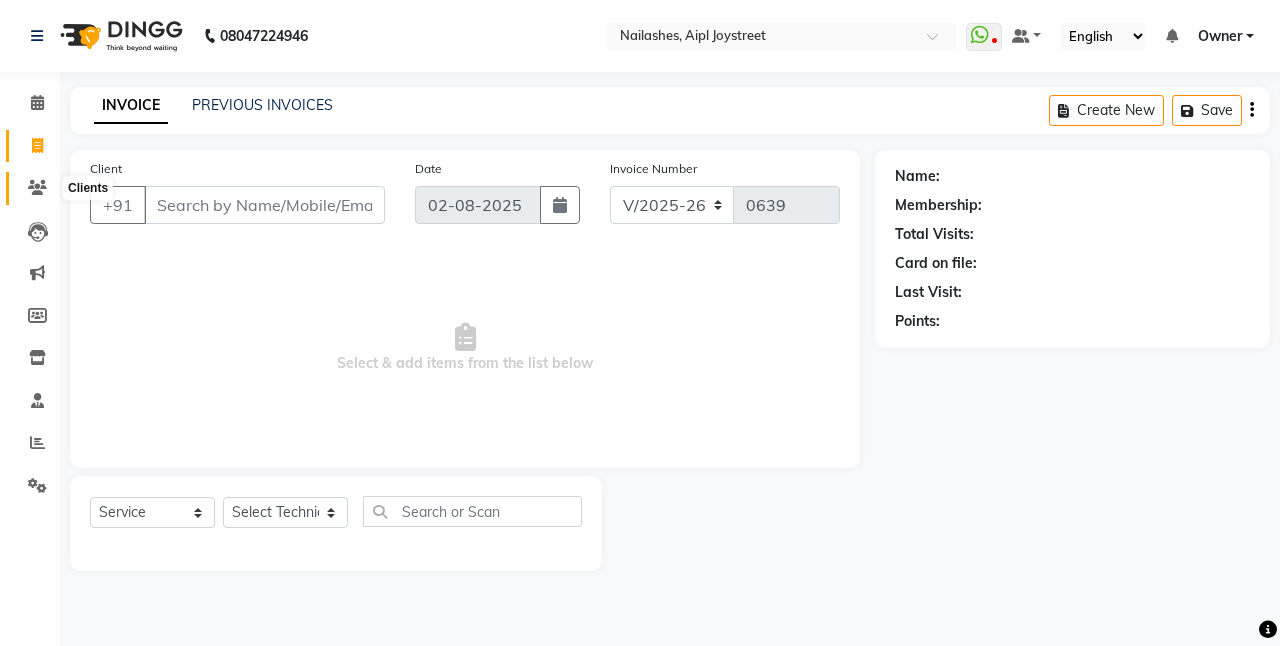 click 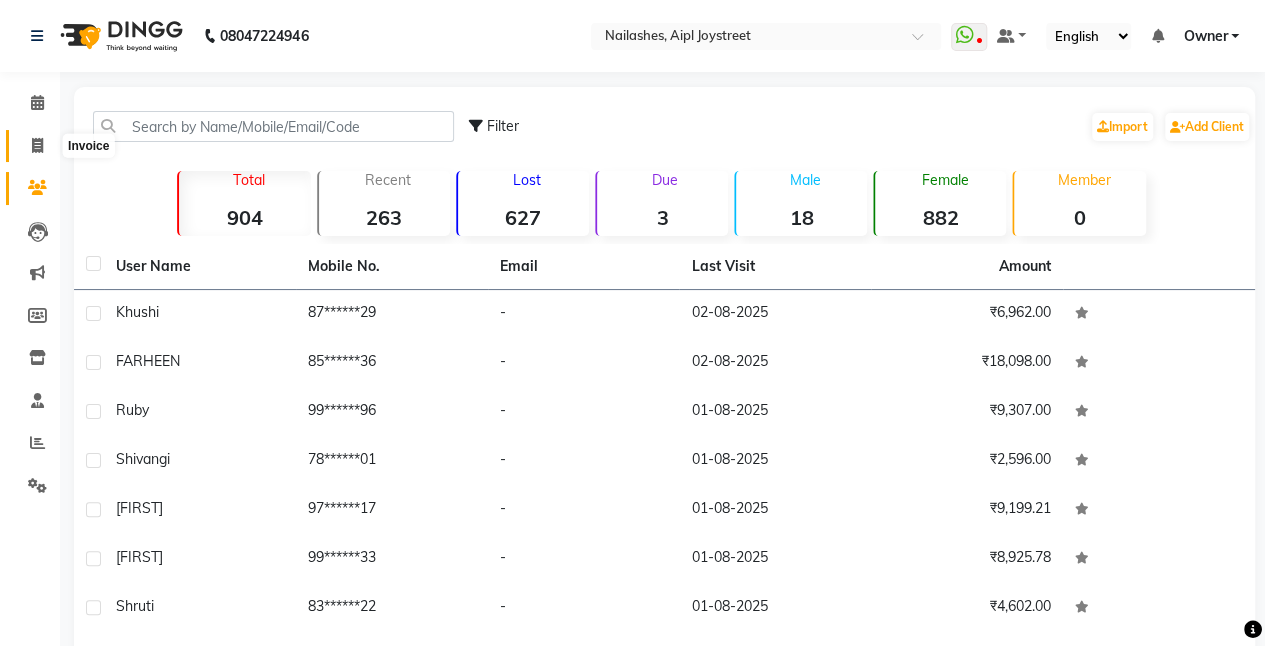 click 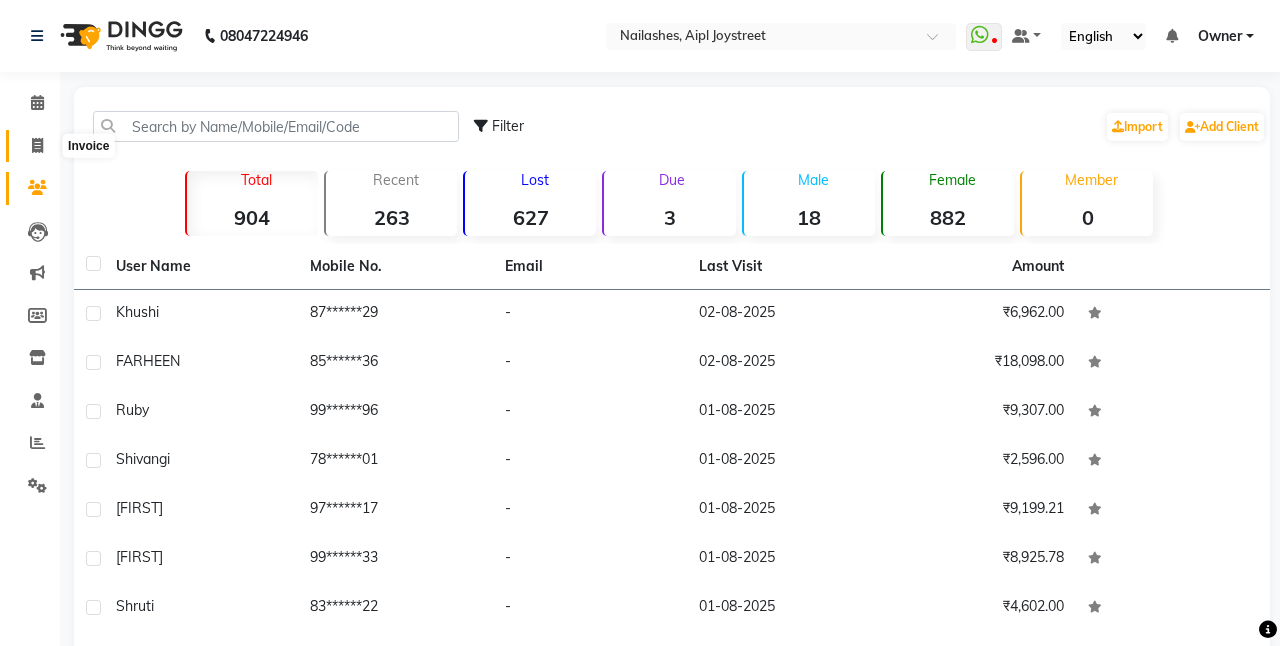 select on "service" 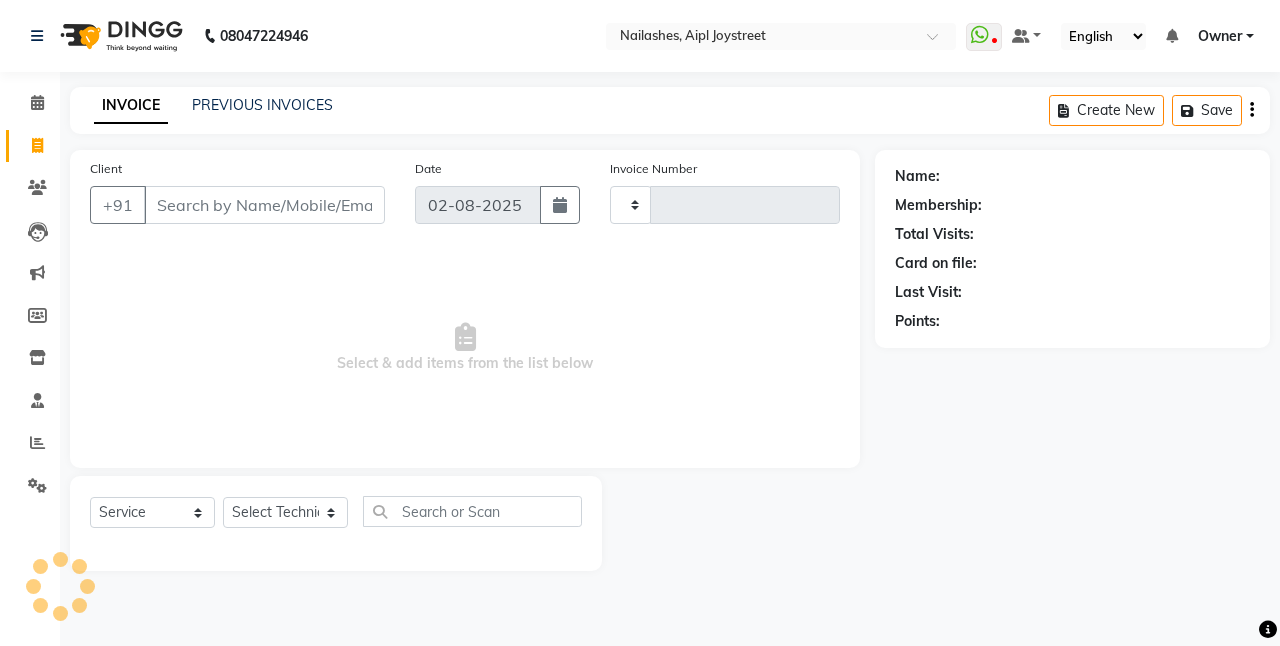 type on "0639" 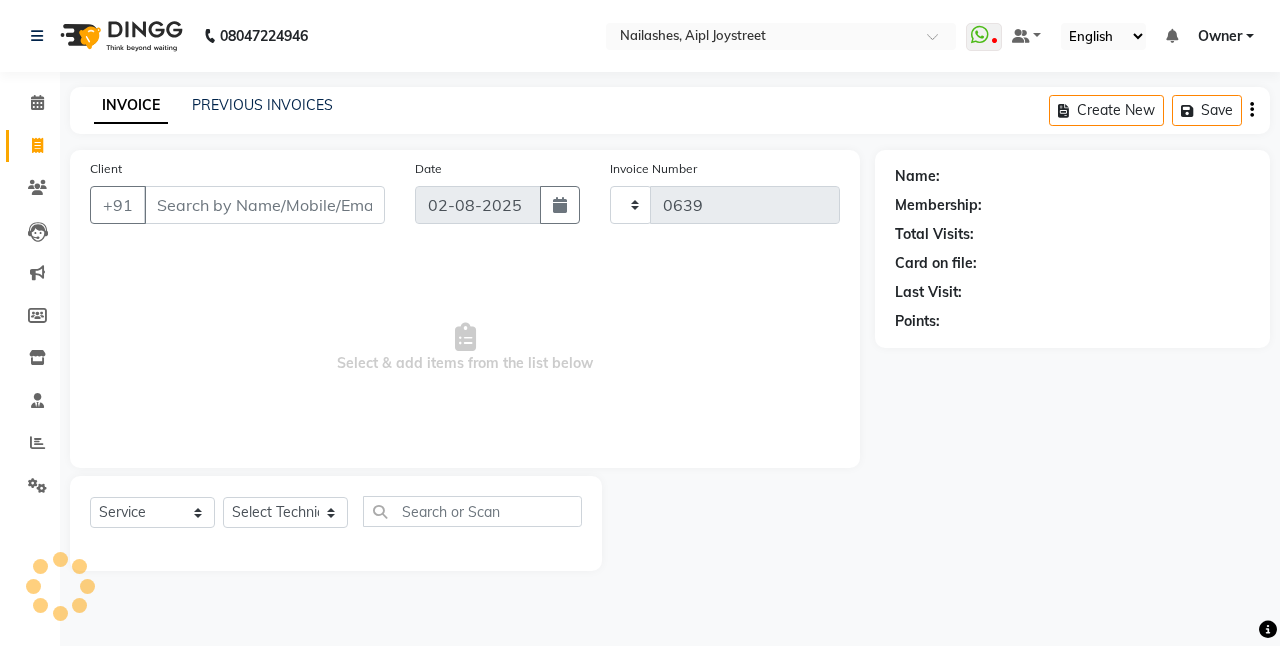 select on "5749" 